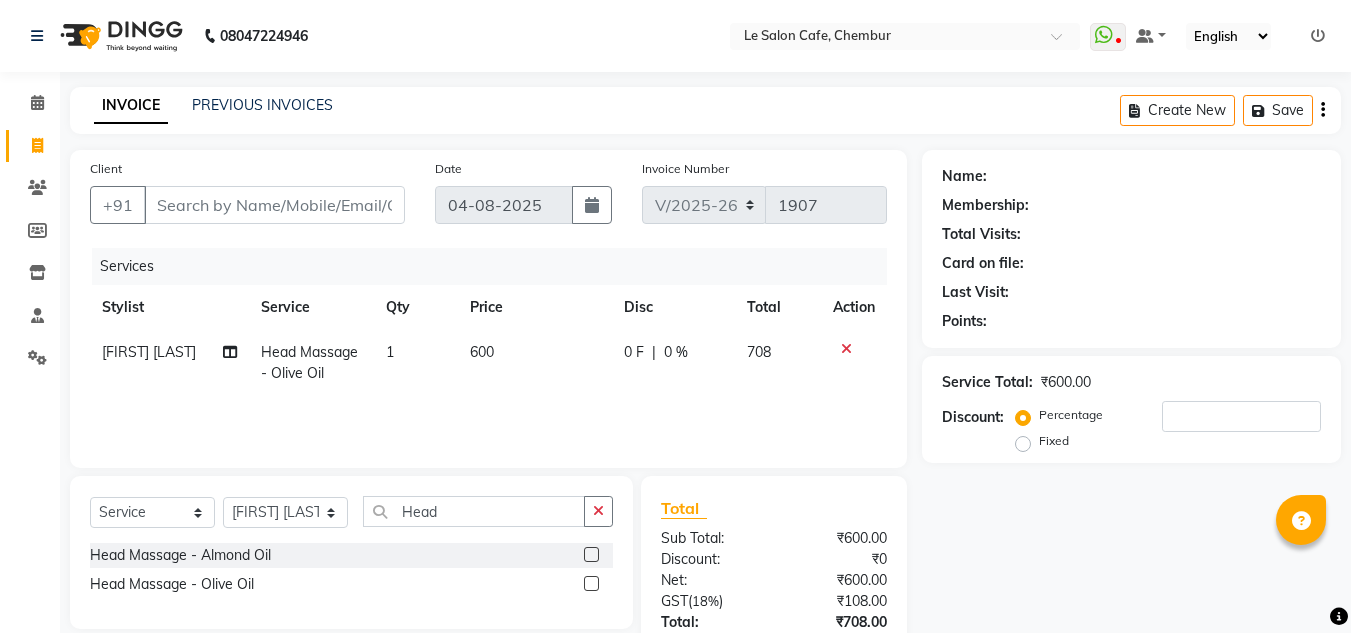 select on "594" 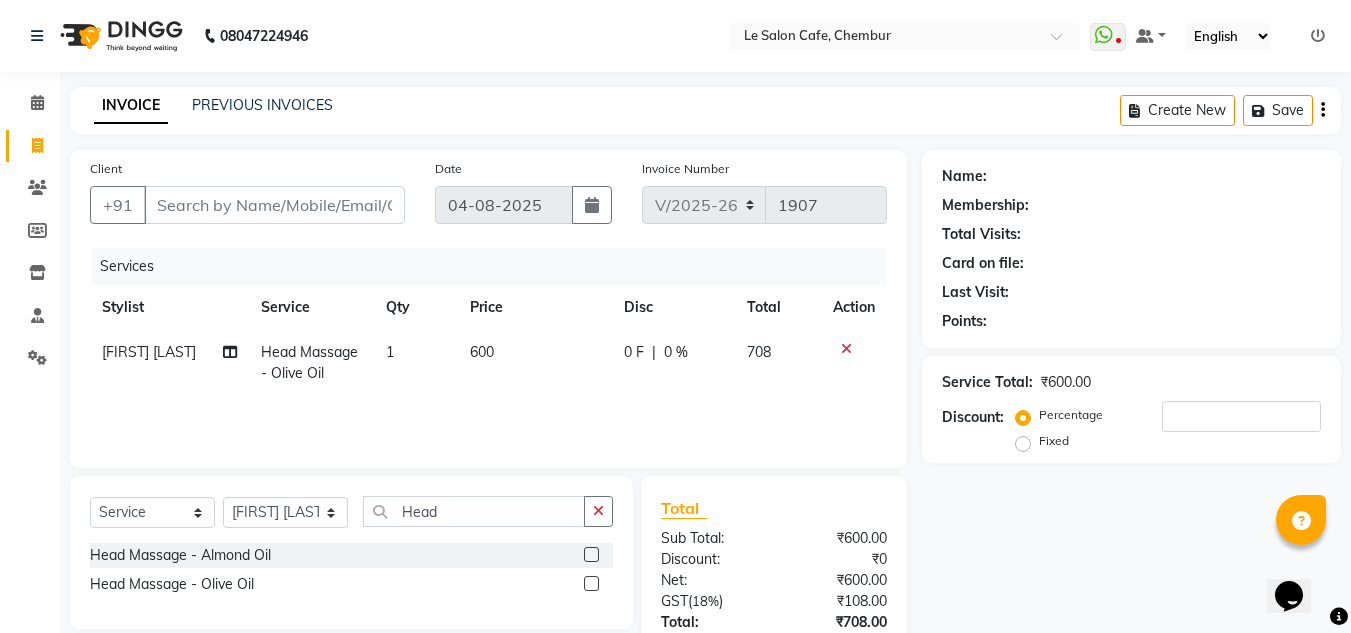 scroll, scrollTop: 0, scrollLeft: 0, axis: both 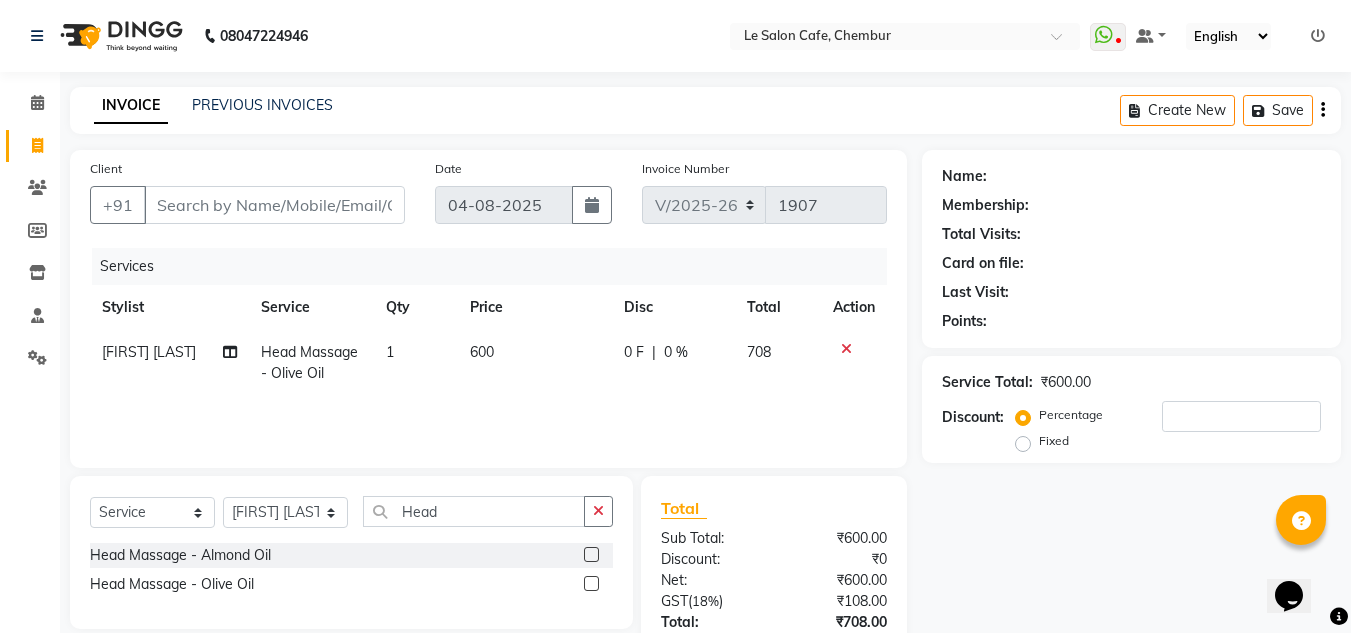 click 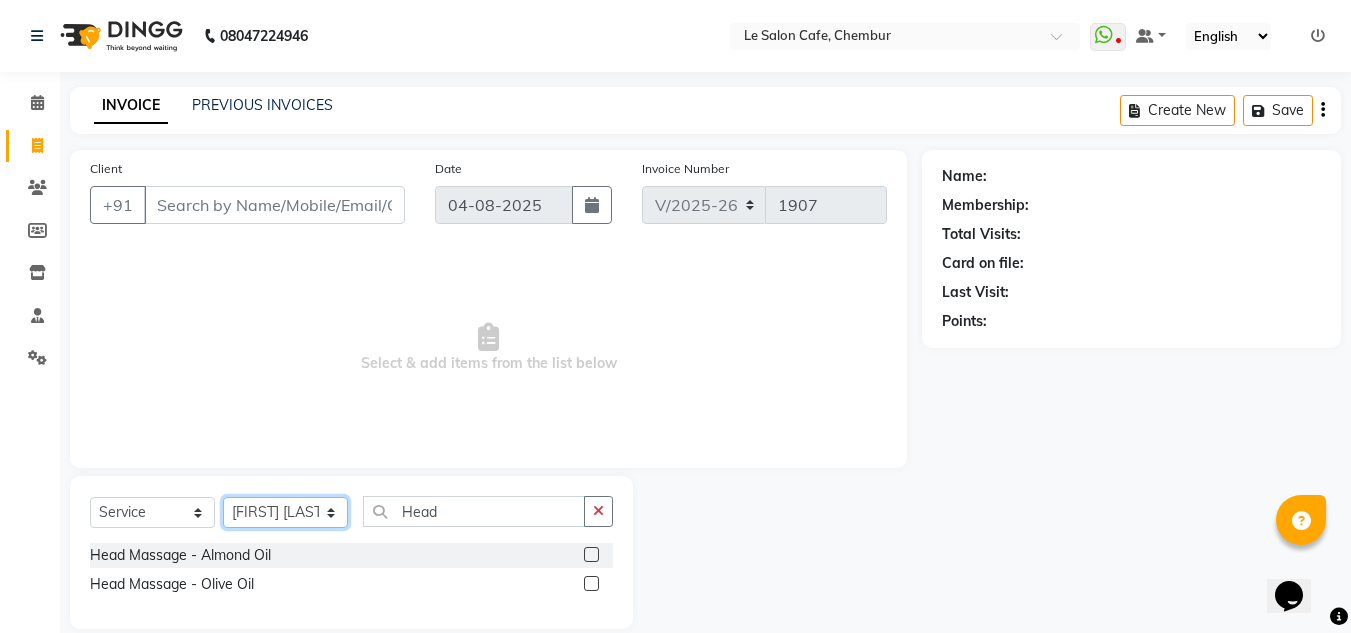 click on "Select Stylist Amandeep Kaur Kalsi Aniket Kadam  Faim Alvi  Front Desk  Muskan Khan  Pooja Kolge Reena Shaukat Ali  Salman Ansari  Shailendra Chauhan  Shekhar Sangle Soniyaa Varma Suchita Mistry" 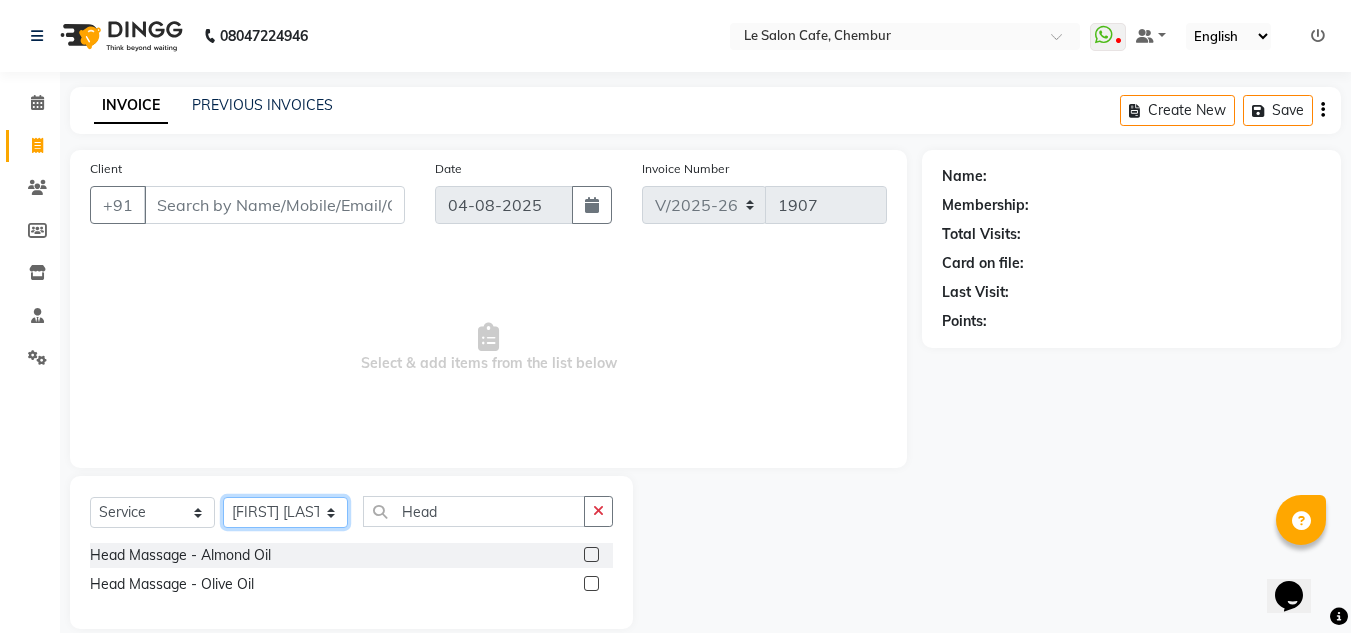 select on "8340" 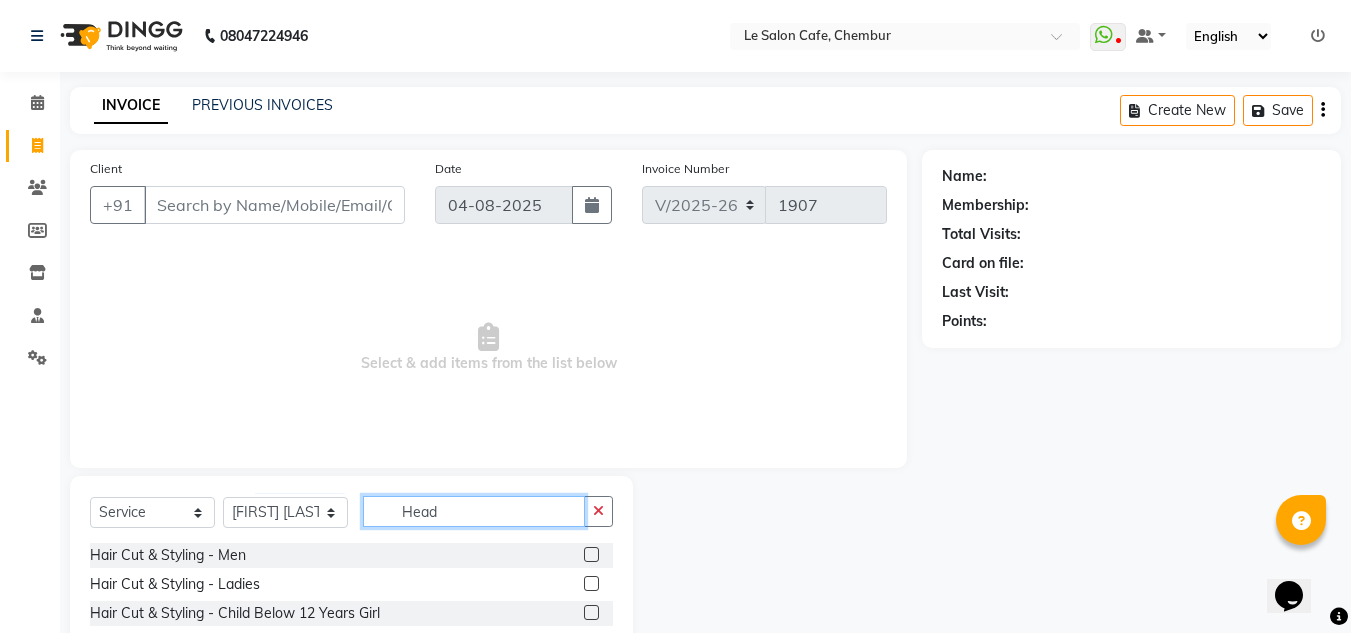 click on "Head" 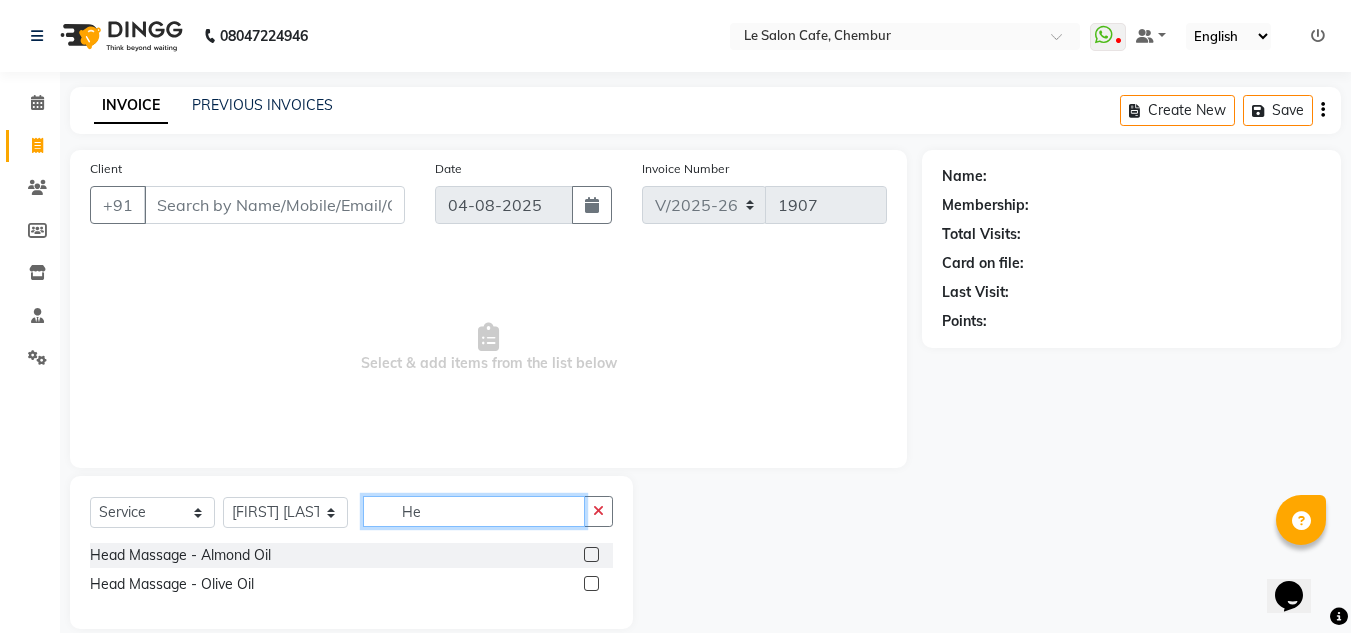 type on "H" 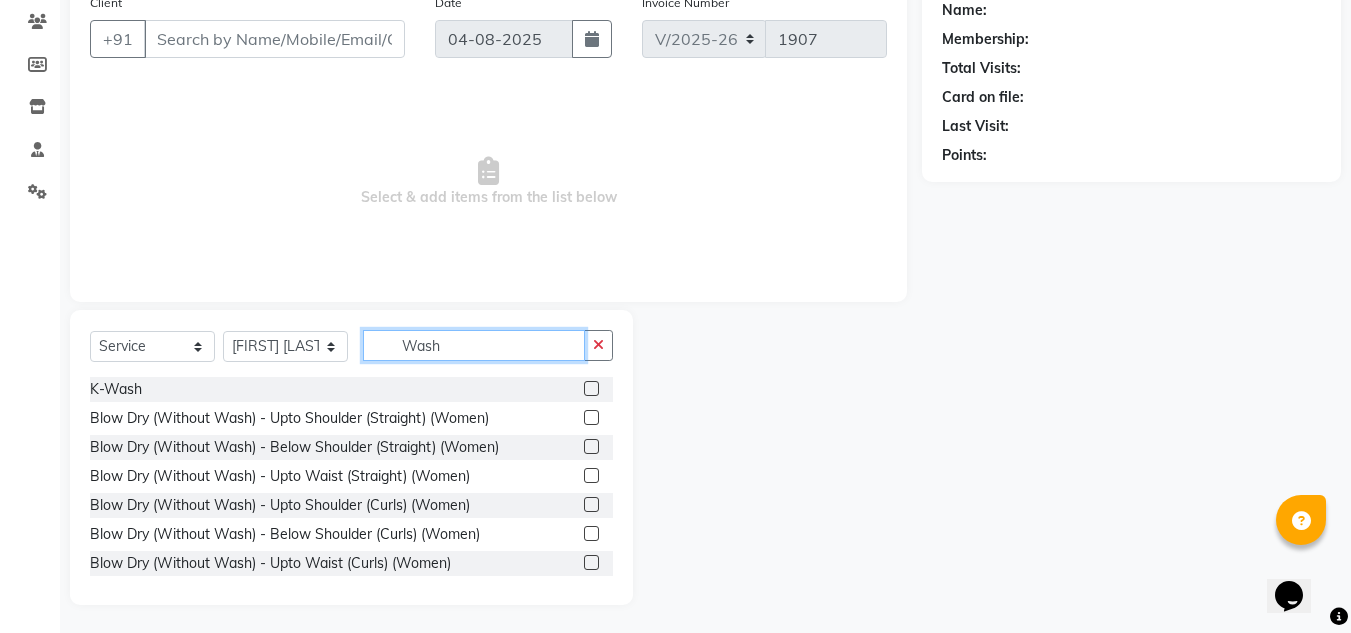 scroll, scrollTop: 168, scrollLeft: 0, axis: vertical 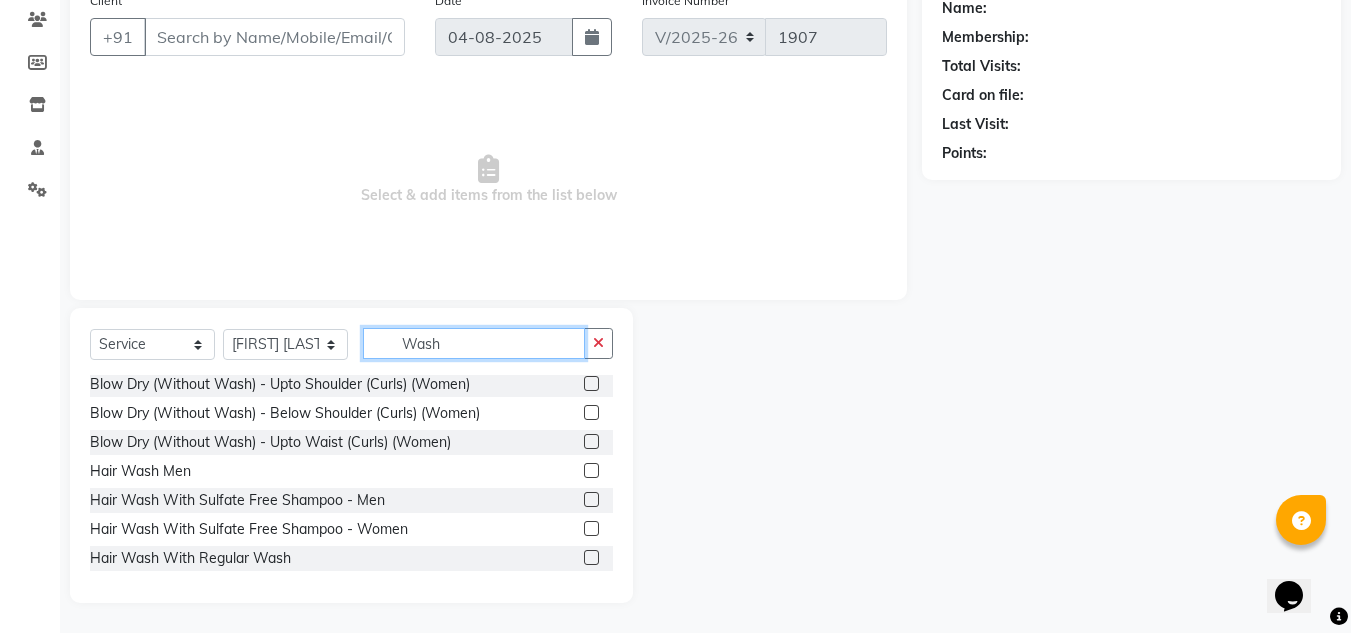type on "Wash" 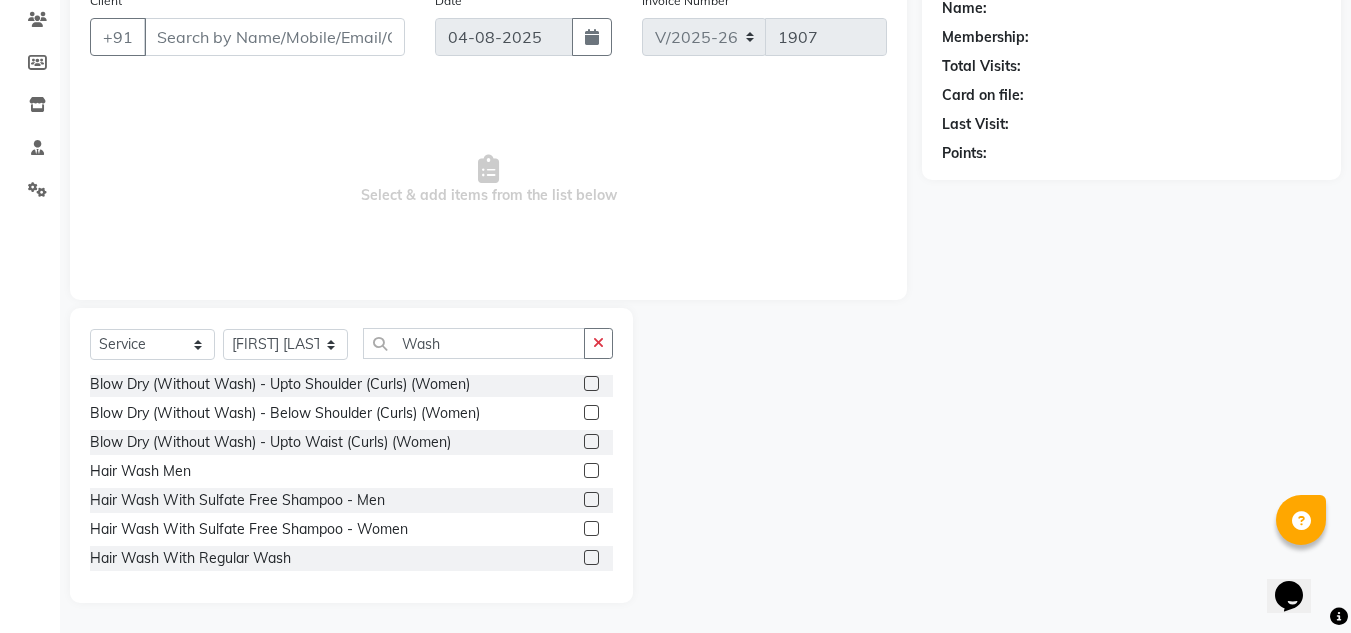 click 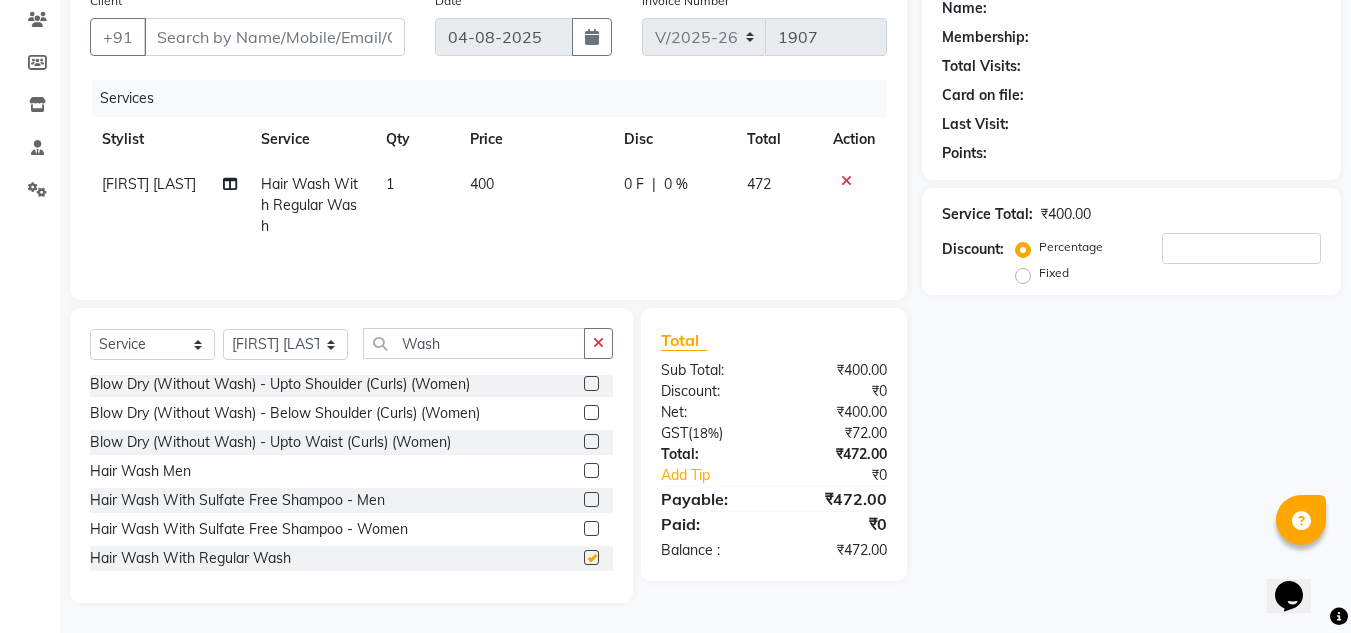 checkbox on "false" 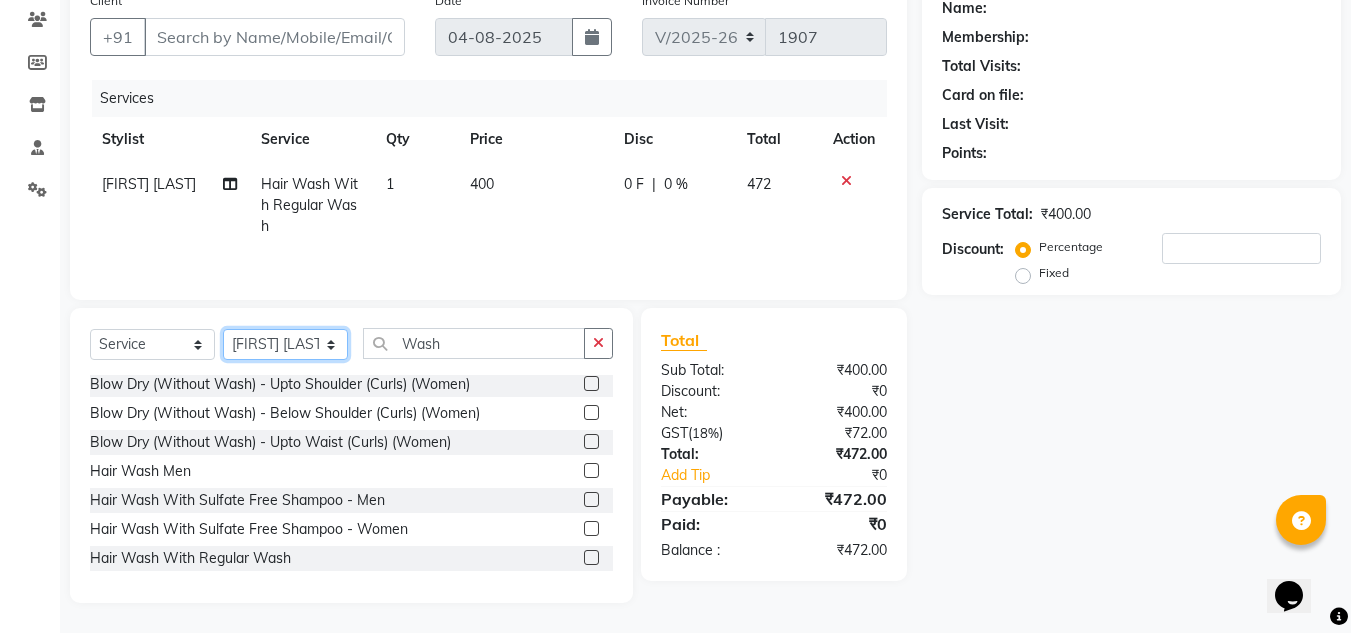 click on "Select Stylist Amandeep Kaur Kalsi Aniket Kadam  Faim Alvi  Front Desk  Muskan Khan  Pooja Kolge Reena Shaukat Ali  Salman Ansari  Shailendra Chauhan  Shekhar Sangle Soniyaa Varma Suchita Mistry" 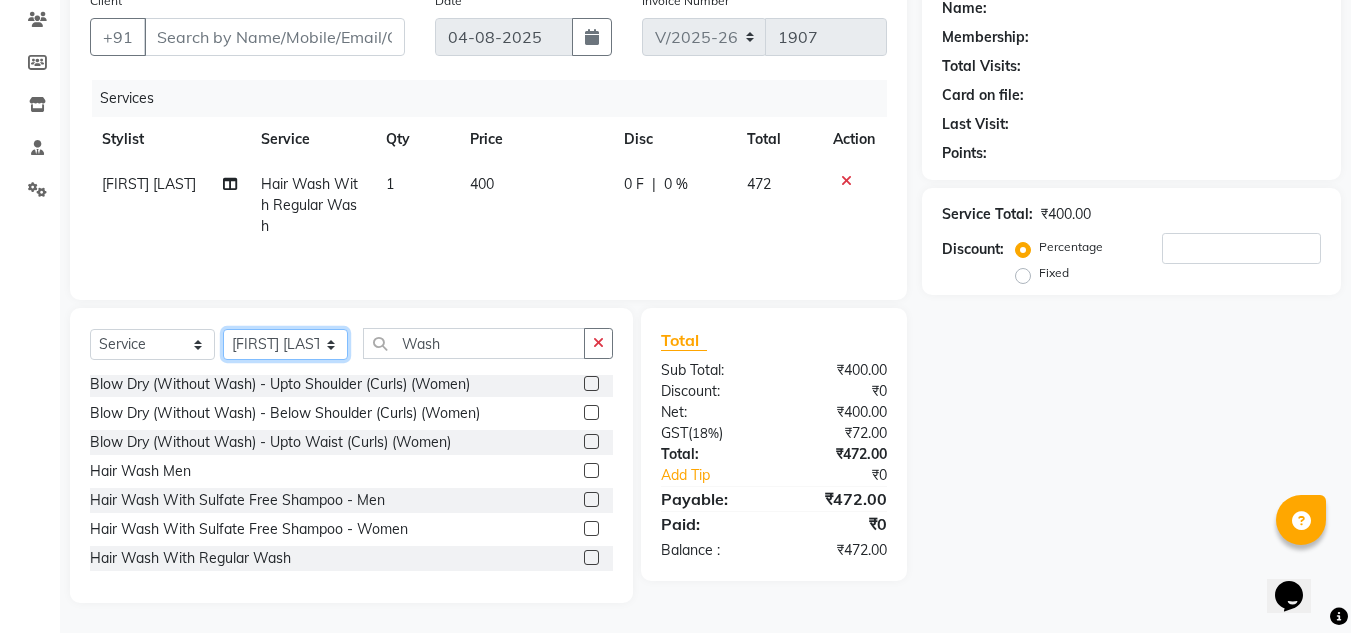 select on "87105" 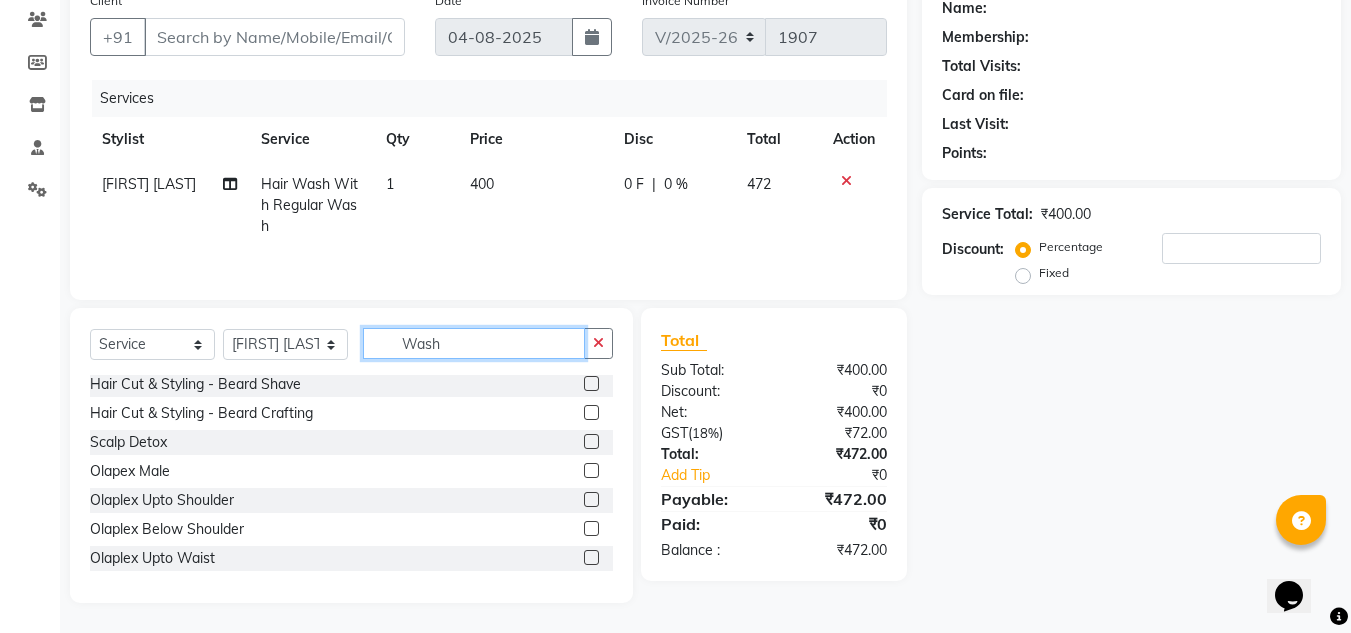 click on "Wash" 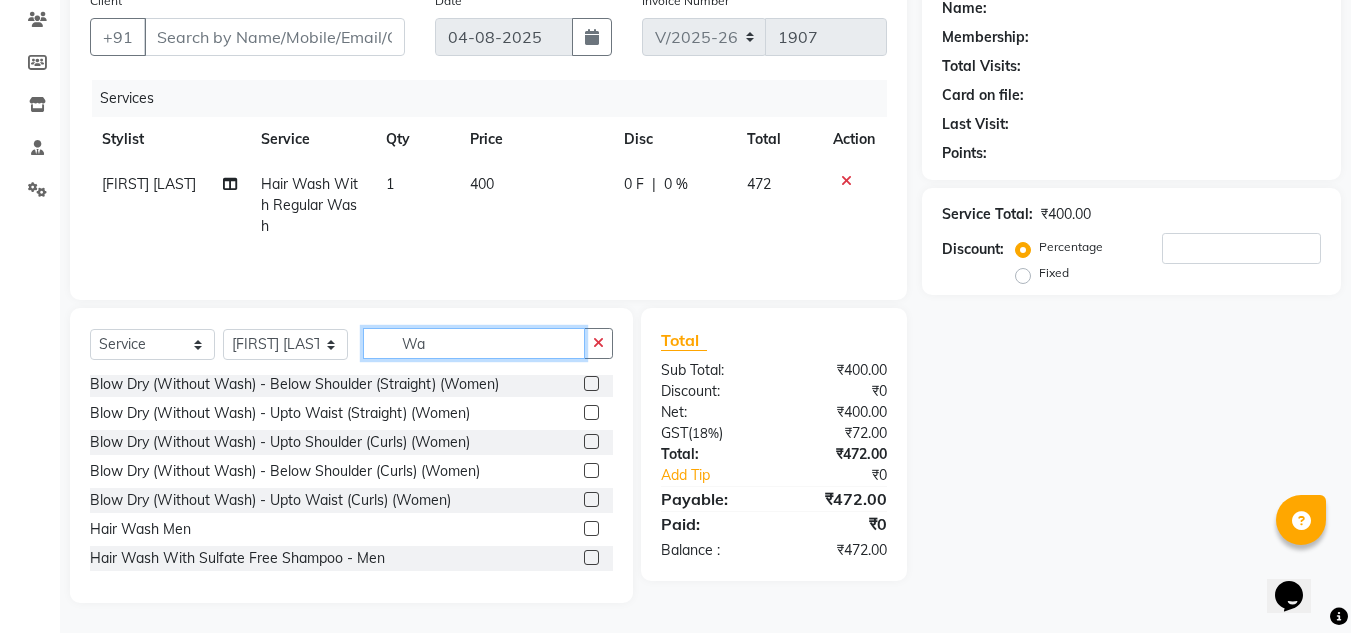 type on "W" 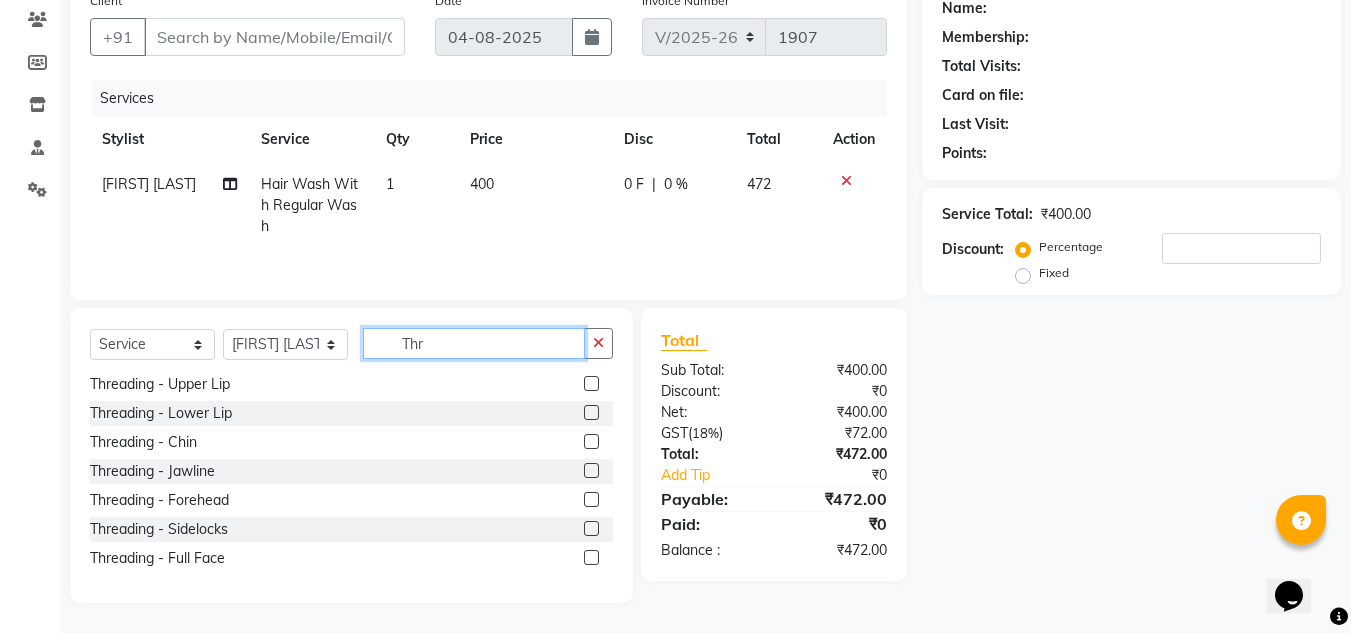 scroll, scrollTop: 32, scrollLeft: 0, axis: vertical 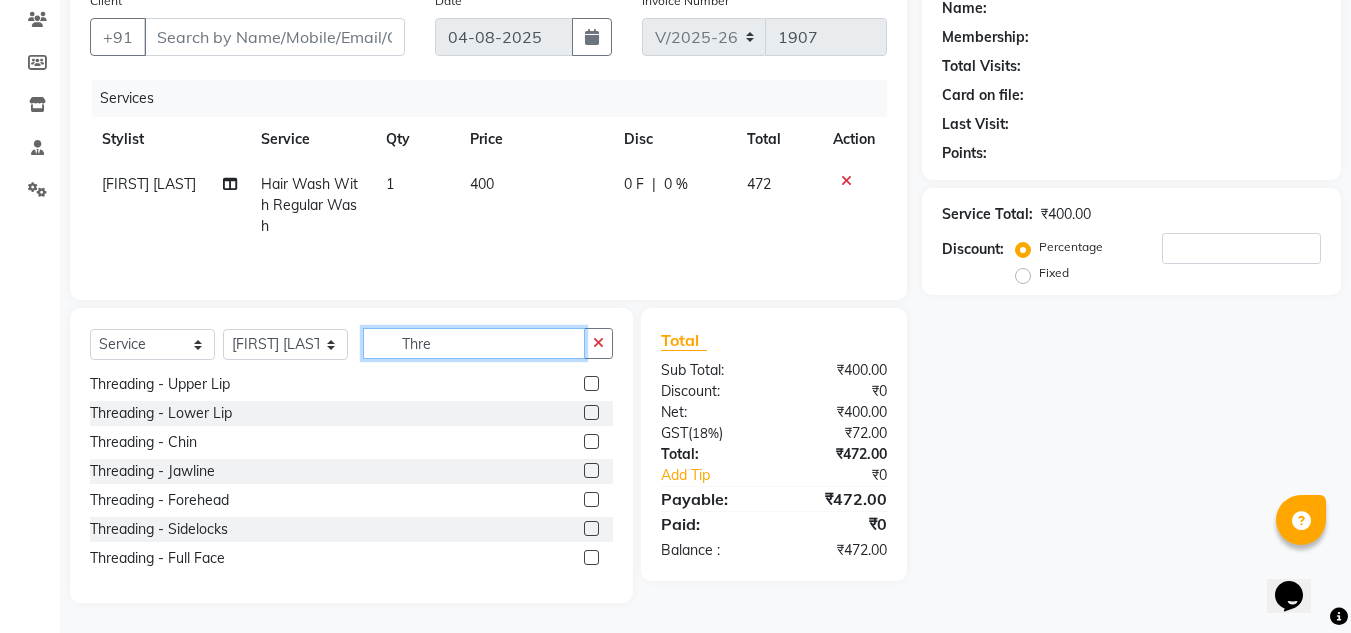 type on "Thre" 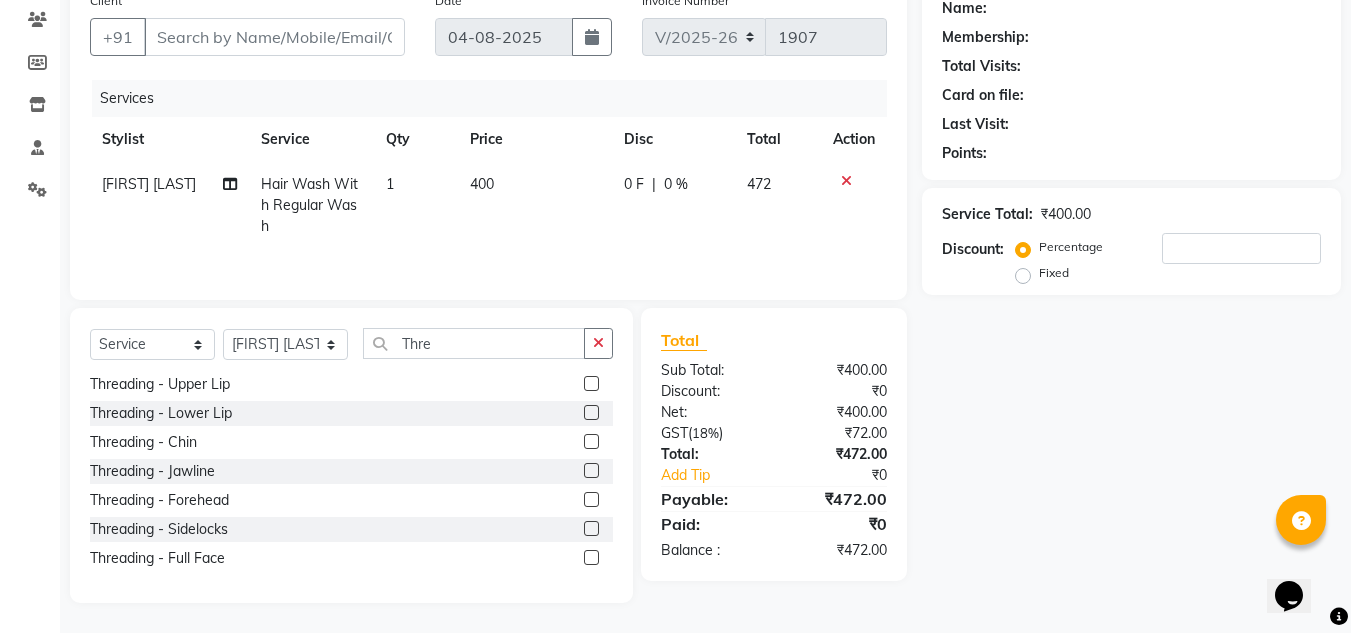 click 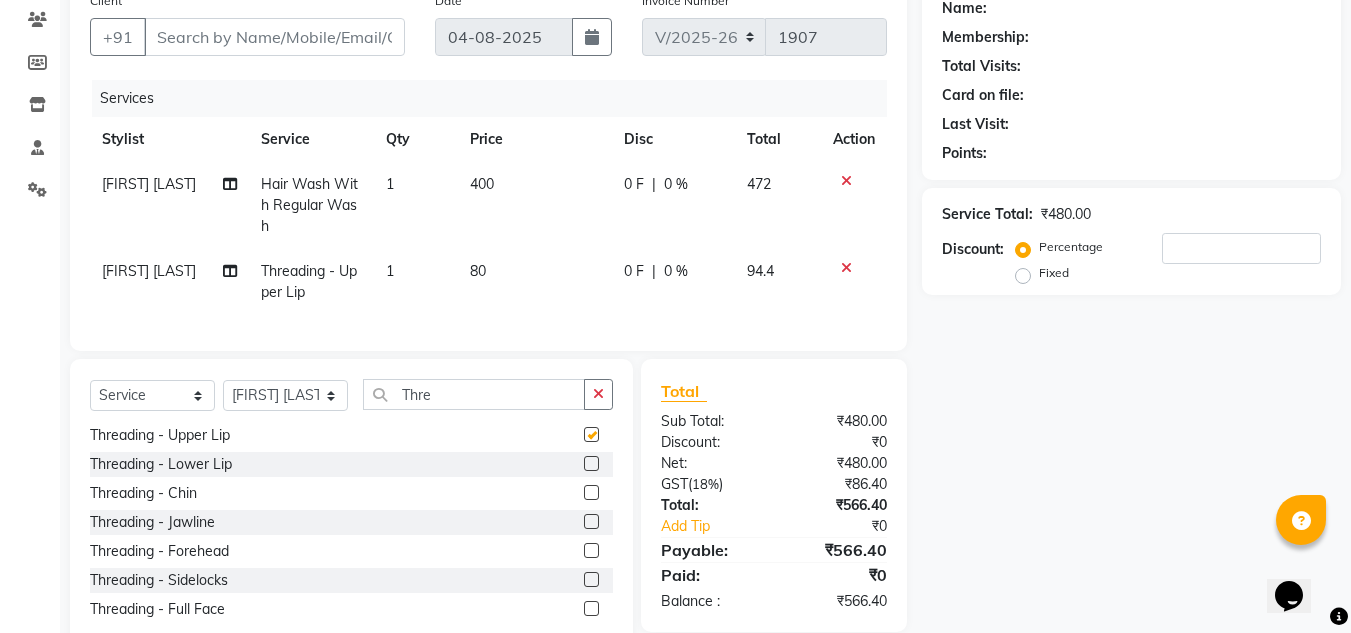 checkbox on "false" 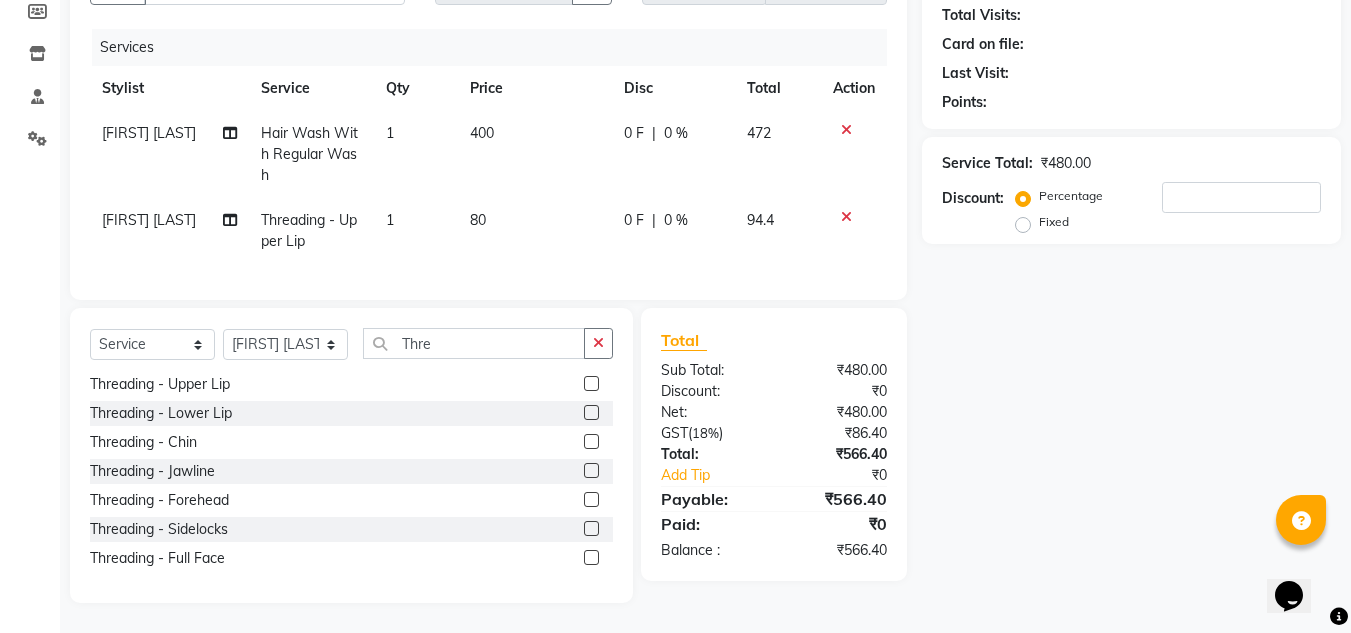 scroll, scrollTop: 234, scrollLeft: 0, axis: vertical 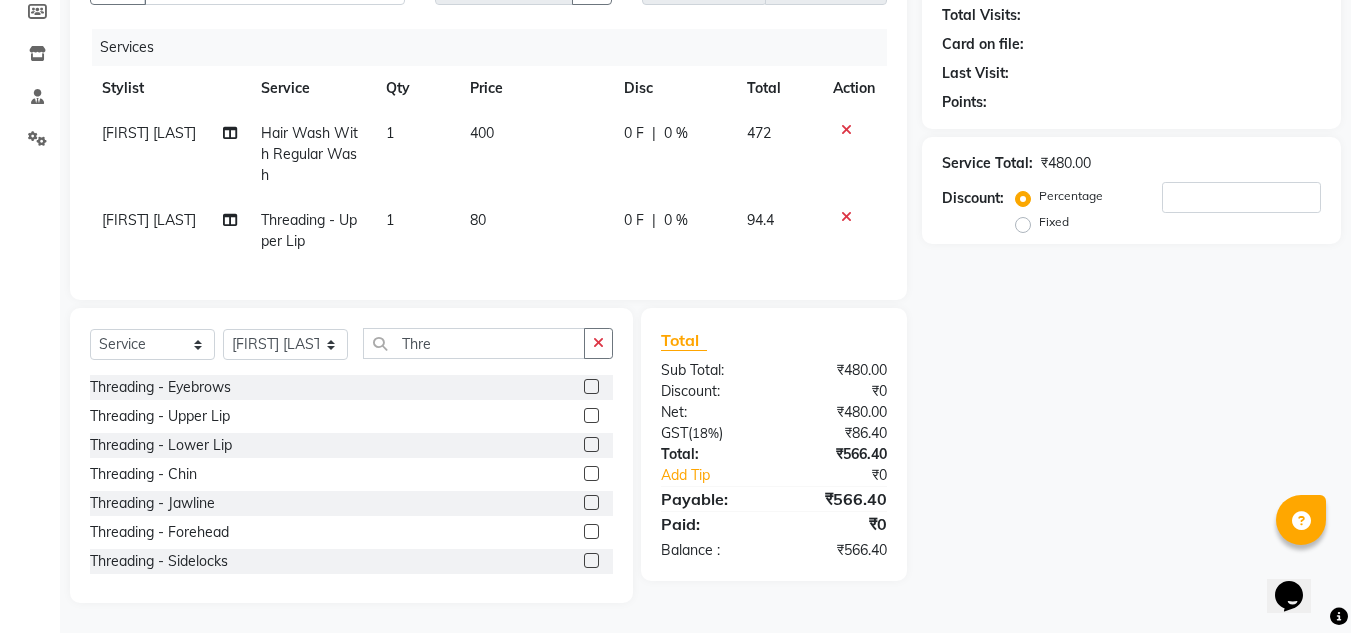 click 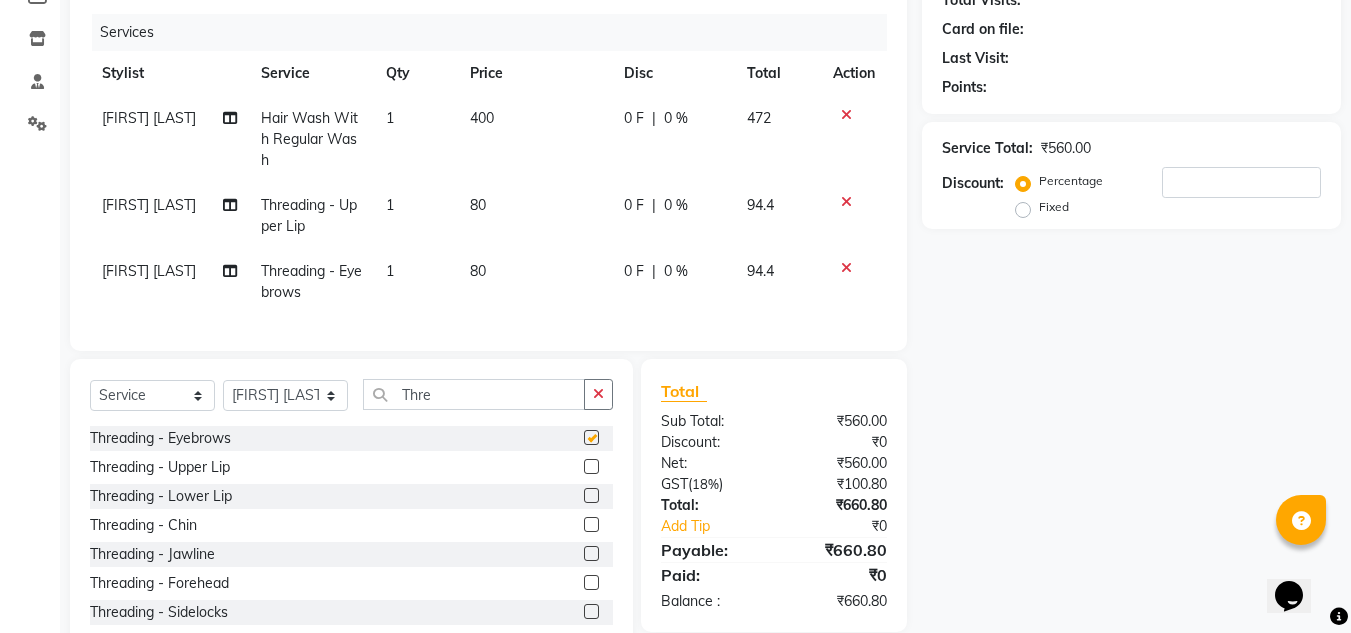 checkbox on "false" 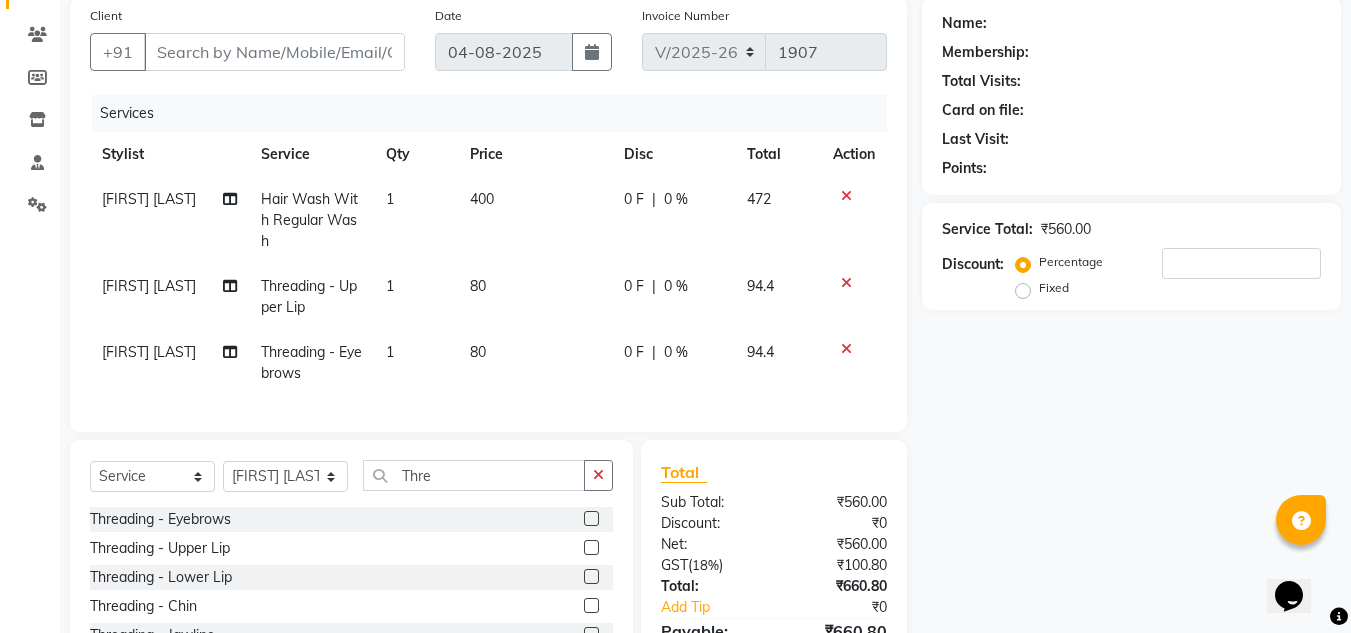 scroll, scrollTop: 34, scrollLeft: 0, axis: vertical 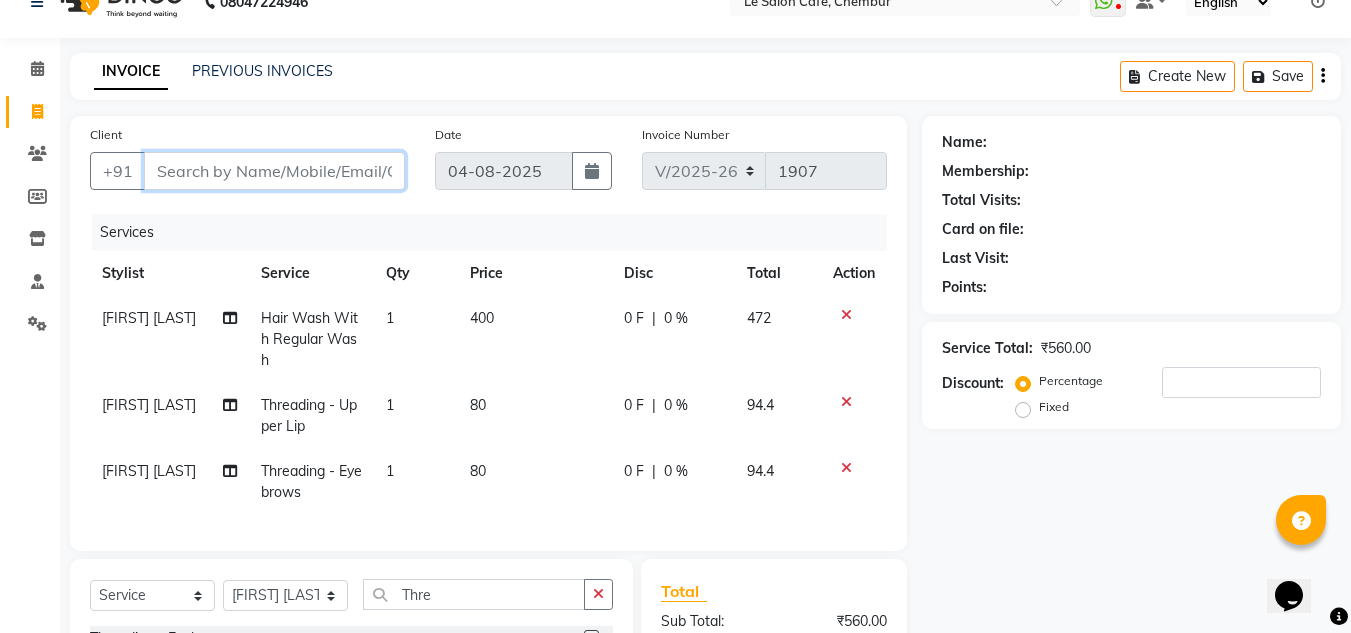 click on "Client" at bounding box center [274, 171] 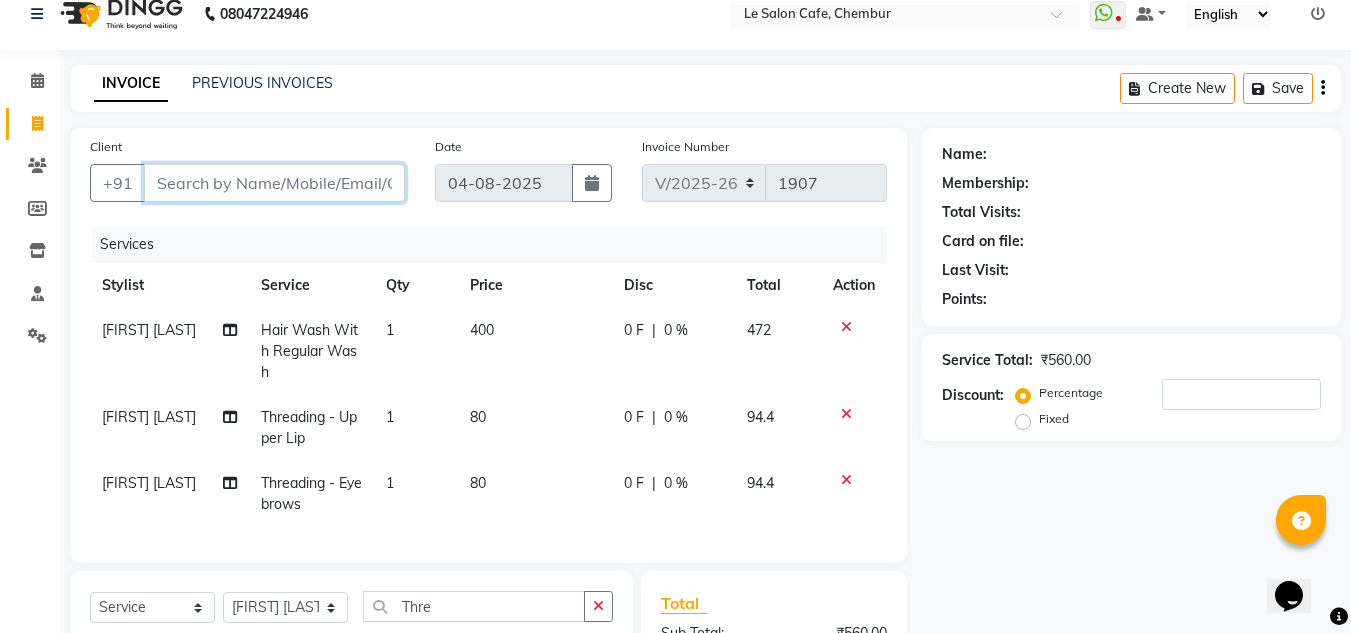scroll, scrollTop: 0, scrollLeft: 0, axis: both 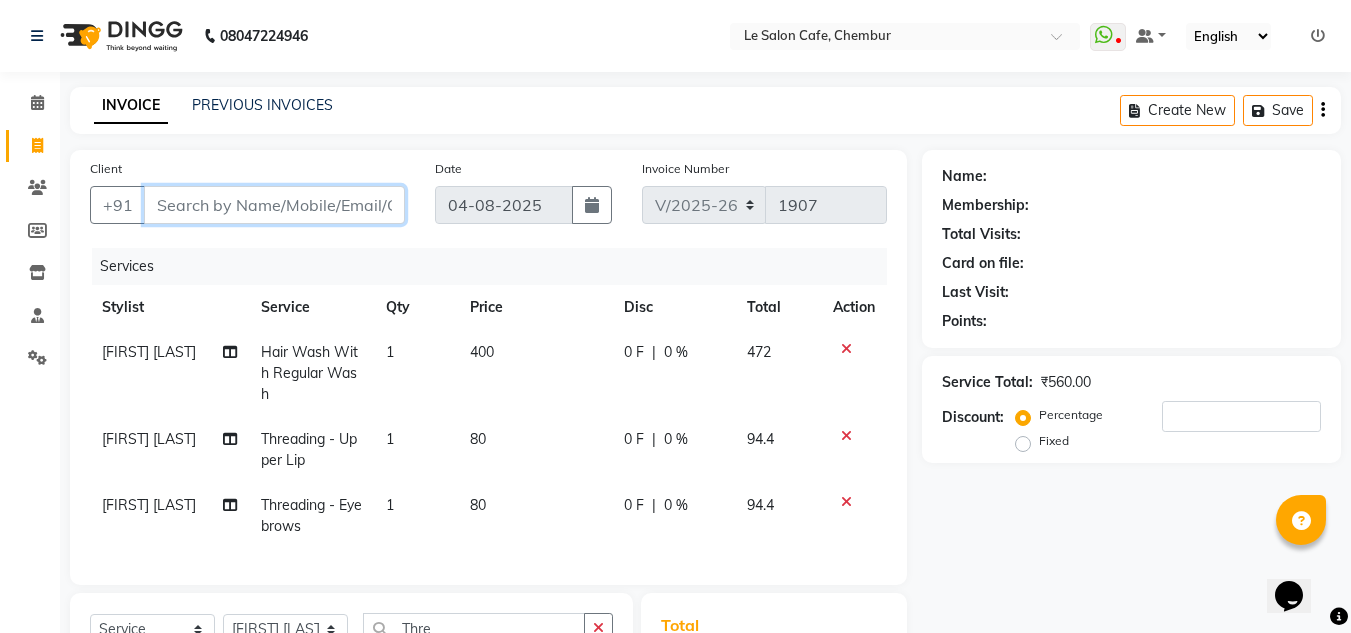 click on "Client" at bounding box center (274, 205) 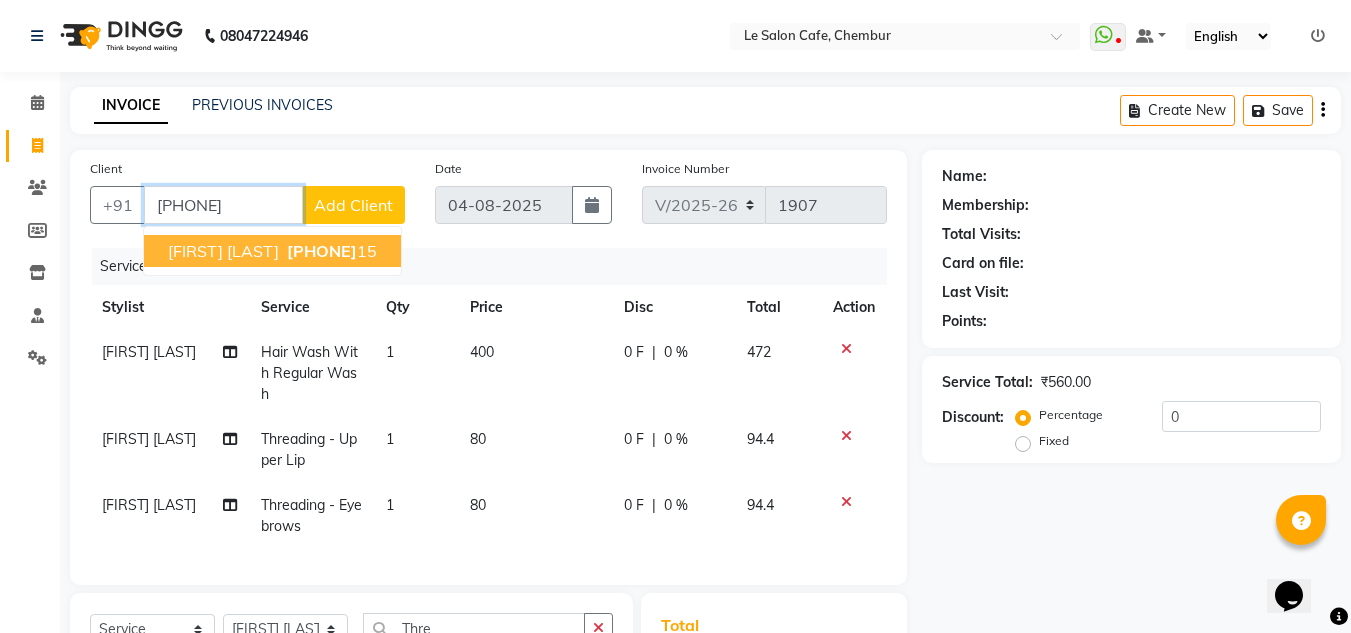 type on "9930281815" 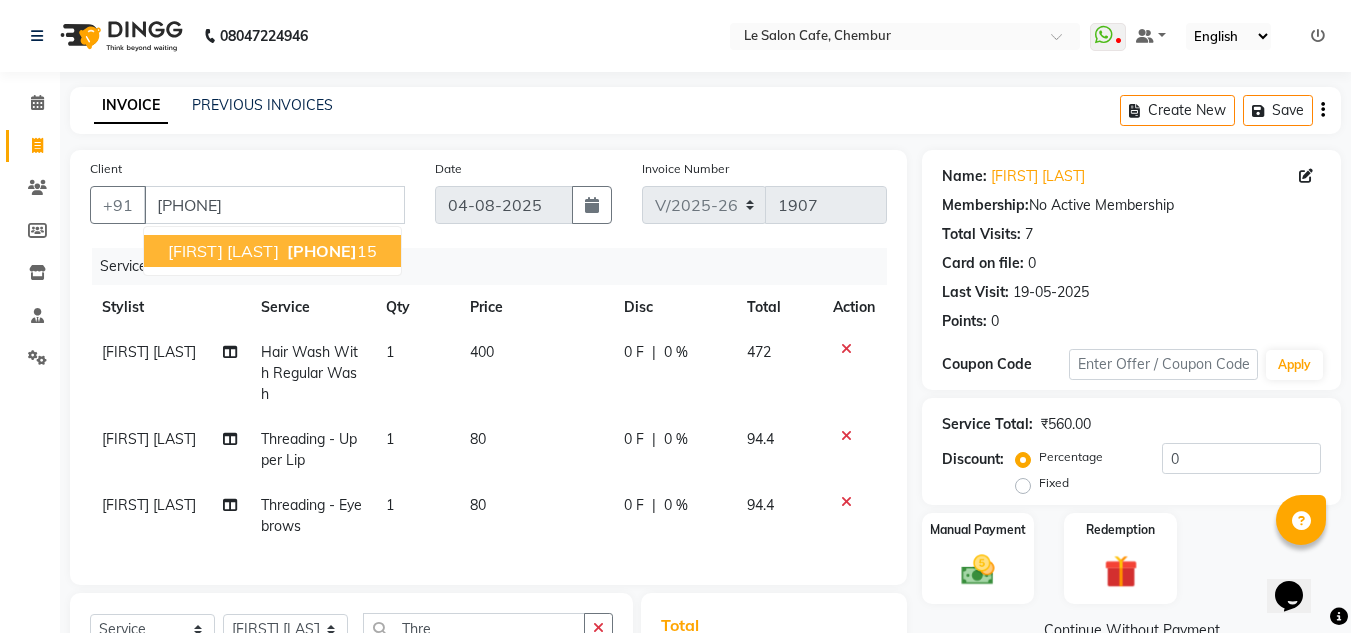 click on "99302818" at bounding box center (322, 251) 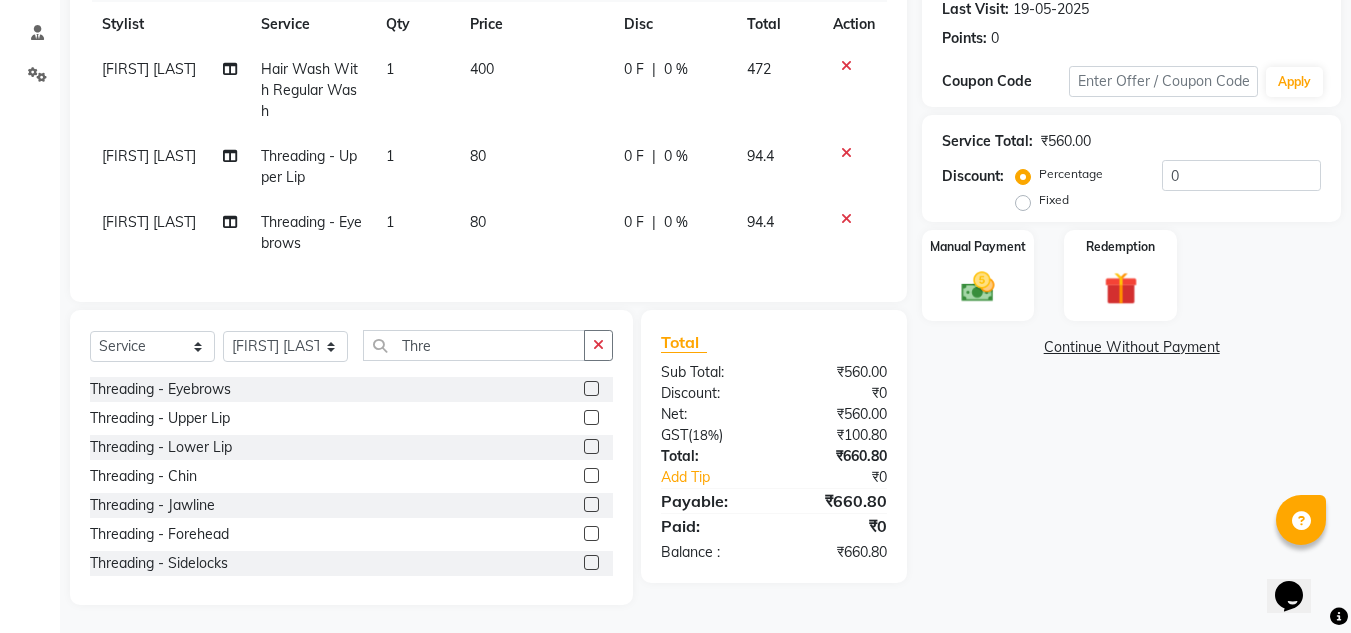scroll, scrollTop: 300, scrollLeft: 0, axis: vertical 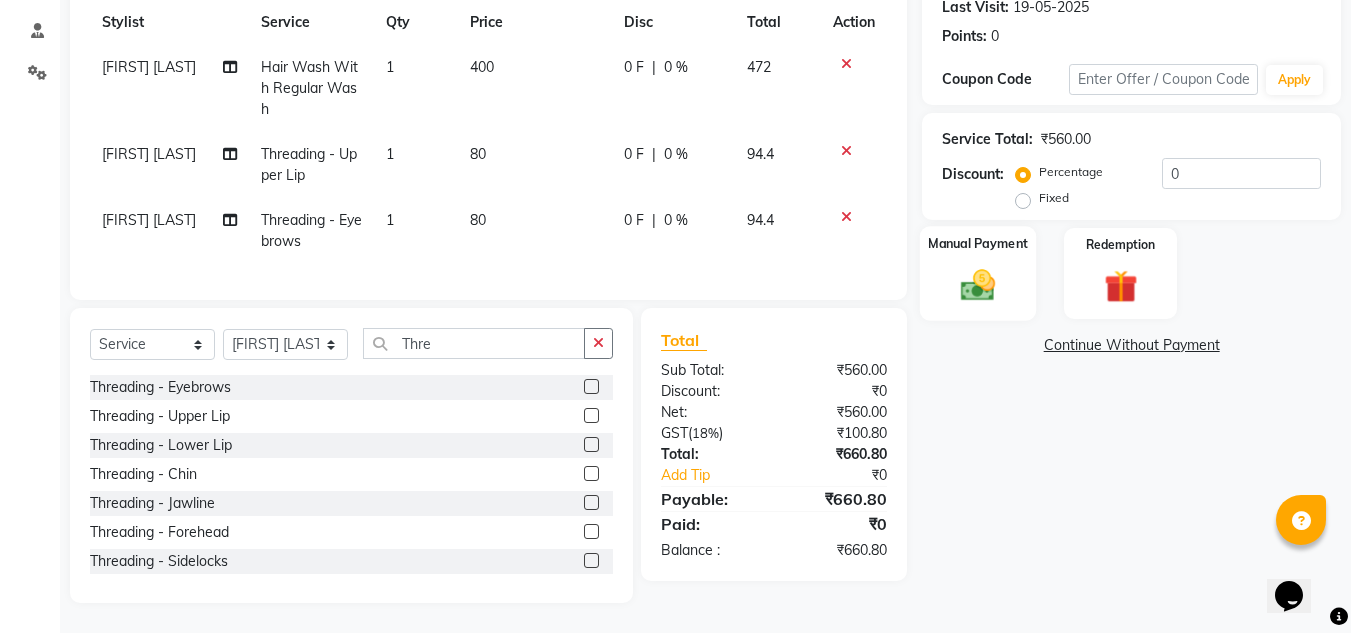 click 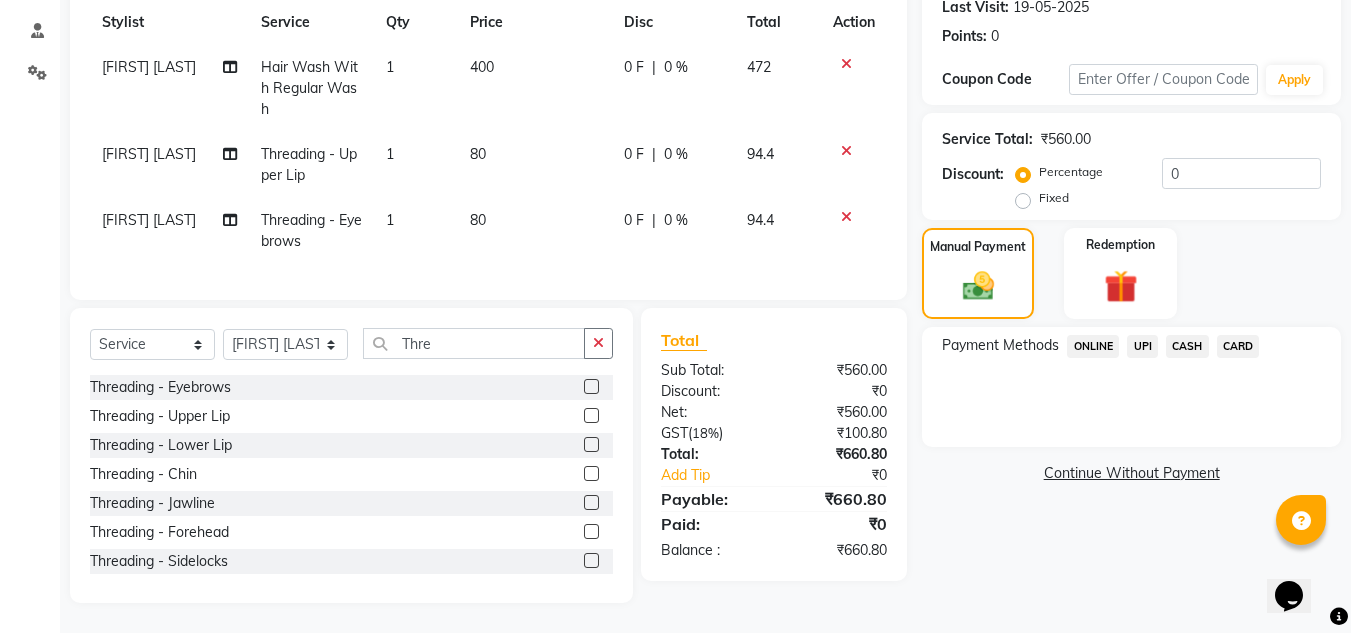 click on "UPI" 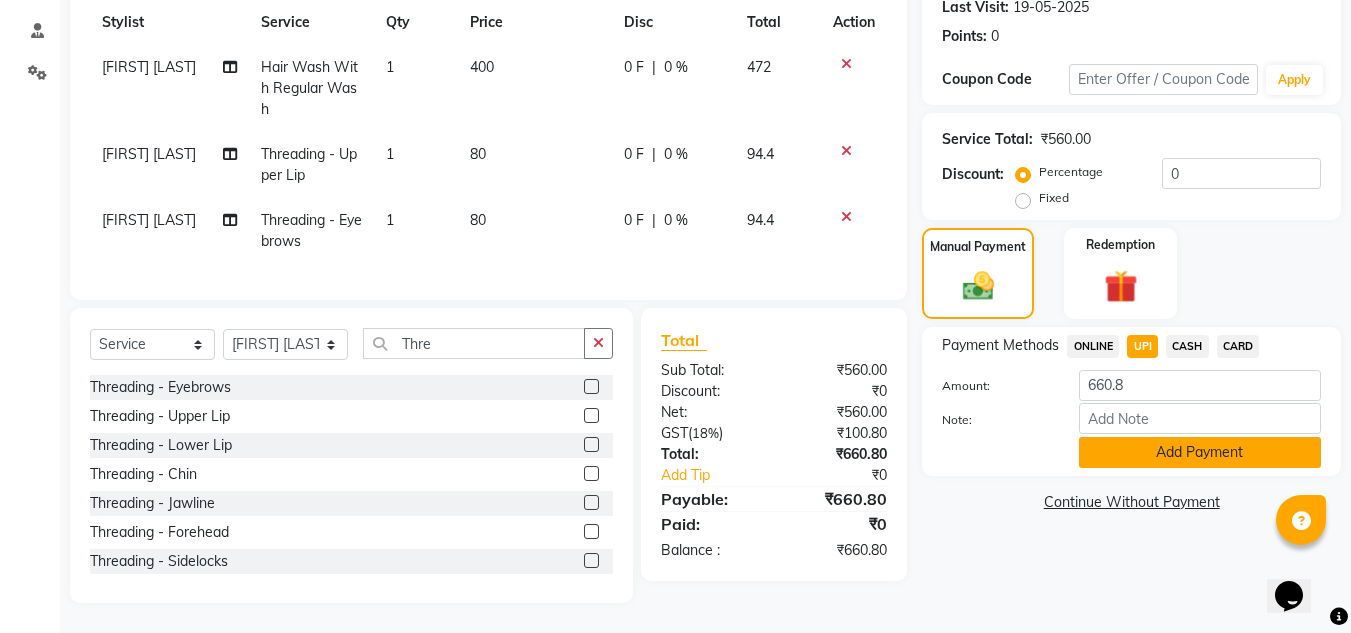 click on "Add Payment" 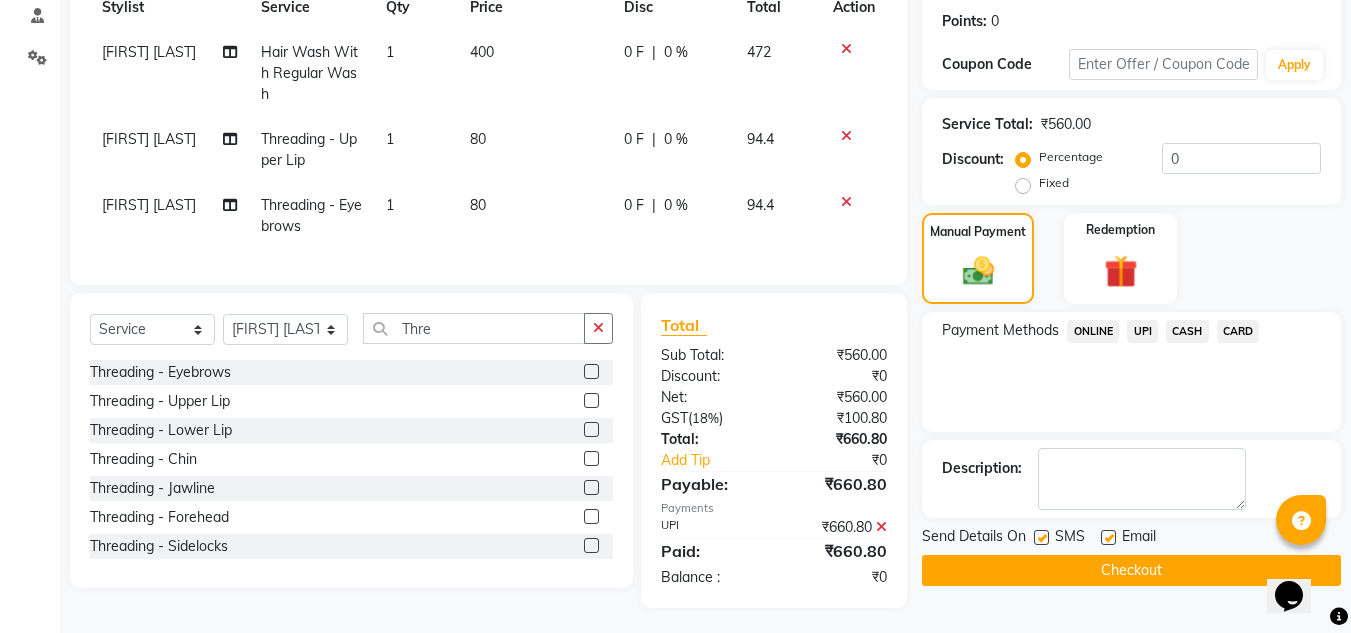 click 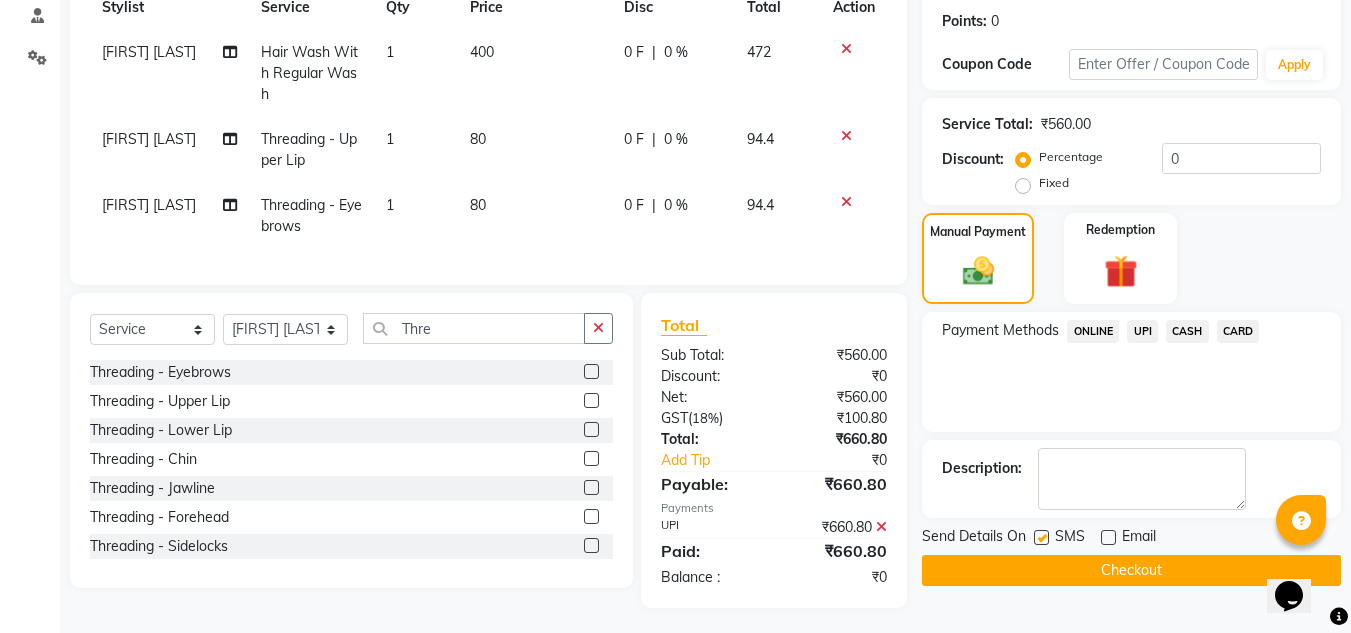click on "Checkout" 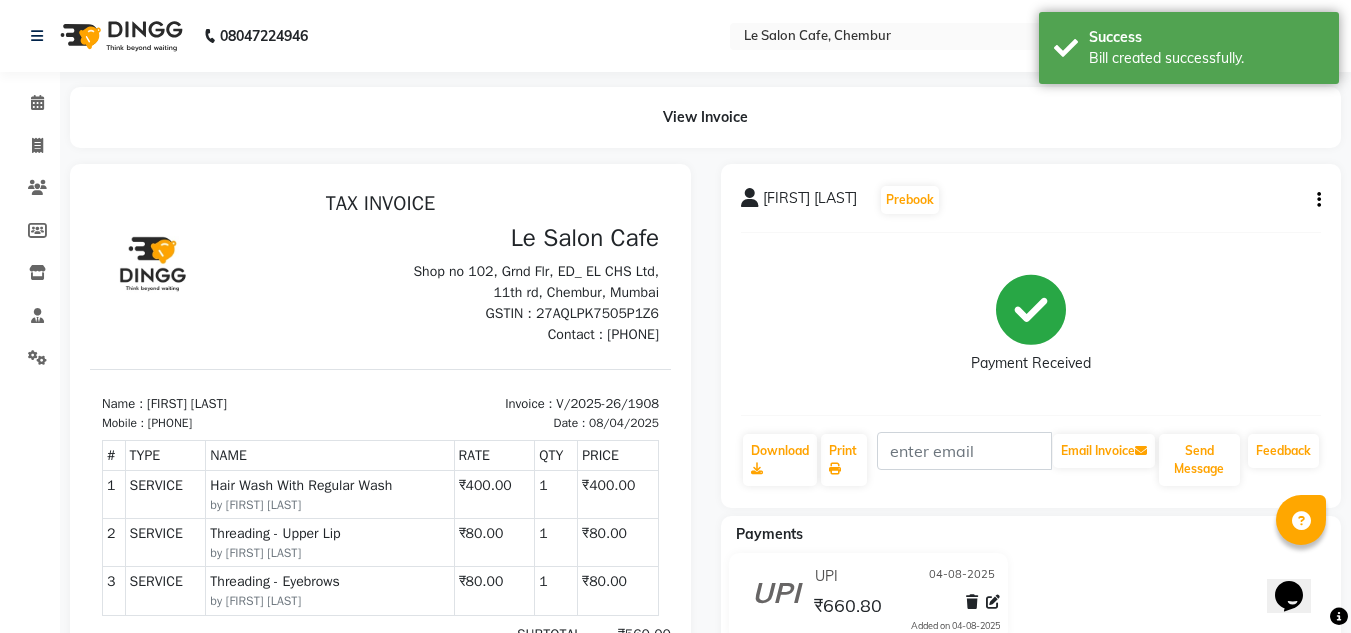 scroll, scrollTop: 0, scrollLeft: 0, axis: both 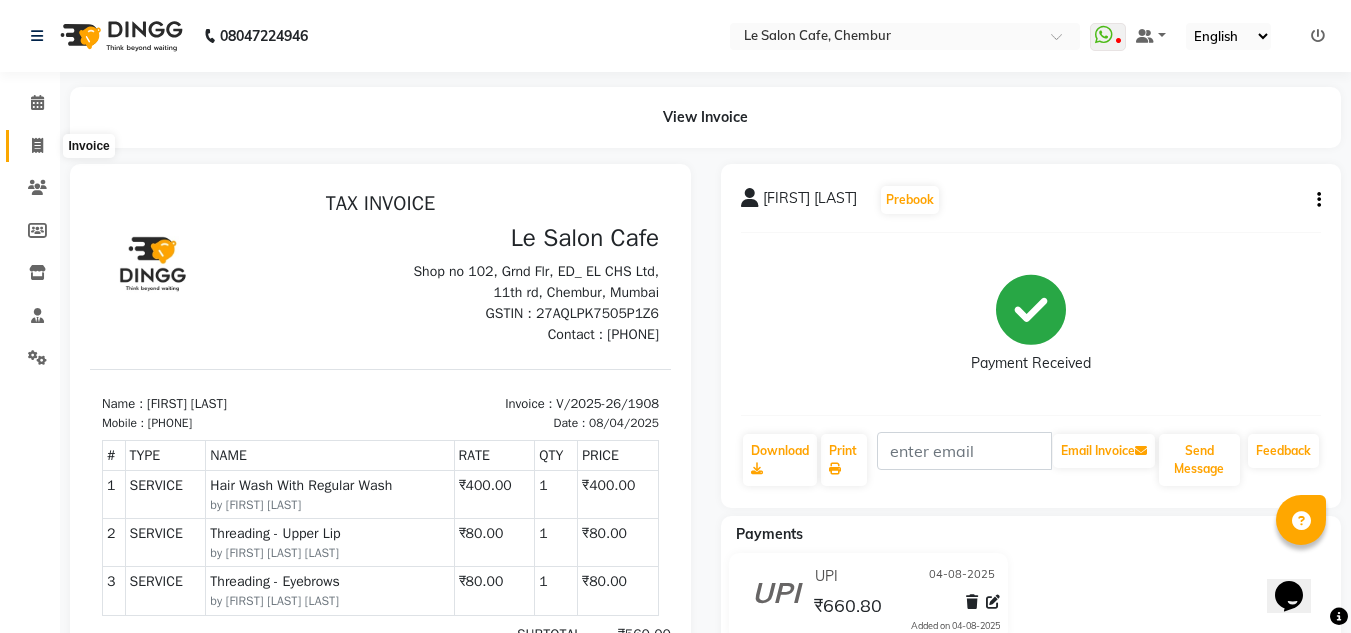 click 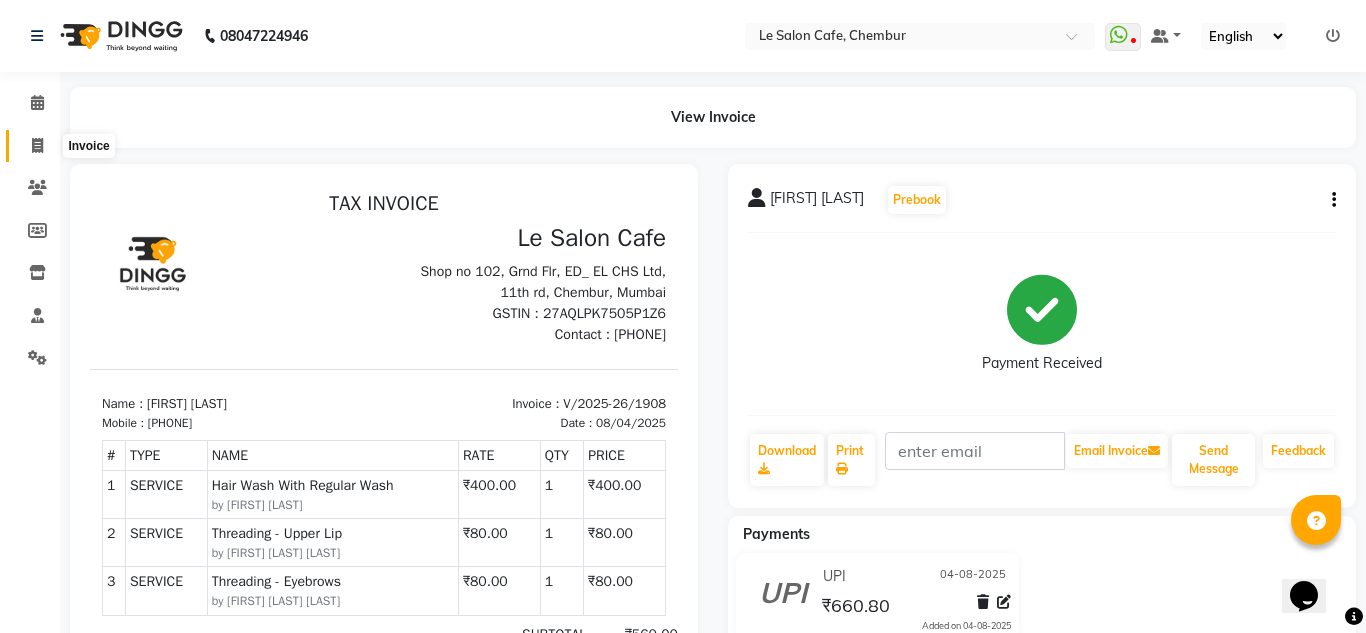 select on "594" 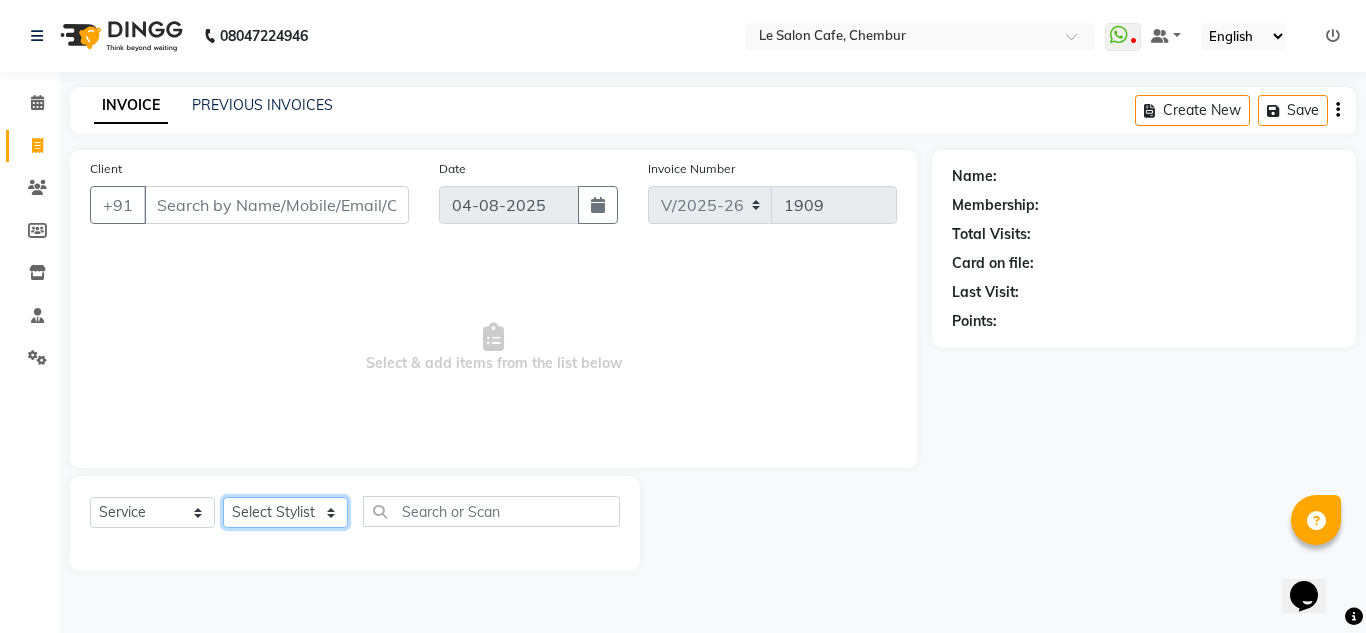 click on "Select Stylist Amandeep Kaur Kalsi Aniket Kadam  Faim Alvi  Front Desk  Muskan Khan  Pooja Kolge Reena Shaukat Ali  Salman Ansari  Shailendra Chauhan  Shekhar Sangle Soniyaa Varma Suchita Mistry" 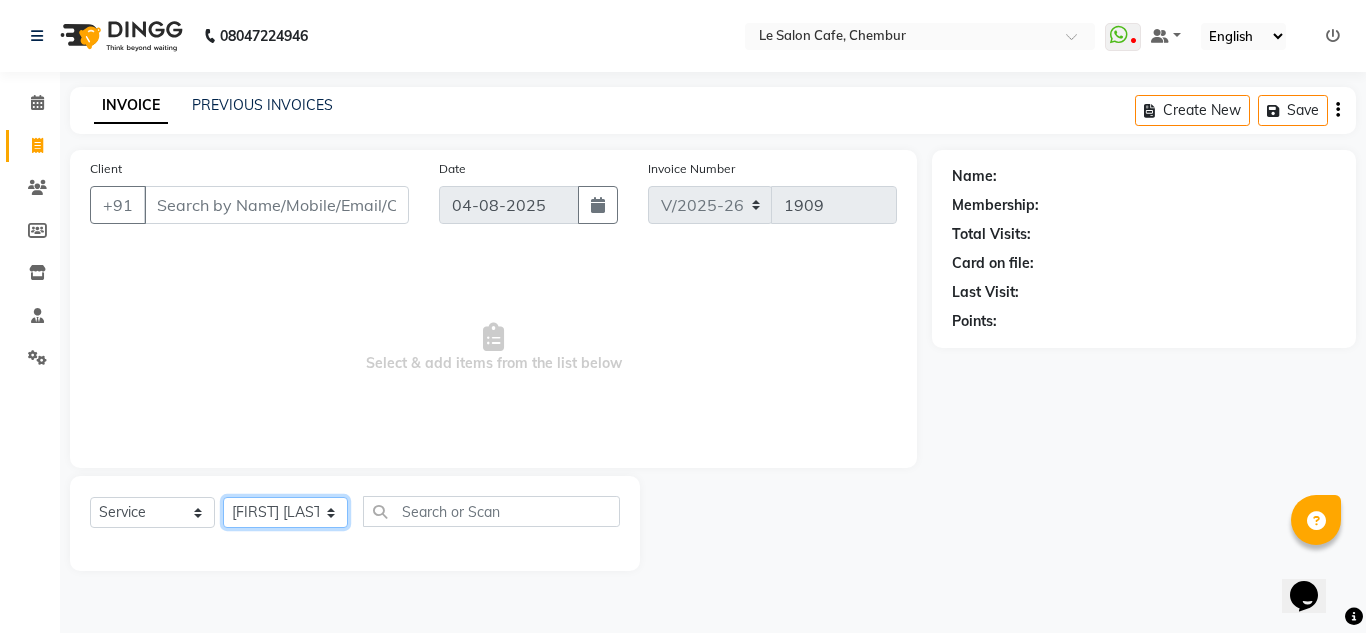 click on "Select Stylist Amandeep Kaur Kalsi Aniket Kadam  Faim Alvi  Front Desk  Muskan Khan  Pooja Kolge Reena Shaukat Ali  Salman Ansari  Shailendra Chauhan  Shekhar Sangle Soniyaa Varma Suchita Mistry" 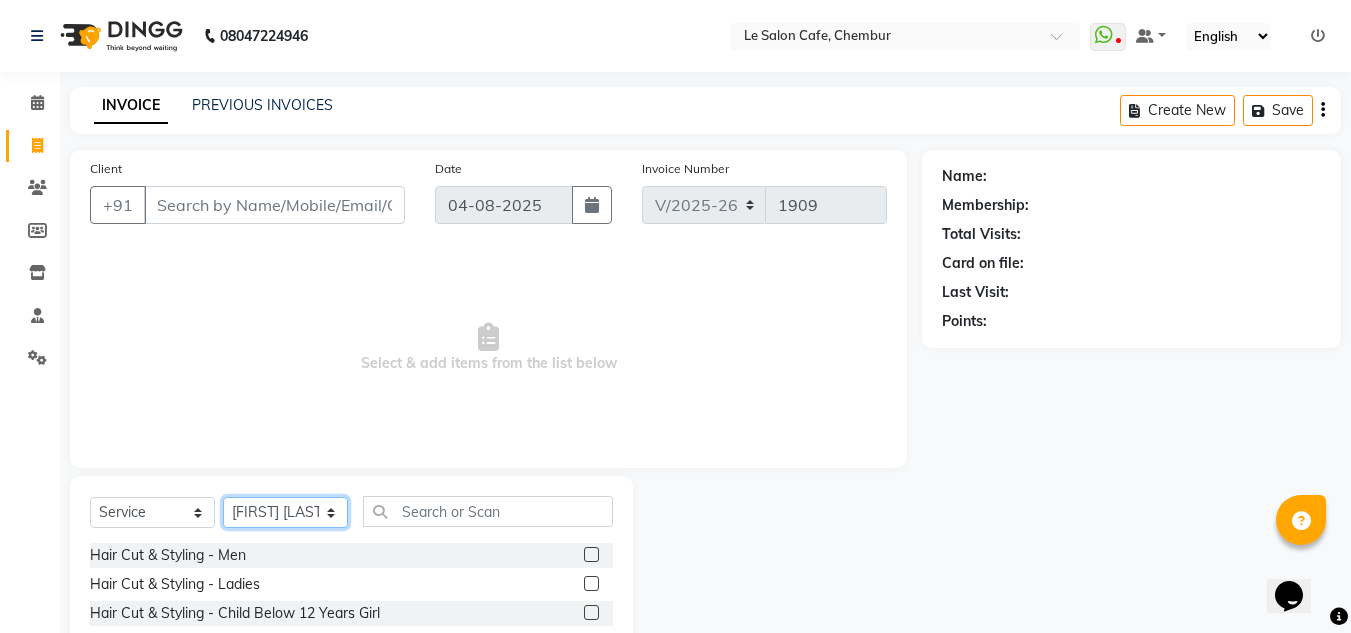 click on "Select Stylist Amandeep Kaur Kalsi Aniket Kadam  Faim Alvi  Front Desk  Muskan Khan  Pooja Kolge Reena Shaukat Ali  Salman Ansari  Shailendra Chauhan  Shekhar Sangle Soniyaa Varma Suchita Mistry" 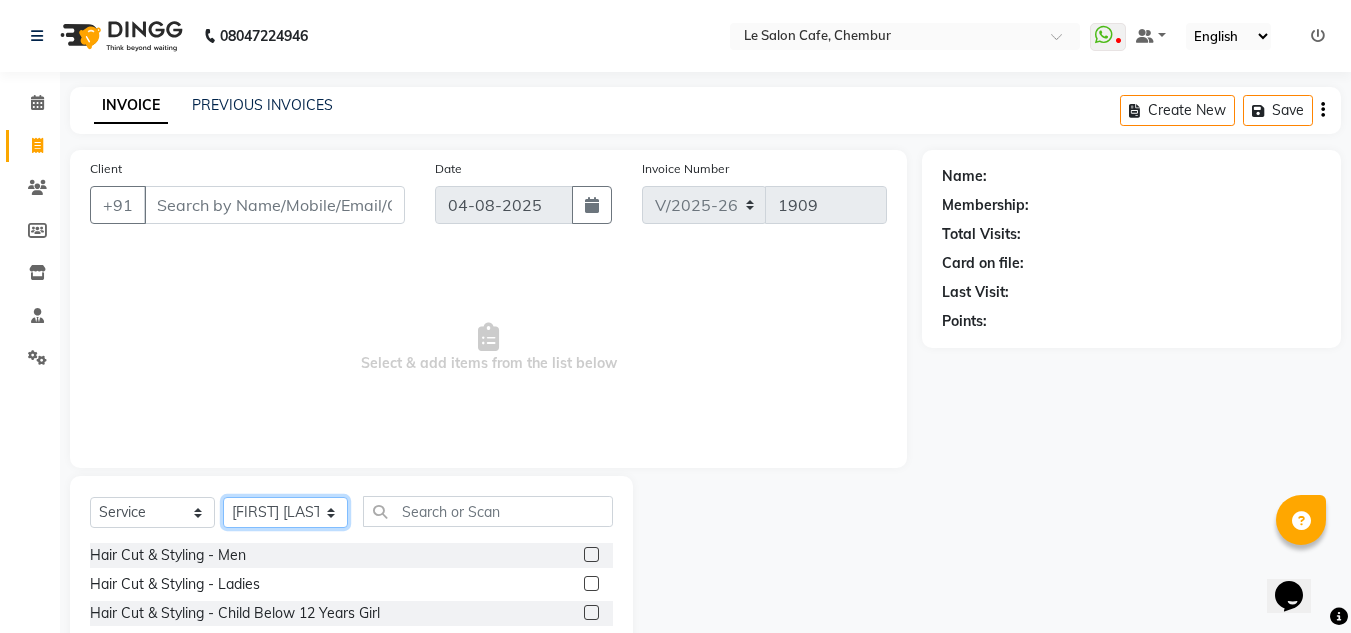 select on "13306" 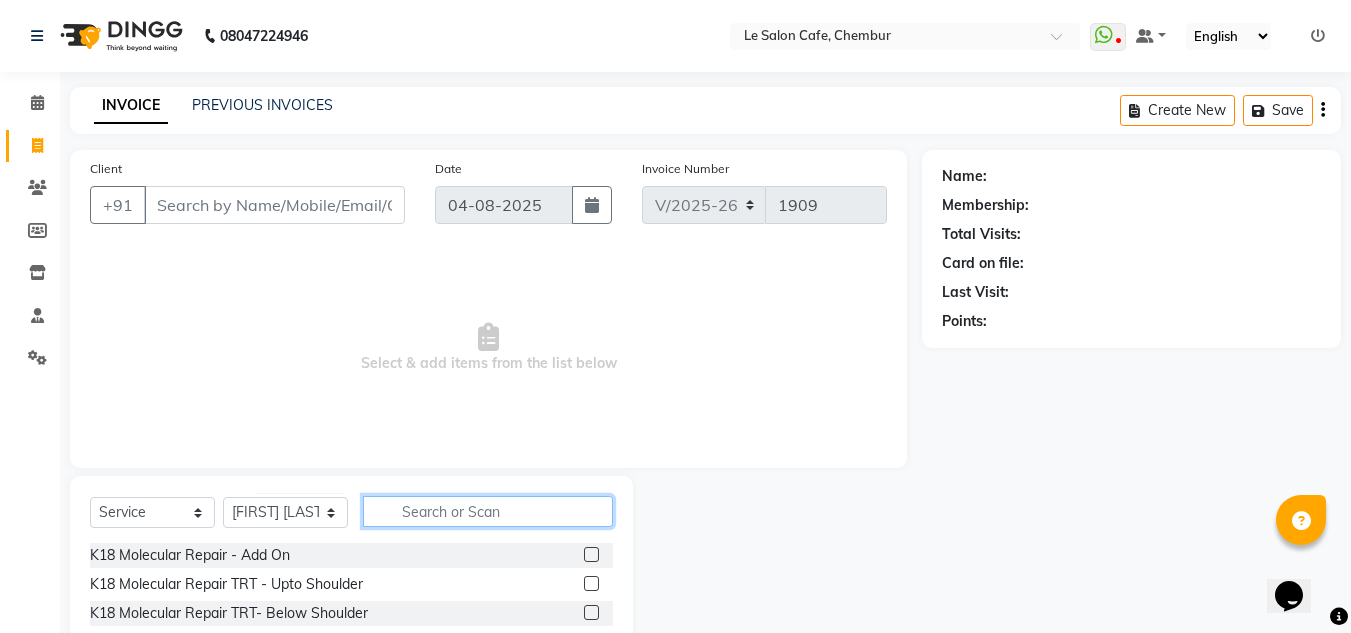 click 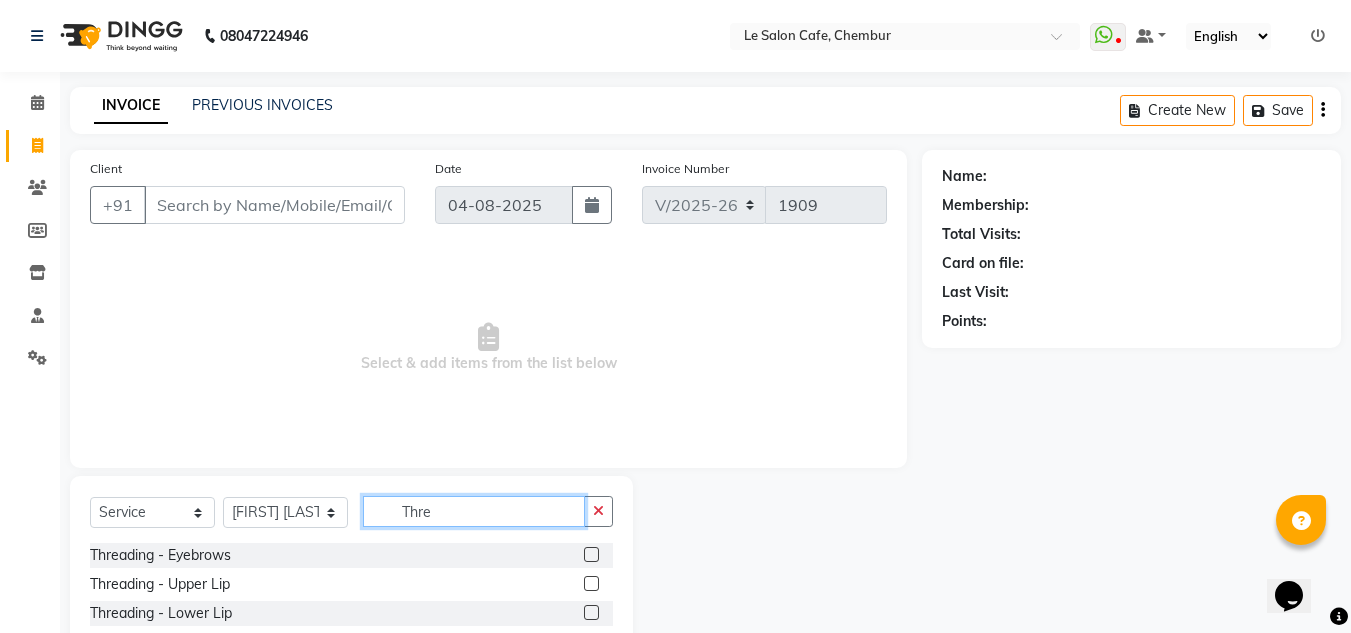 type on "Thre" 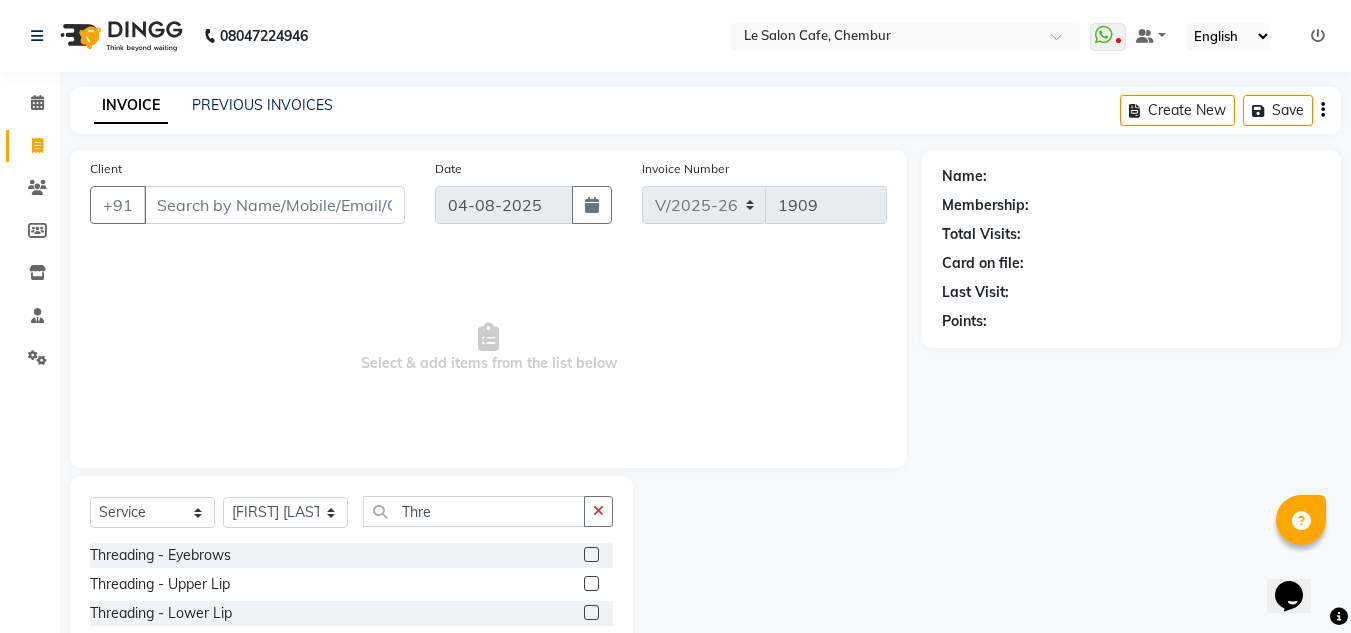 click 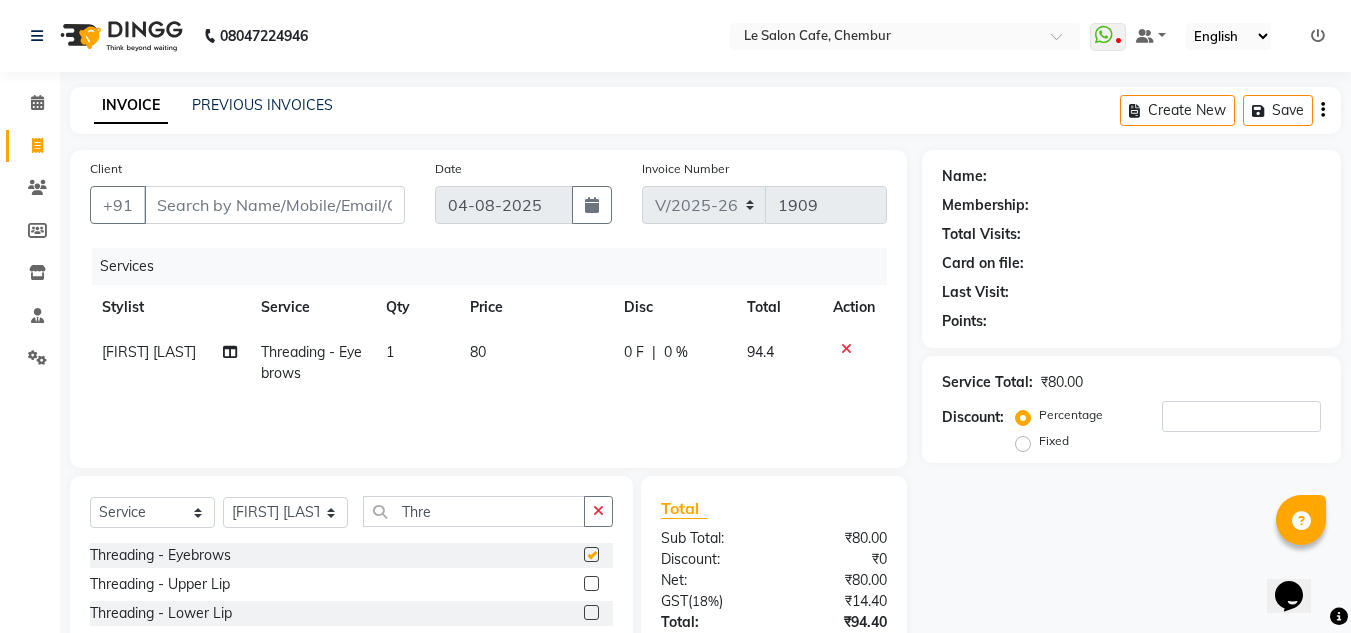 checkbox on "false" 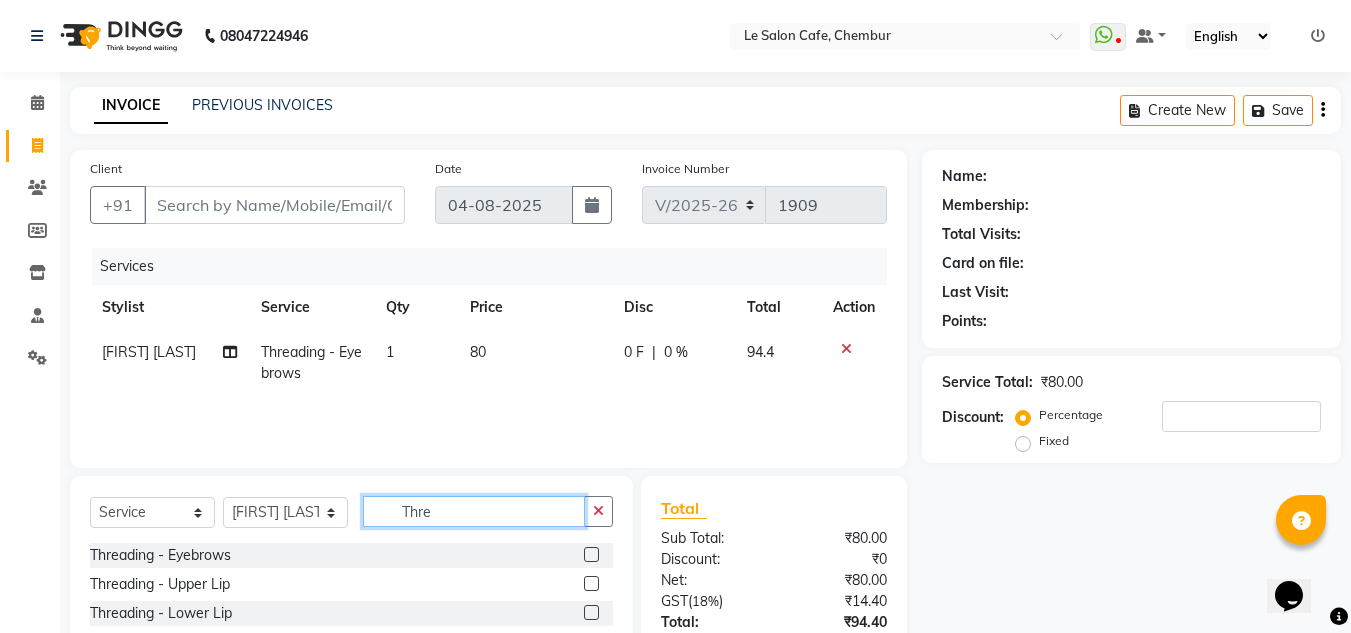 click on "Thre" 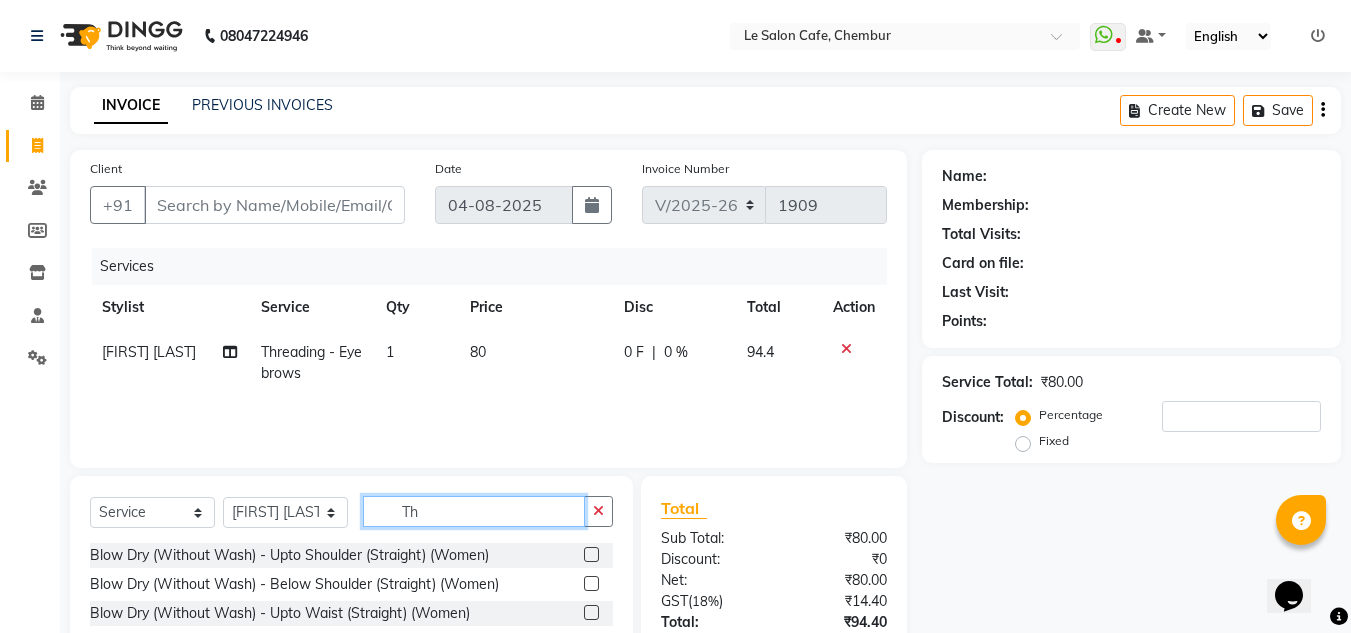 type on "T" 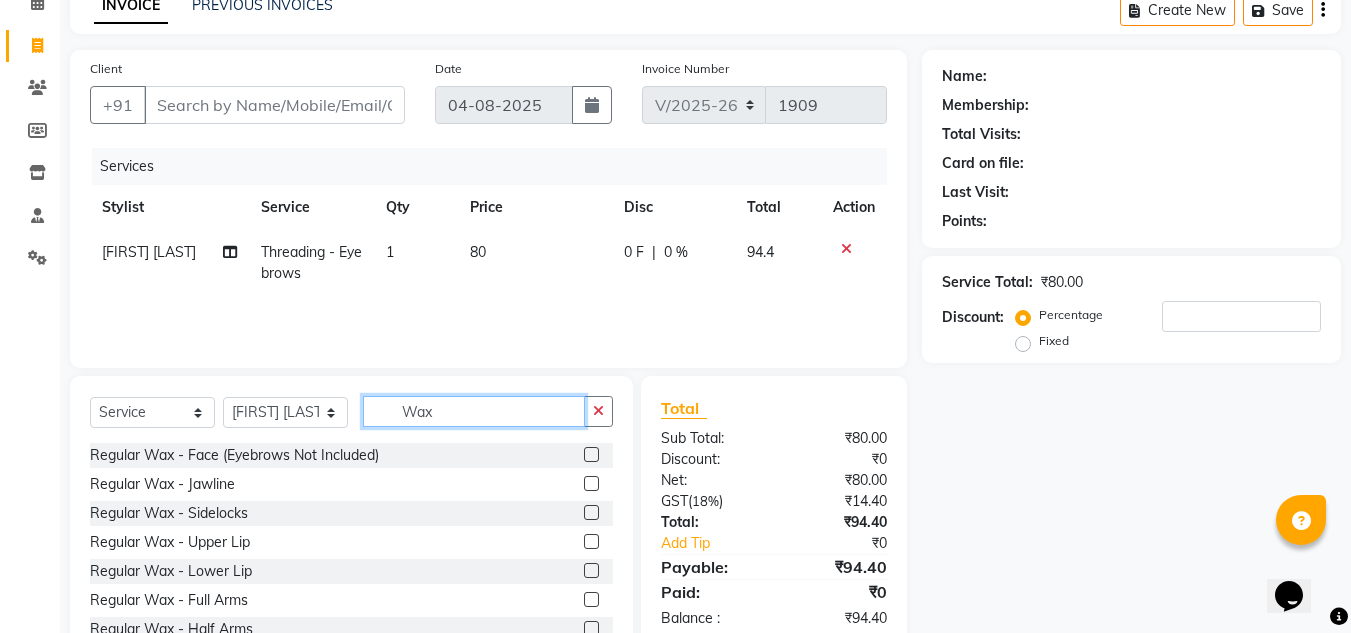 scroll, scrollTop: 168, scrollLeft: 0, axis: vertical 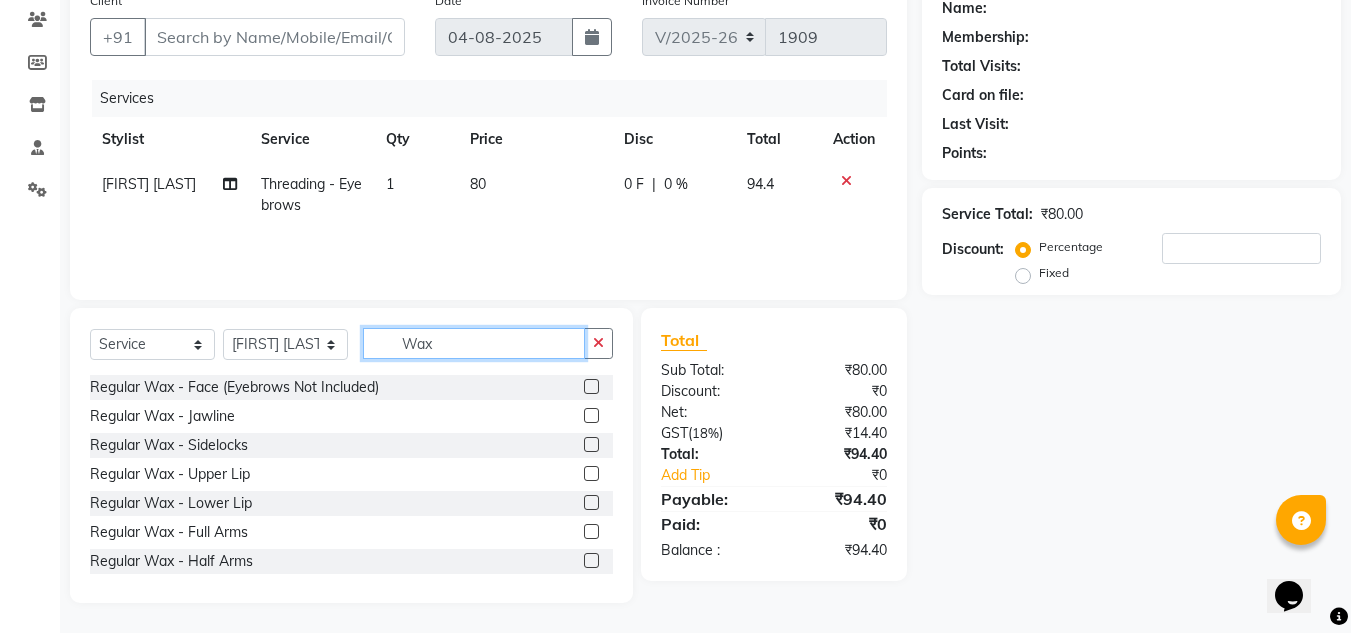 type on "Wax" 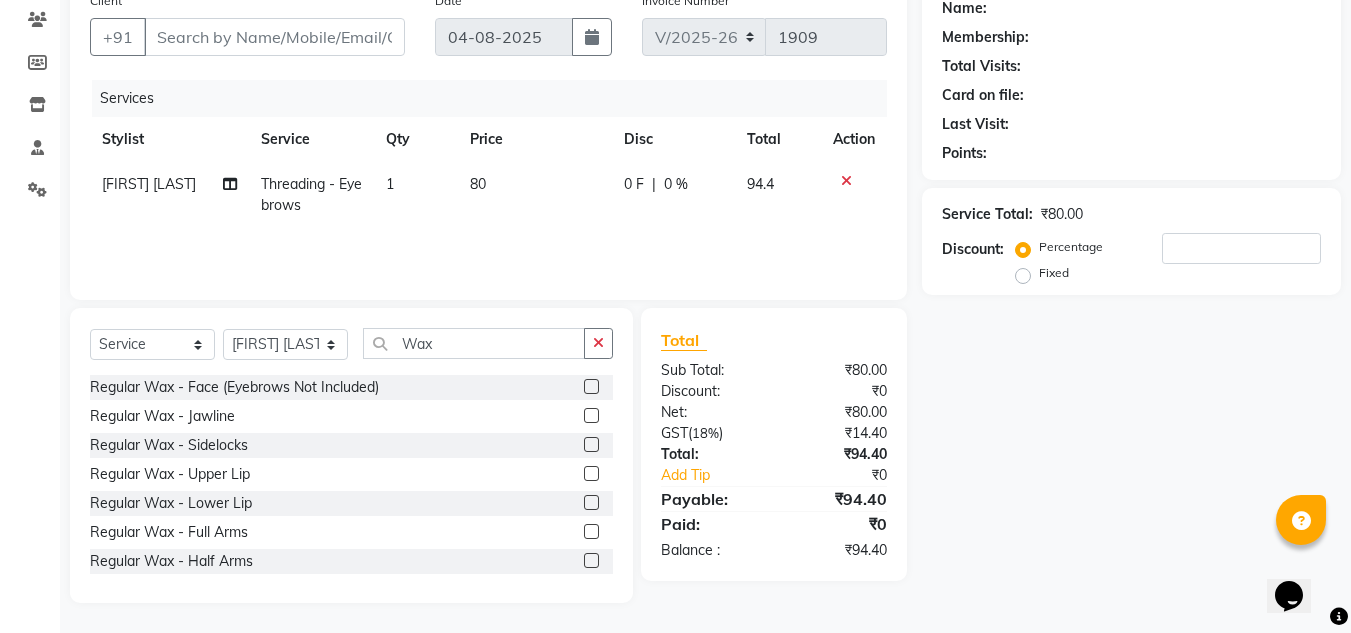 click 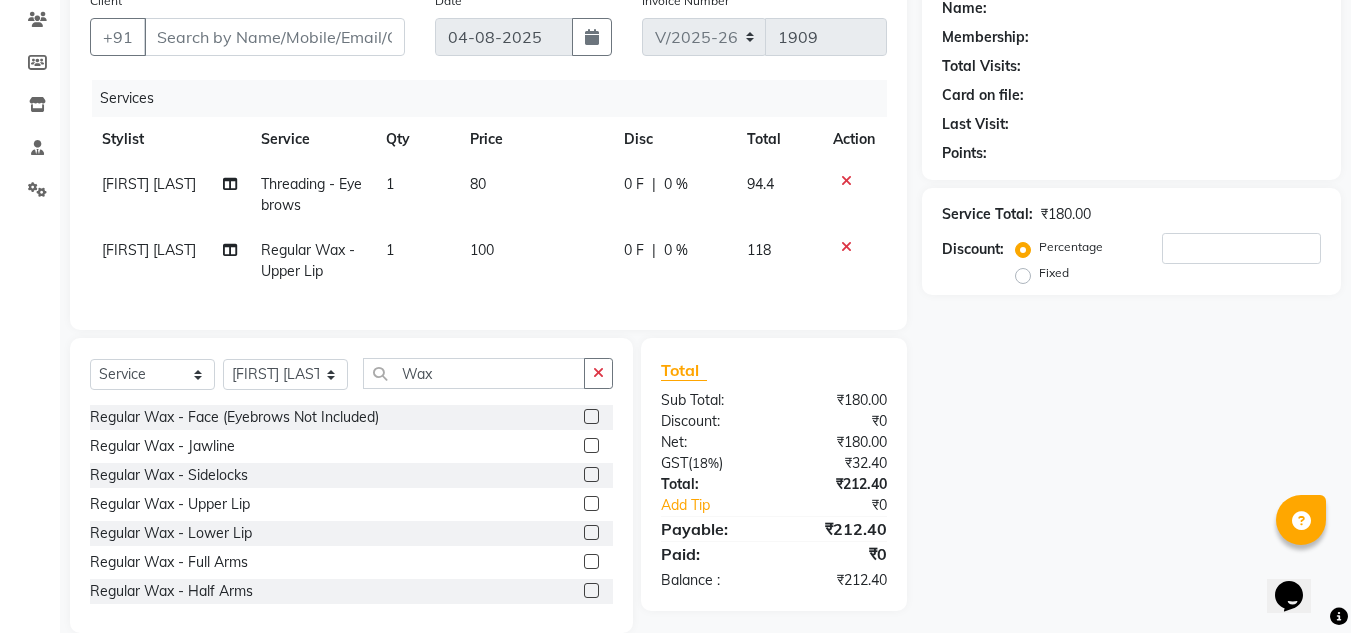 click 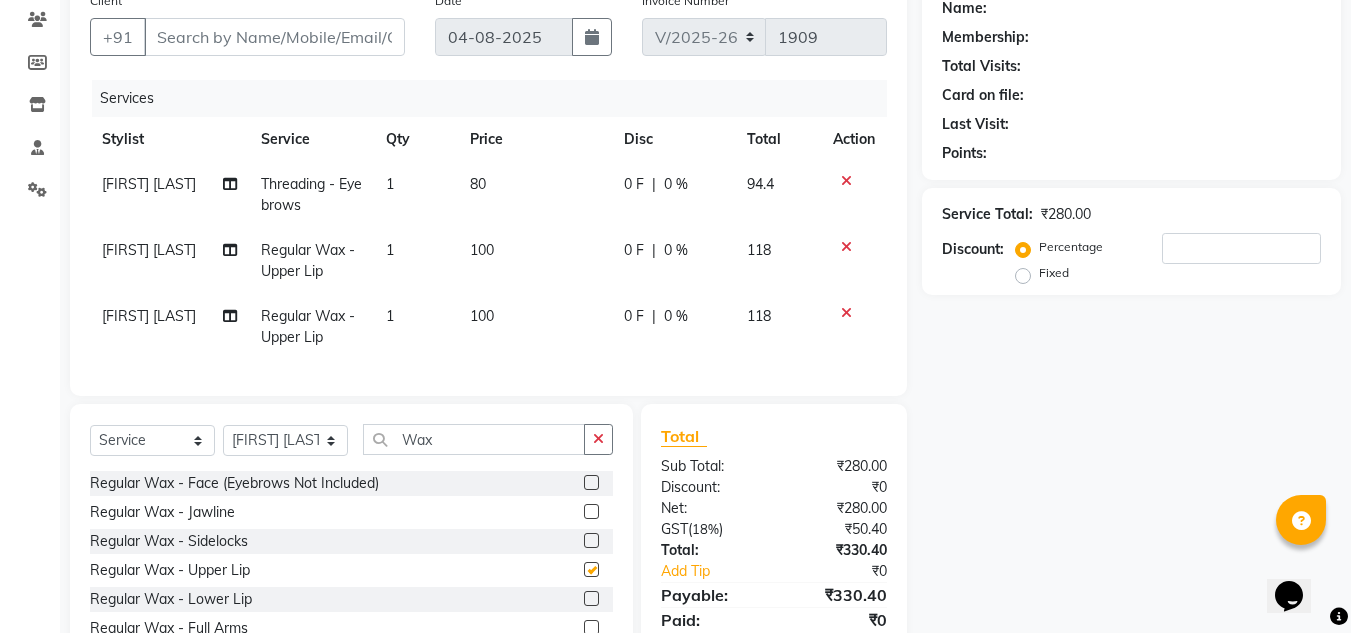 checkbox on "false" 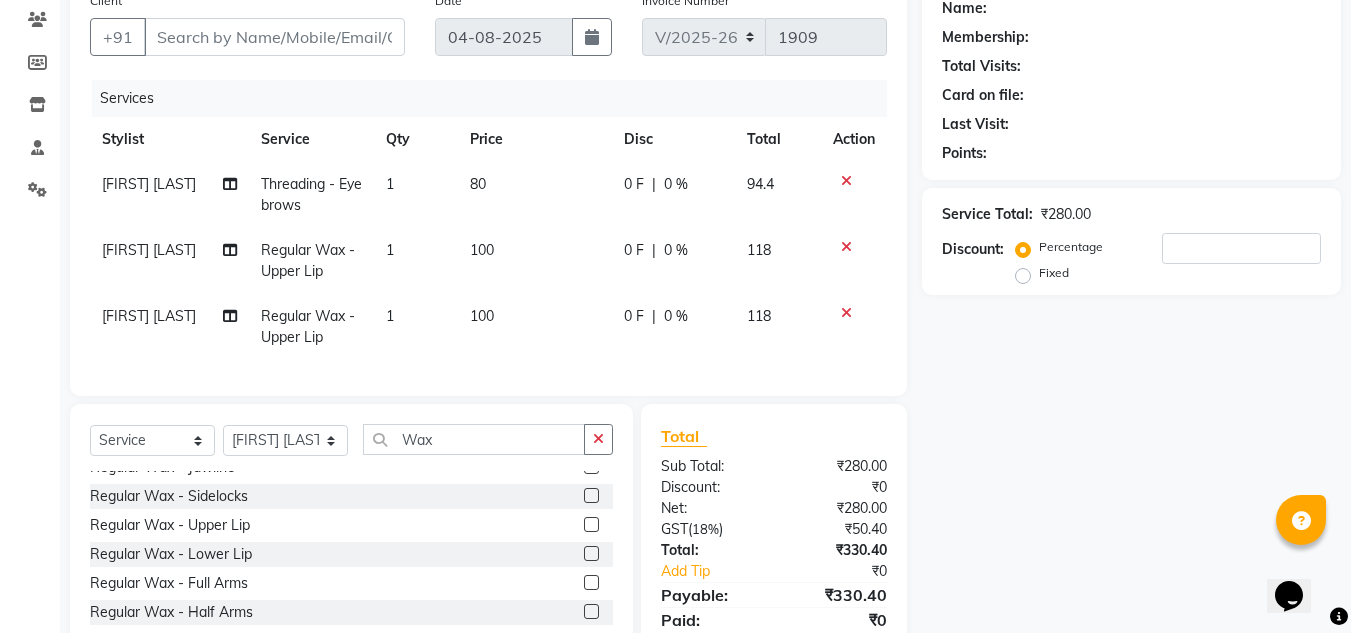 scroll, scrollTop: 0, scrollLeft: 0, axis: both 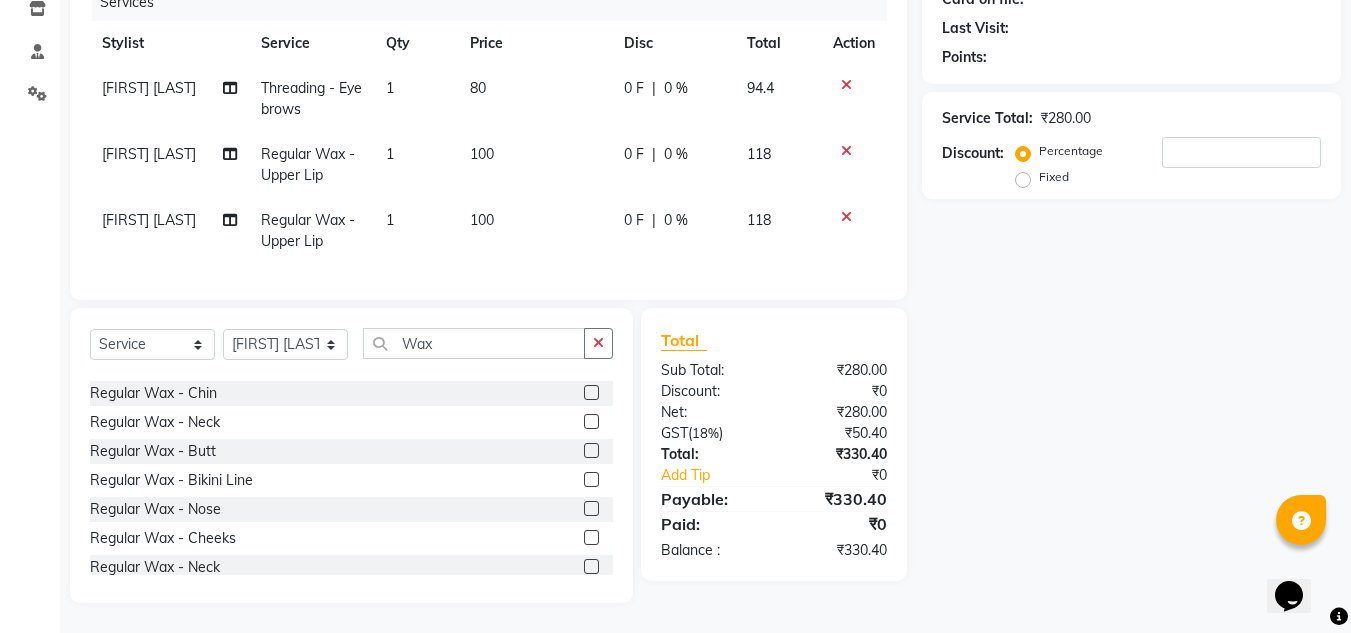 click 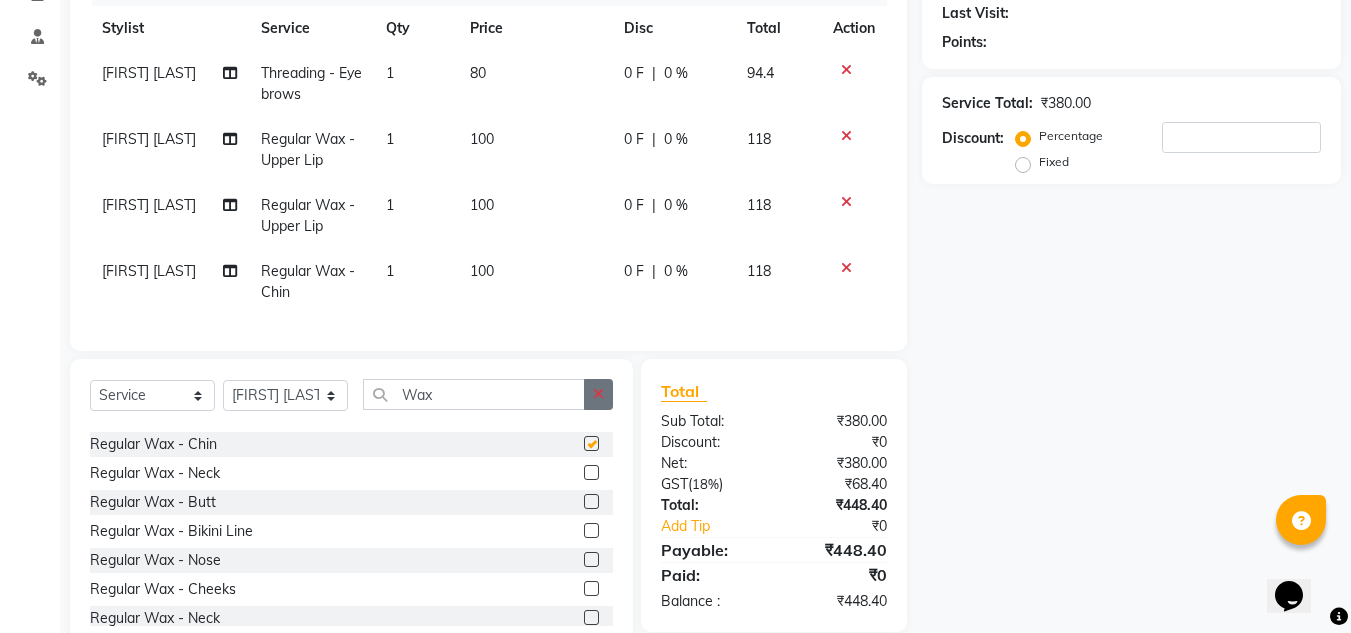 checkbox on "false" 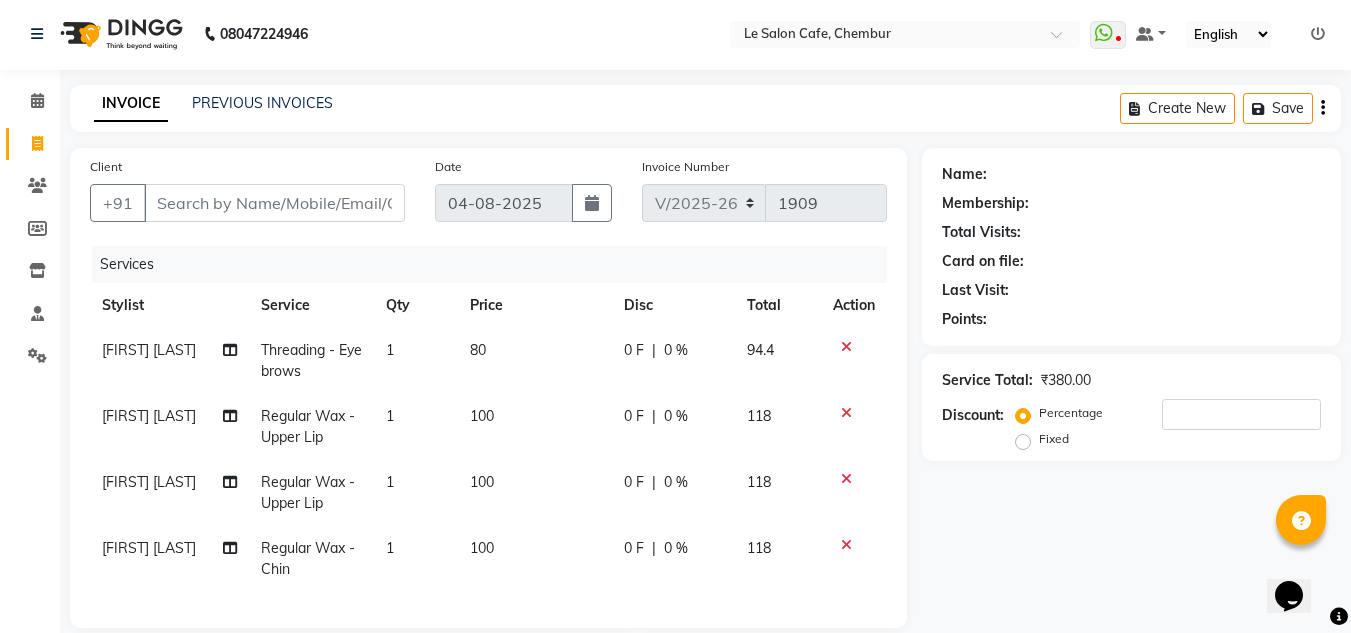 scroll, scrollTop: 0, scrollLeft: 0, axis: both 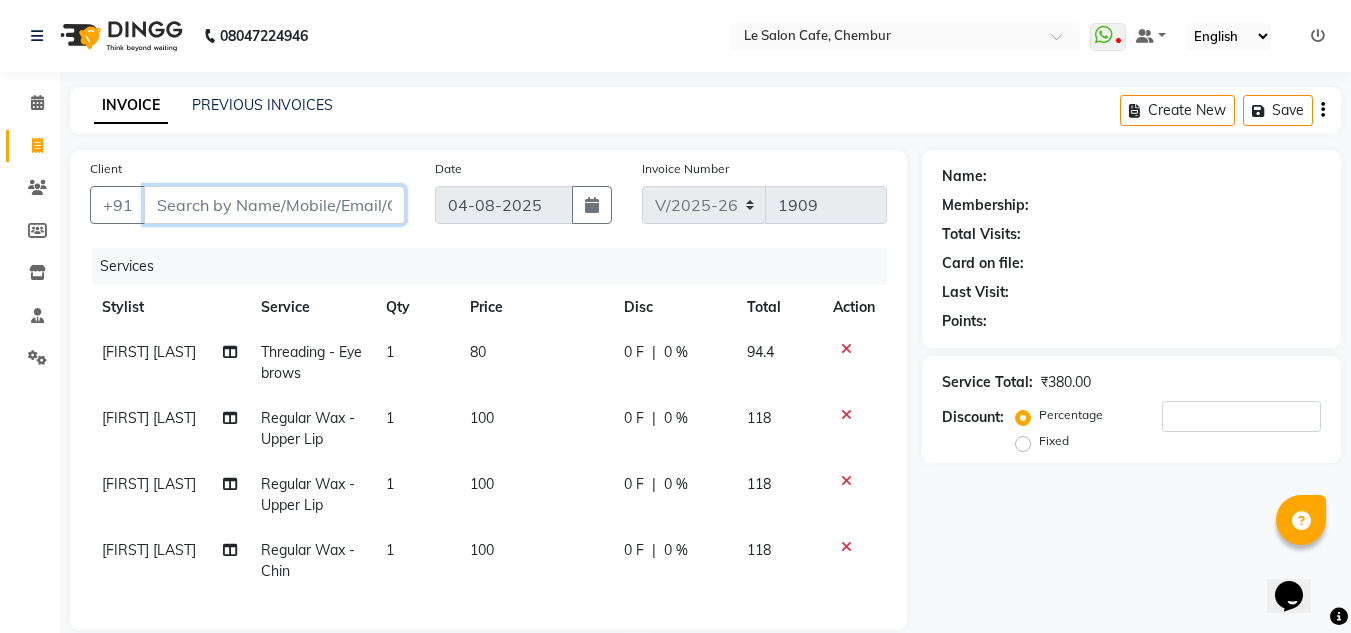 click on "Client" at bounding box center [274, 205] 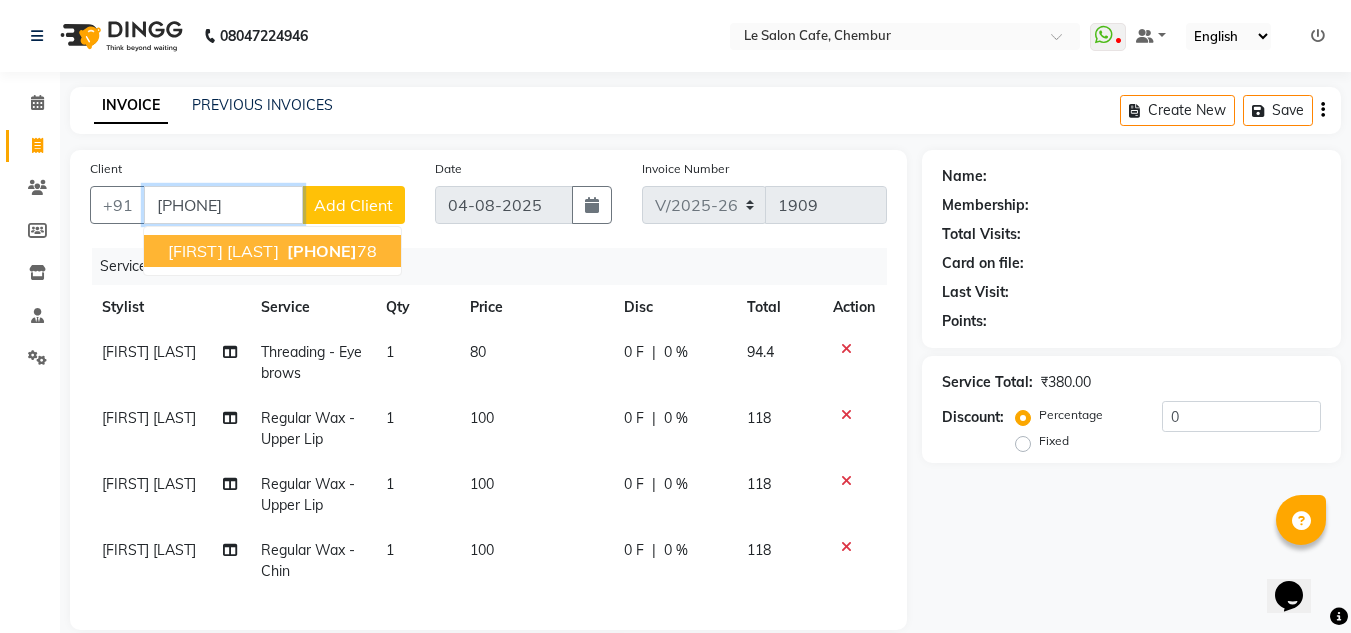 click on "Shikha Kothari" at bounding box center (223, 251) 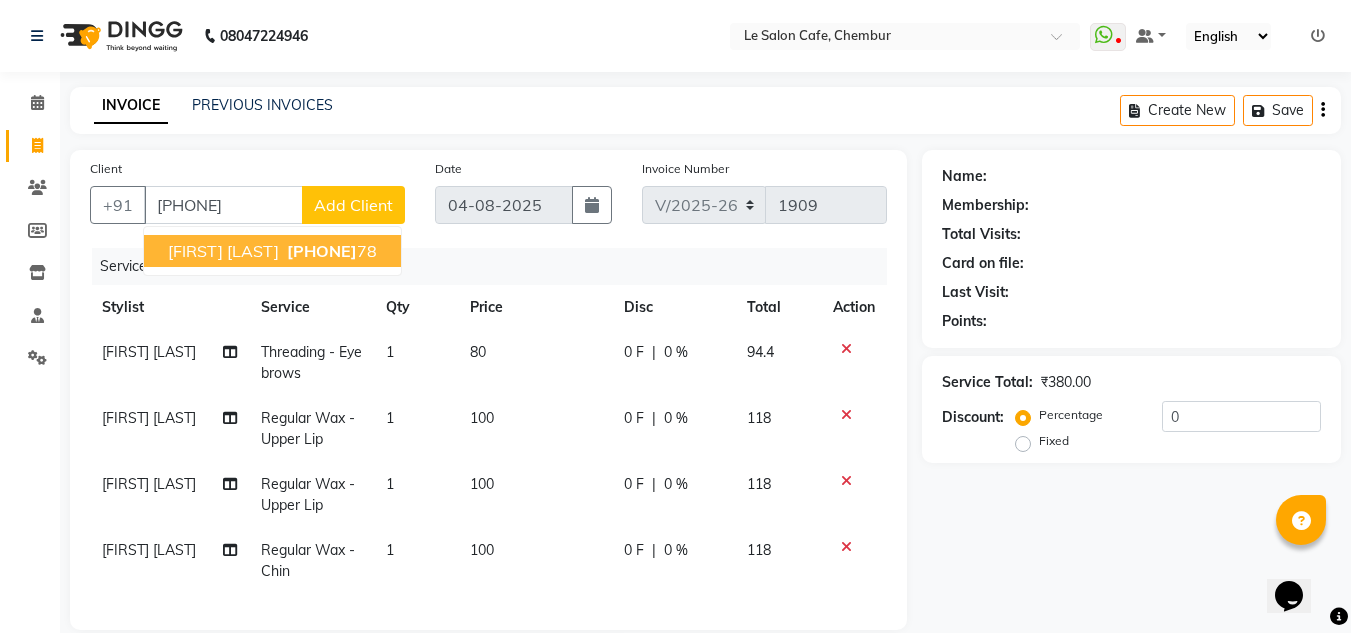 select on "1: Object" 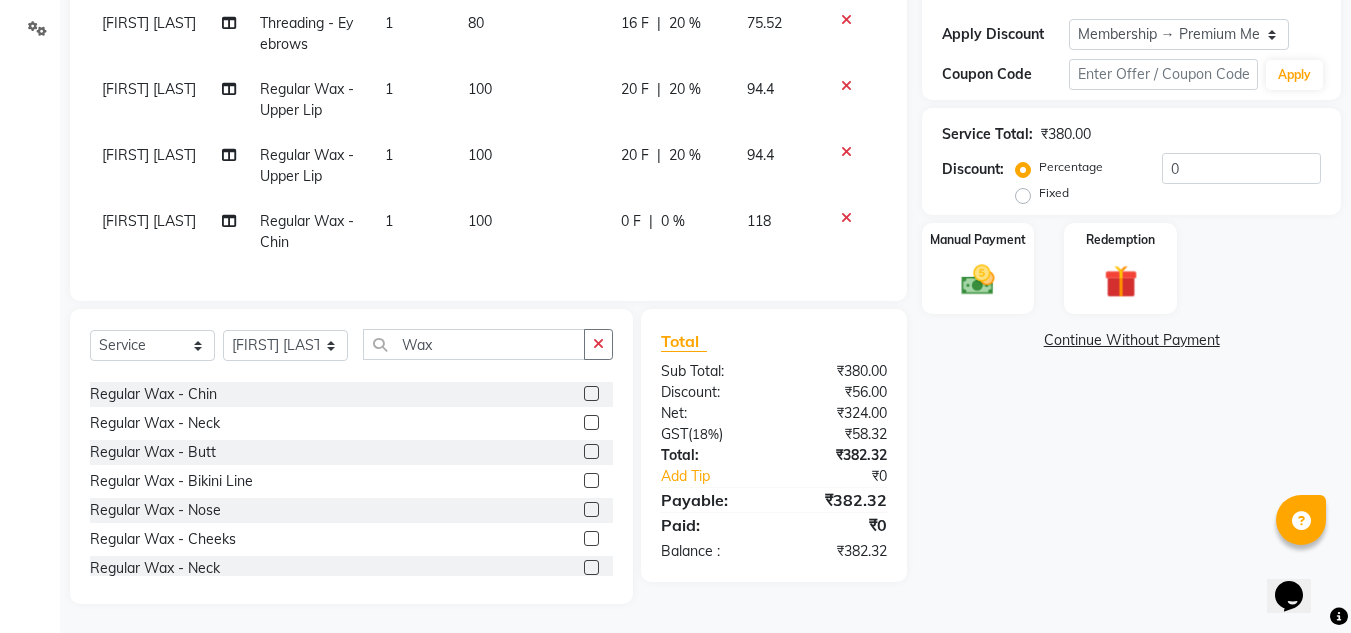 scroll, scrollTop: 345, scrollLeft: 0, axis: vertical 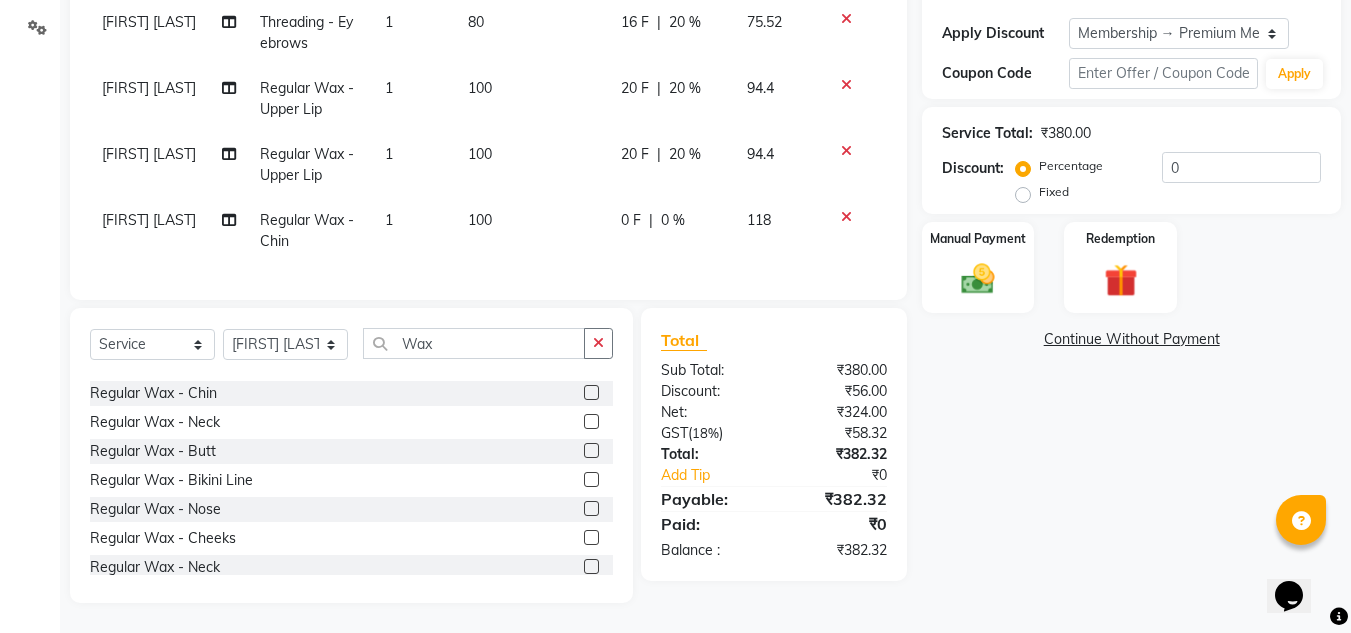 click on "0 %" 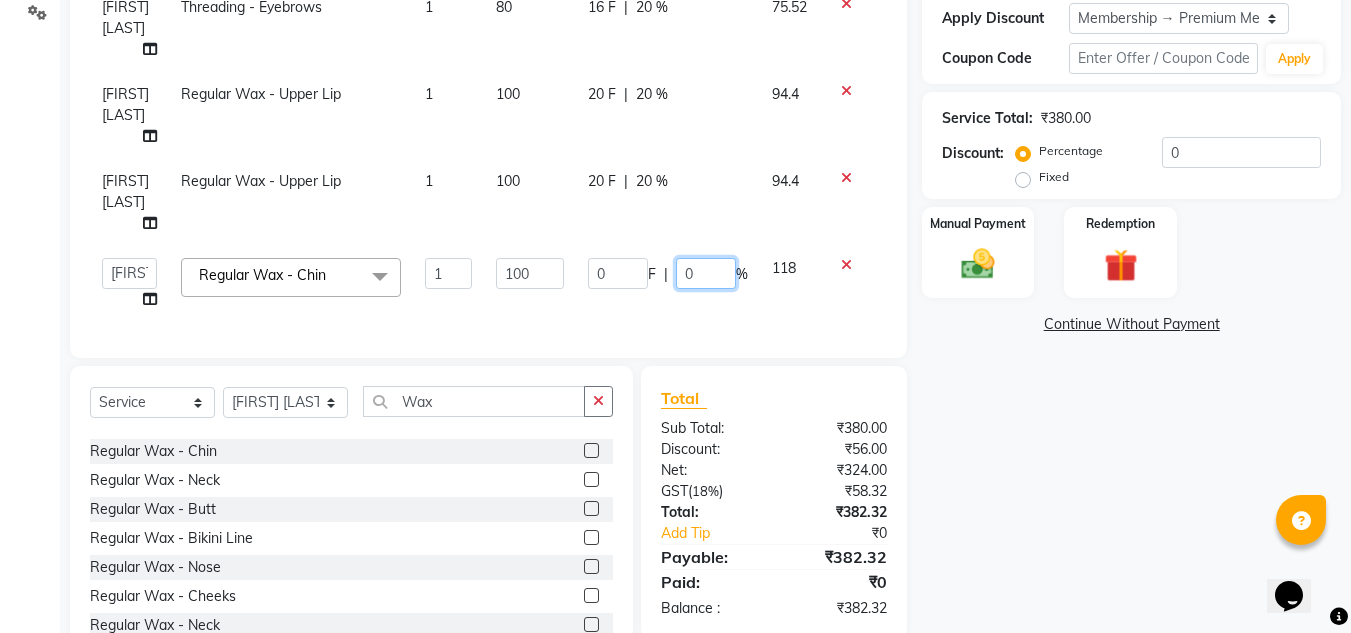 click on "0" 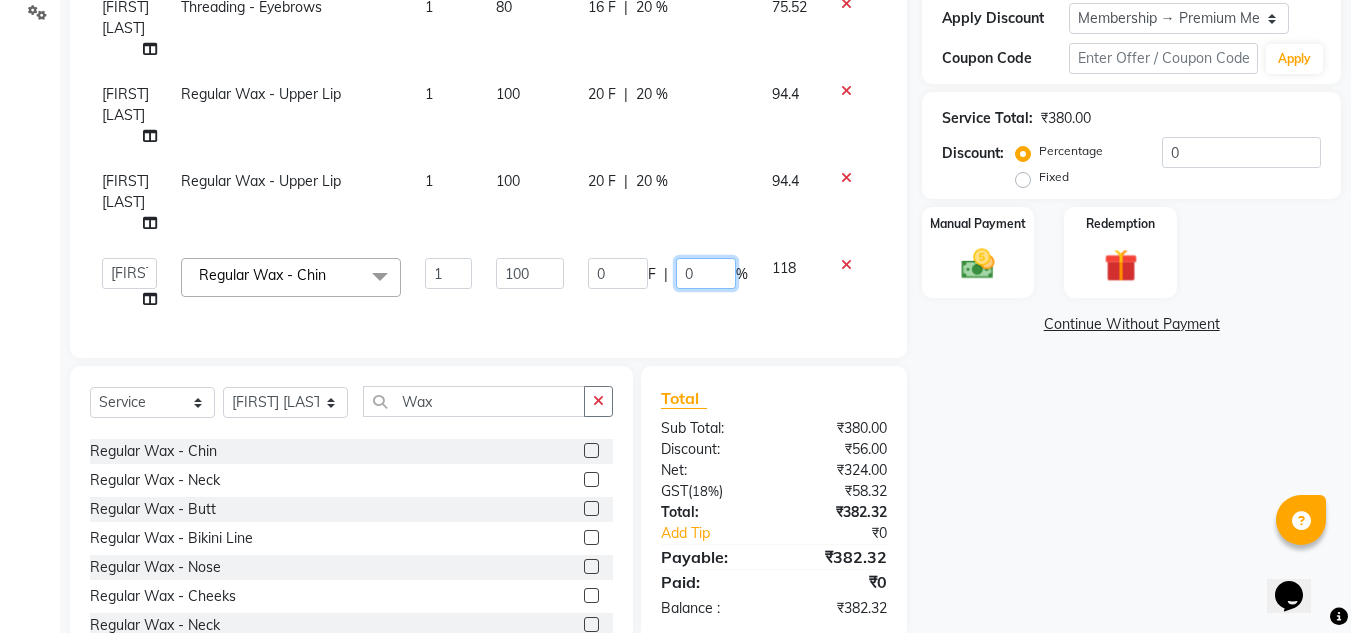 type on "20" 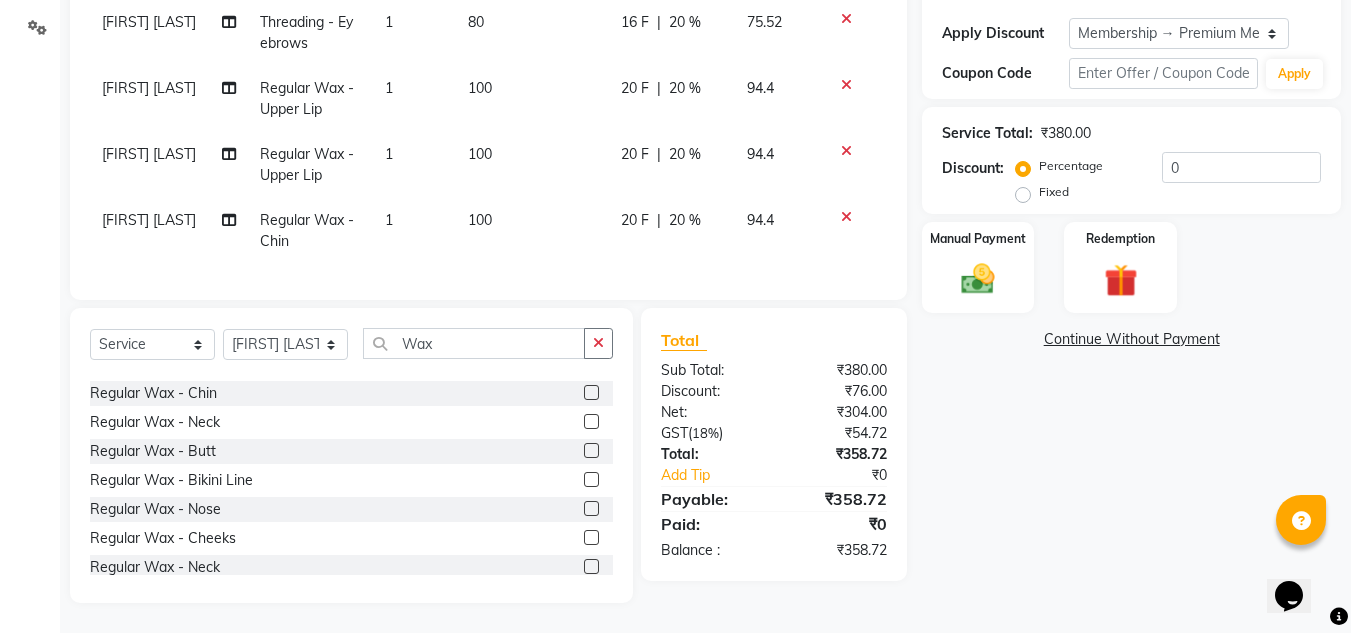 click on "Suchita Mistry Regular Wax - Chin 1 100 20 F | 20 % 94.4" 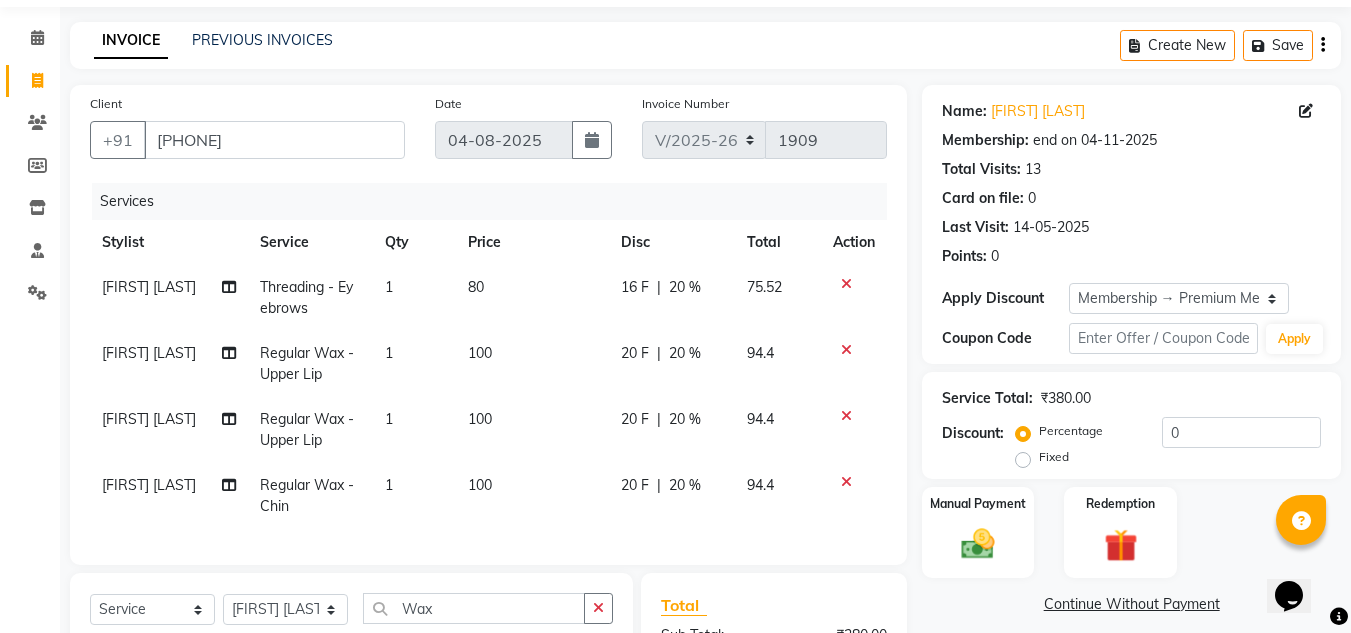 scroll, scrollTop: 100, scrollLeft: 0, axis: vertical 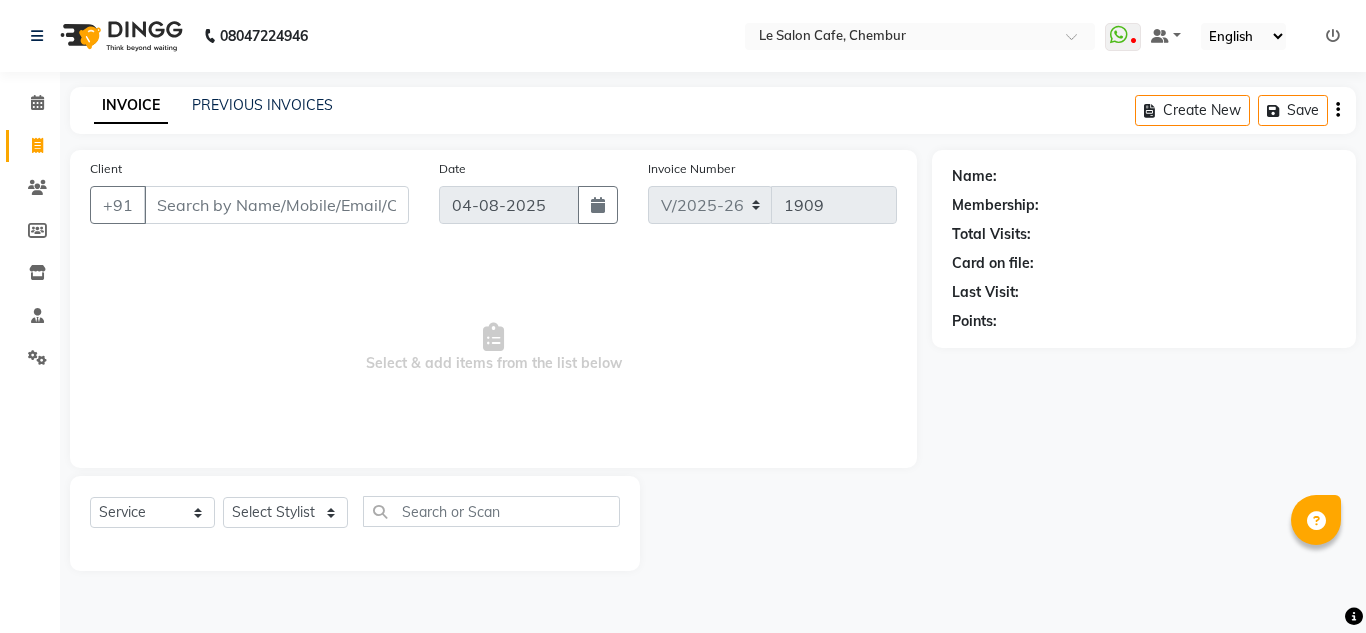 select on "594" 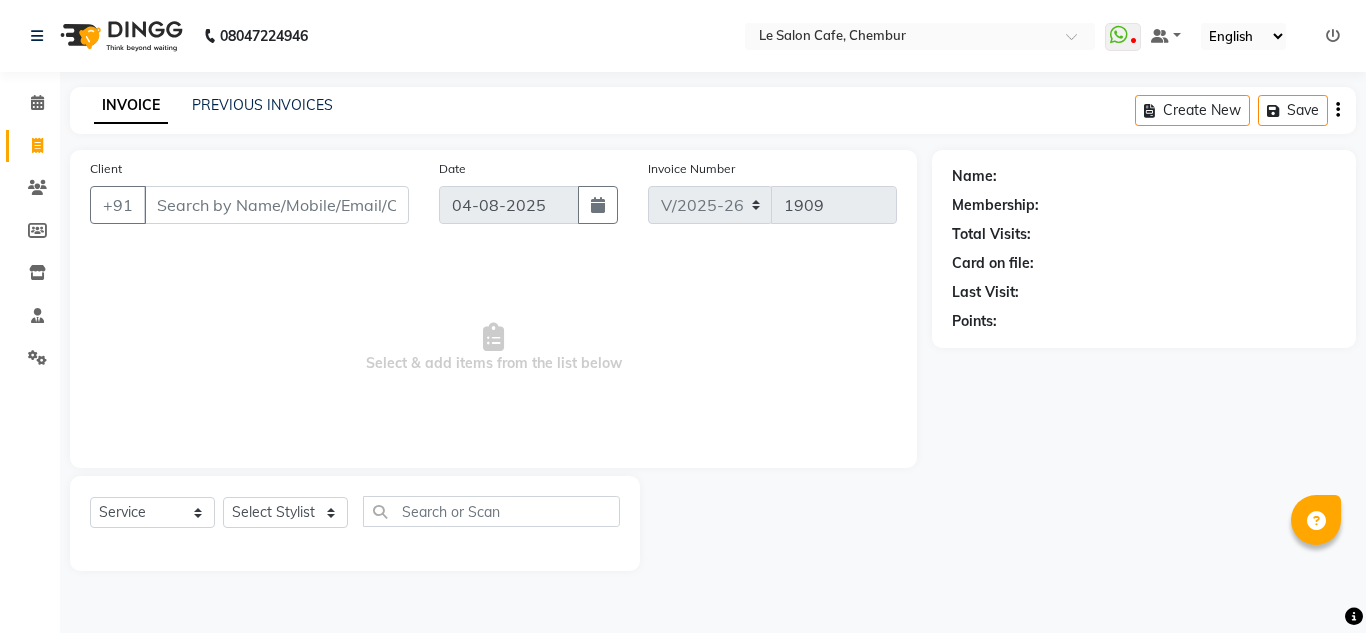 scroll, scrollTop: 0, scrollLeft: 0, axis: both 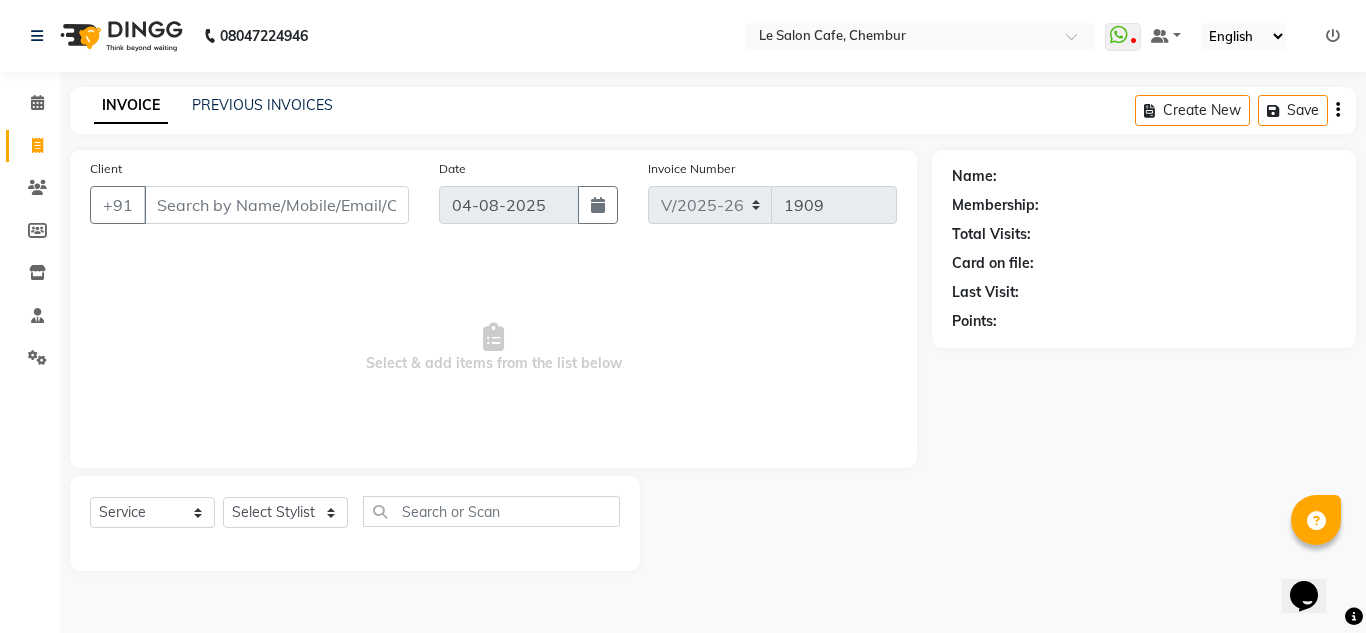click on "Client" at bounding box center [276, 205] 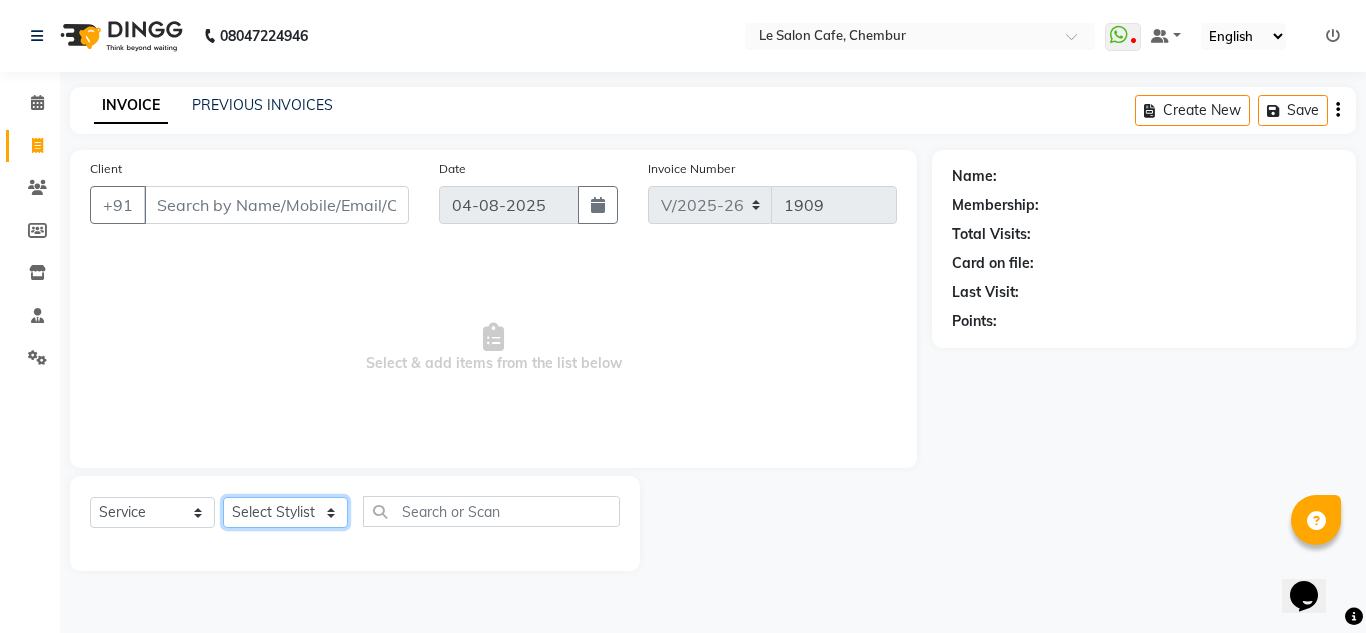 click on "Select Stylist Amandeep Kaur Kalsi Aniket Kadam  Faim Alvi  Front Desk  Muskan Khan  Pooja Kolge Reena Shaukat Ali  Salman Ansari  Shailendra Chauhan  Shekhar Sangle Soniyaa Varma Suchita Mistry" 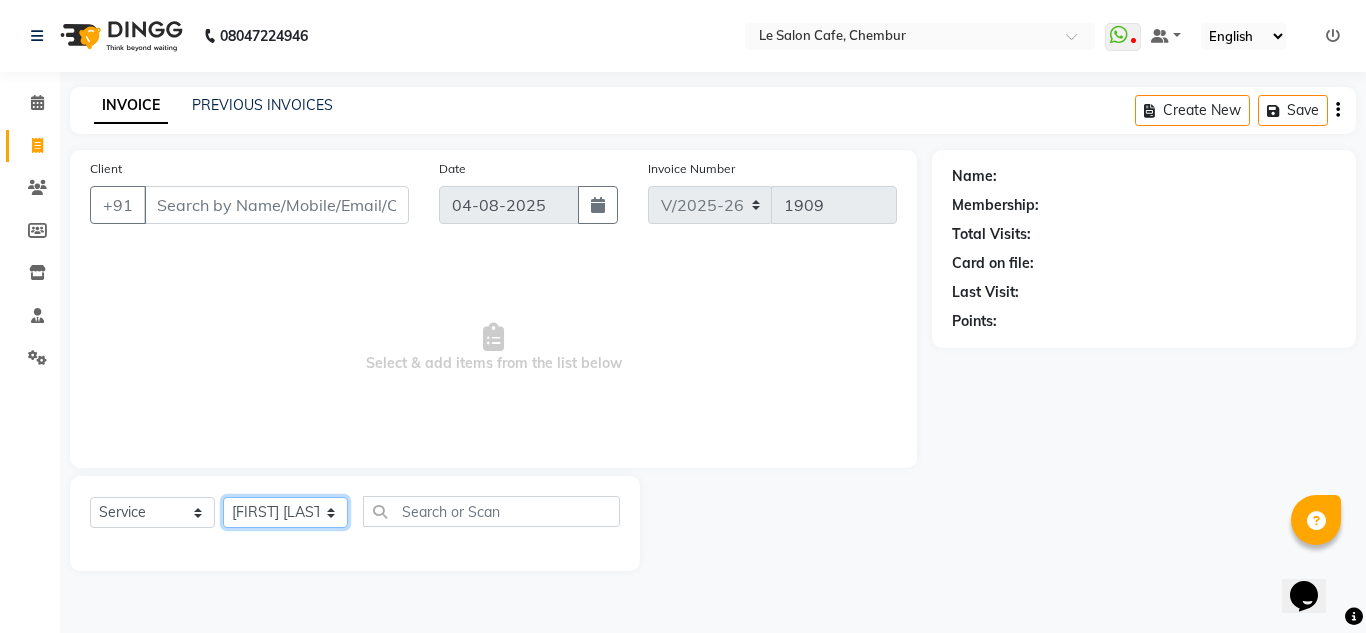 click on "Select Stylist Amandeep Kaur Kalsi Aniket Kadam  Faim Alvi  Front Desk  Muskan Khan  Pooja Kolge Reena Shaukat Ali  Salman Ansari  Shailendra Chauhan  Shekhar Sangle Soniyaa Varma Suchita Mistry" 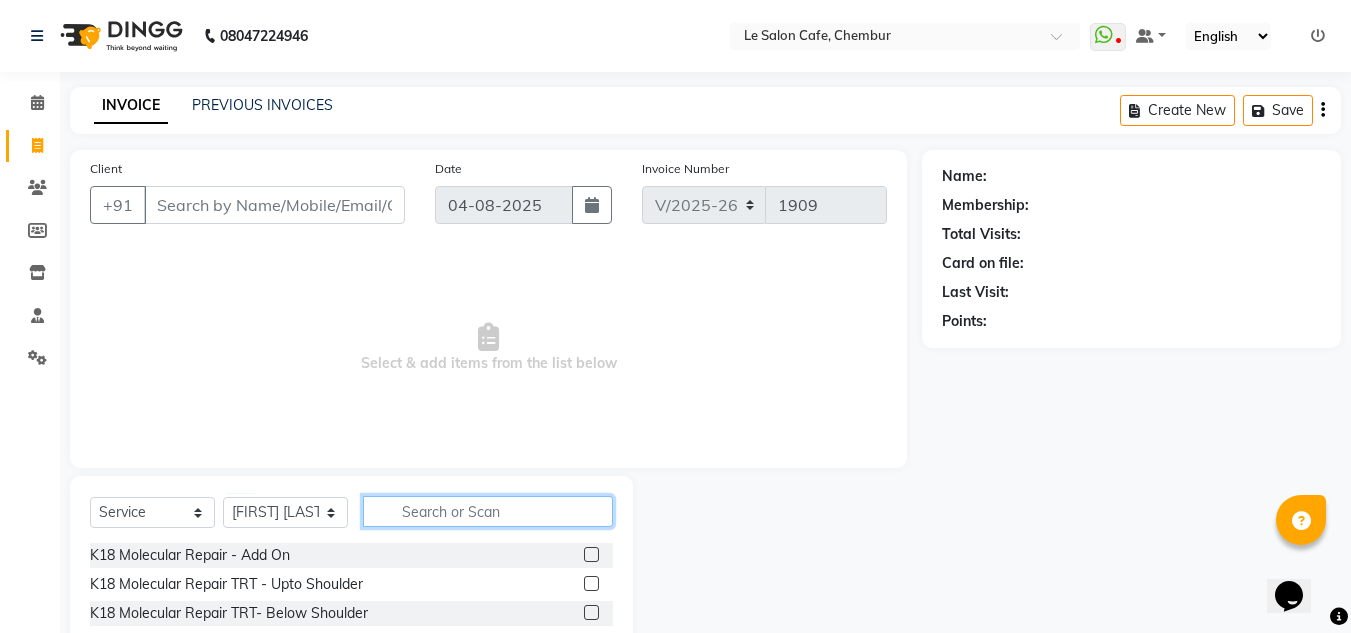 click 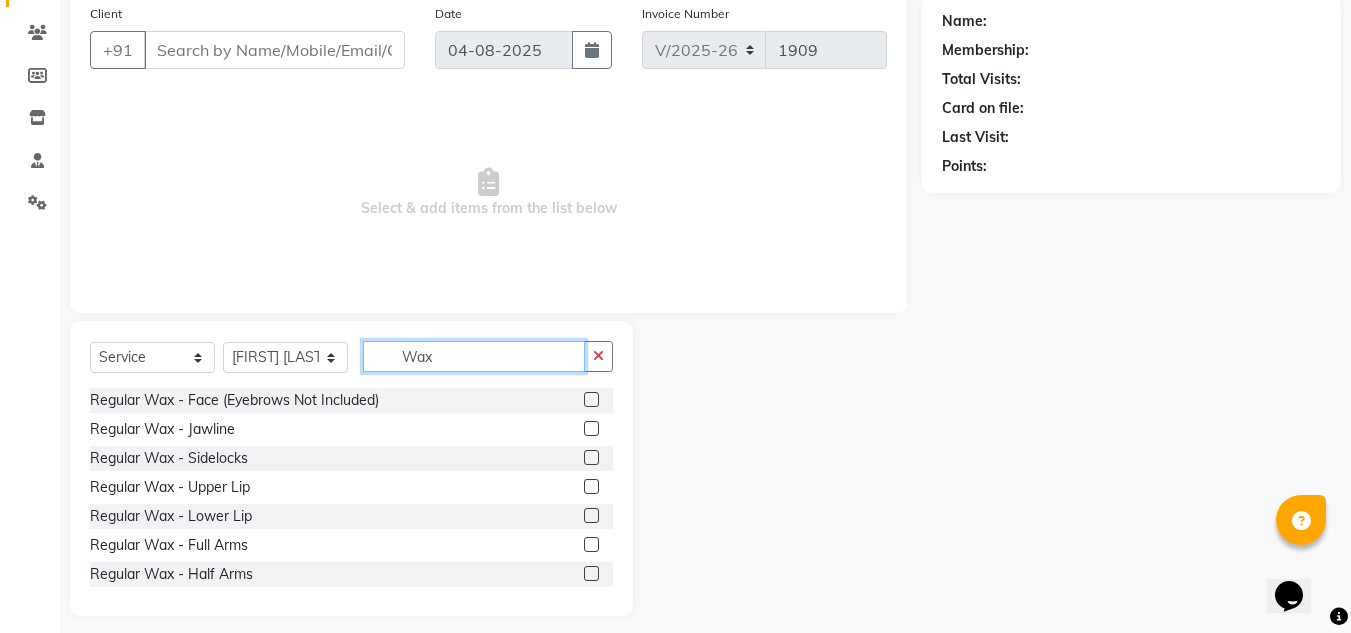scroll, scrollTop: 168, scrollLeft: 0, axis: vertical 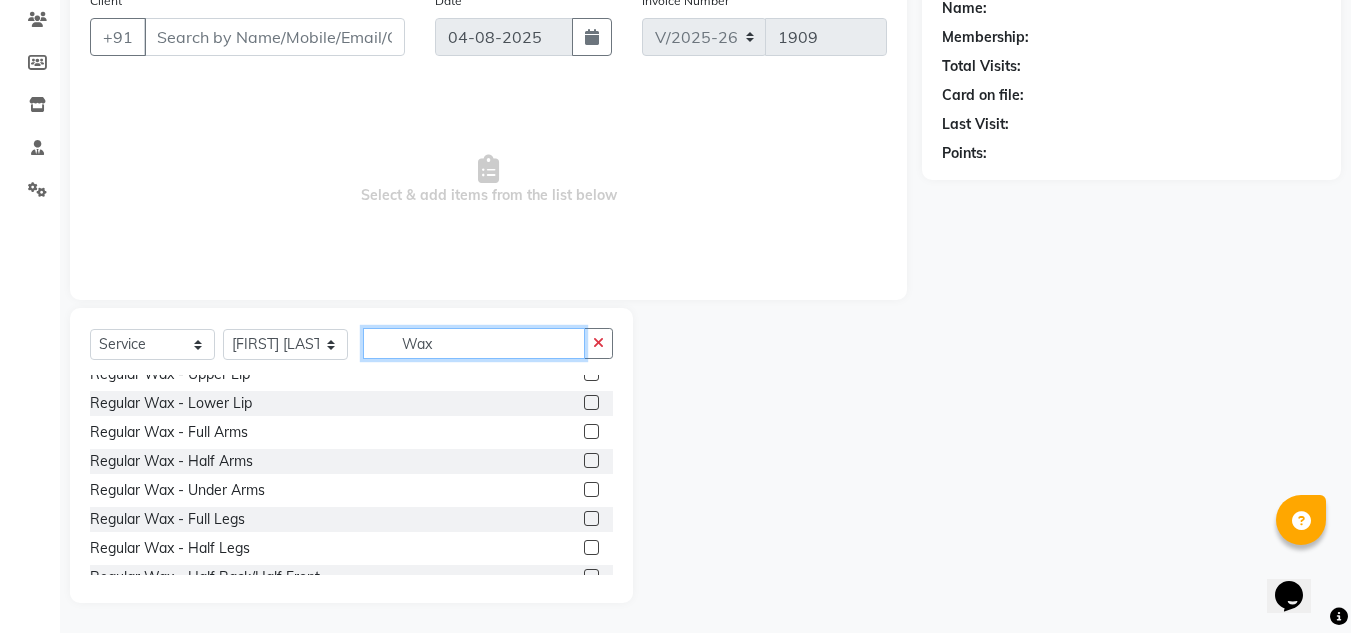 click on "Wax" 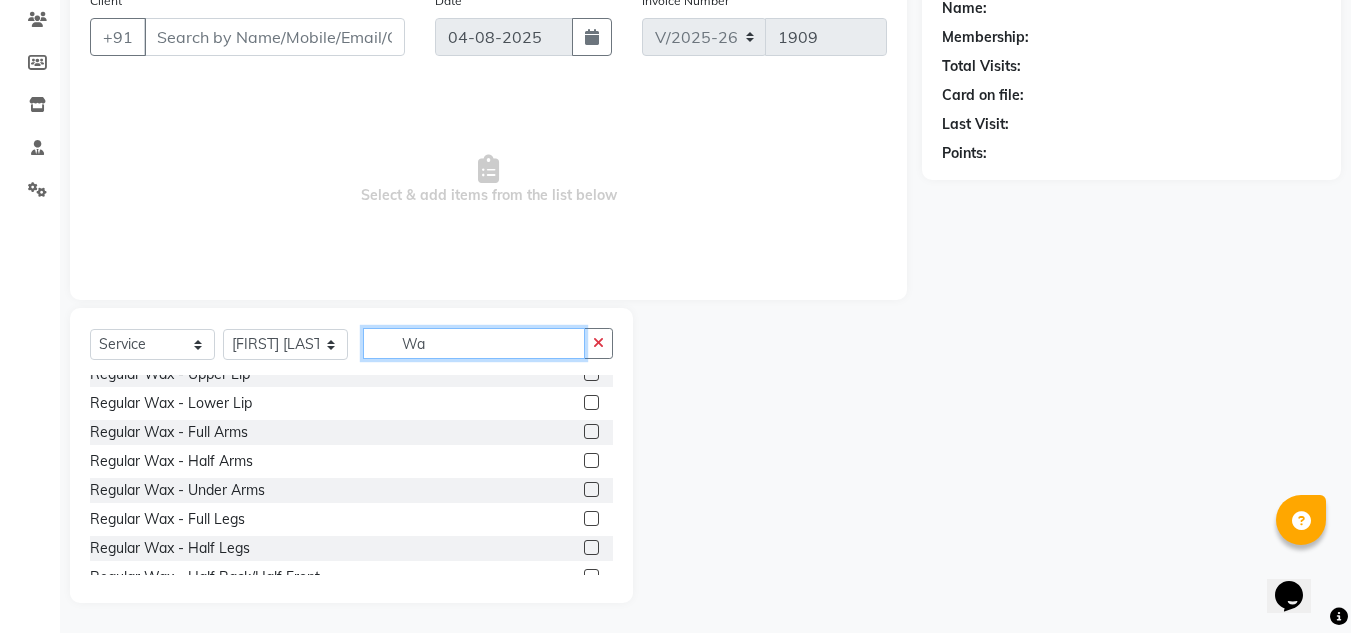 type on "W" 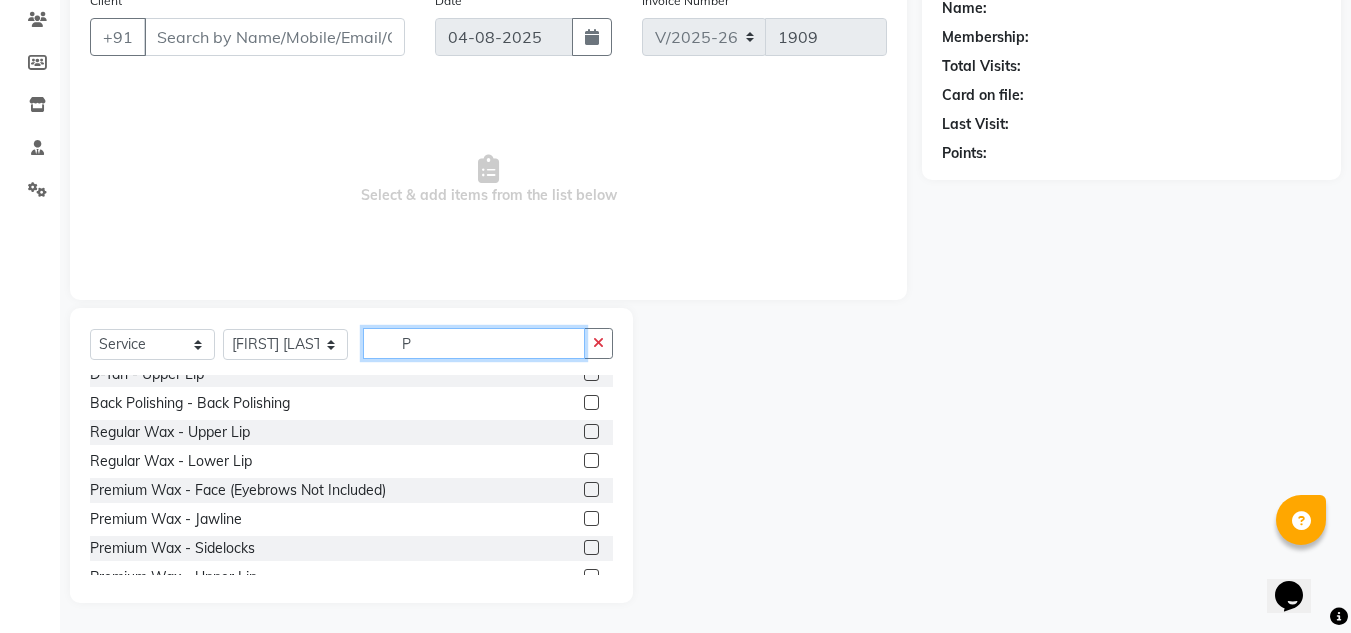scroll, scrollTop: 448, scrollLeft: 0, axis: vertical 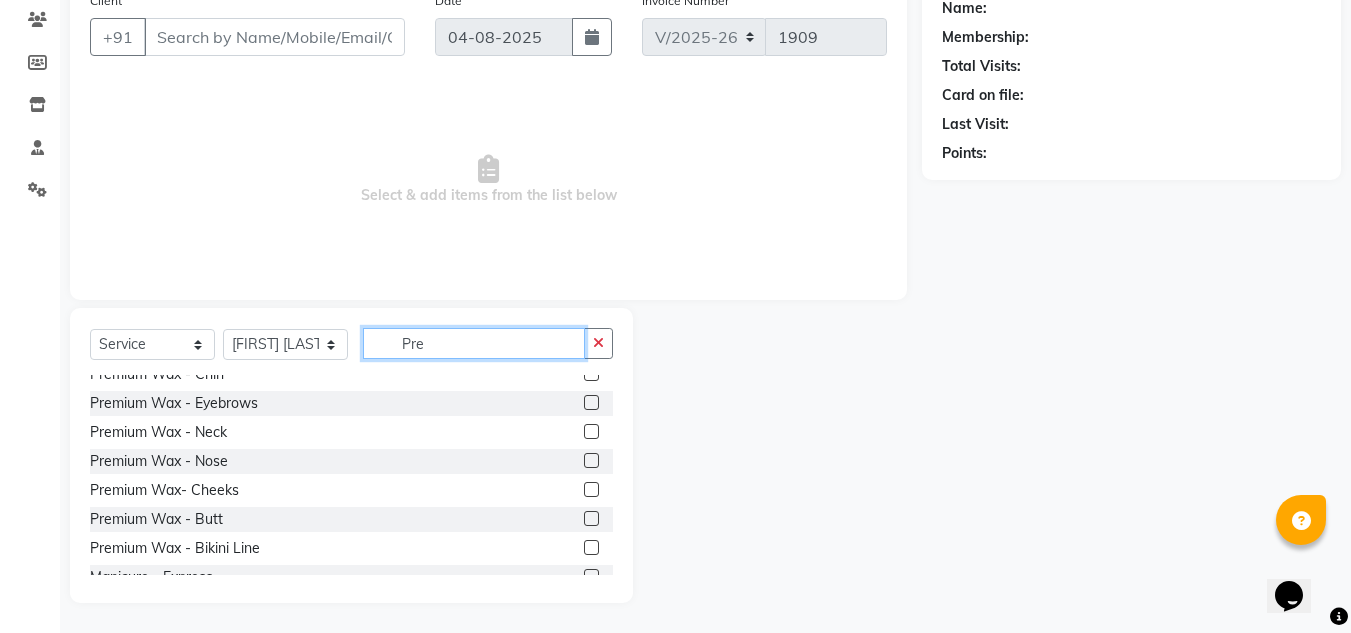 type on "Pre" 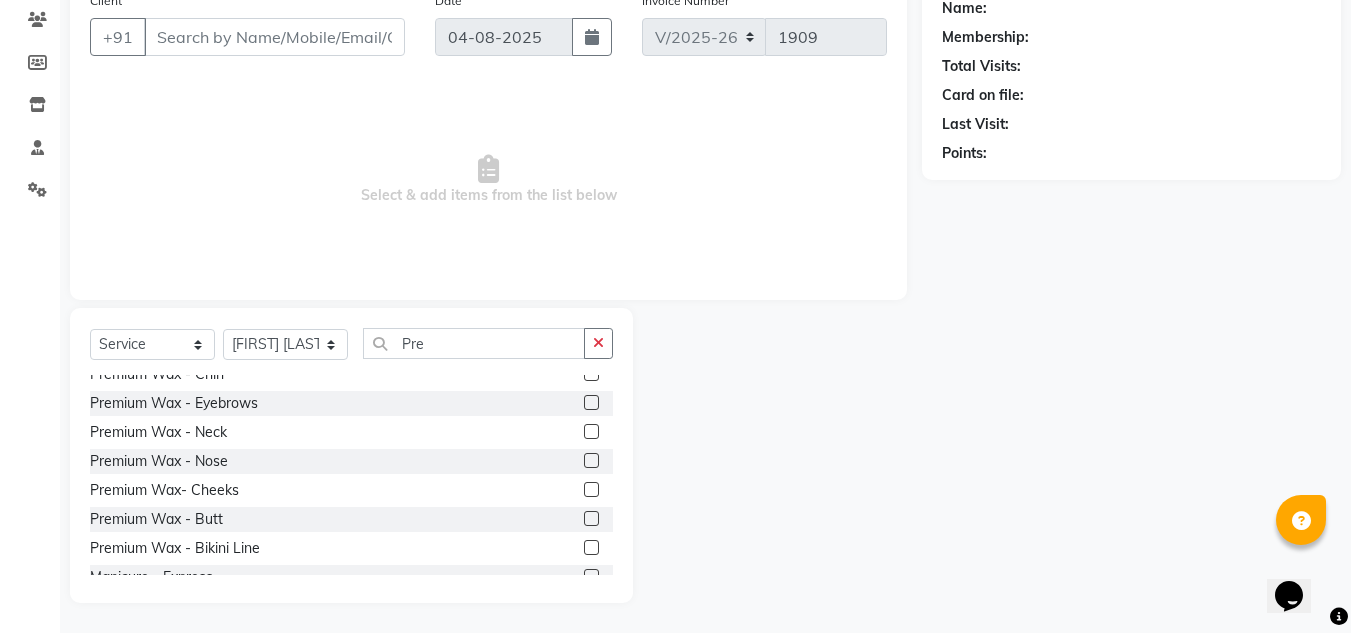 click 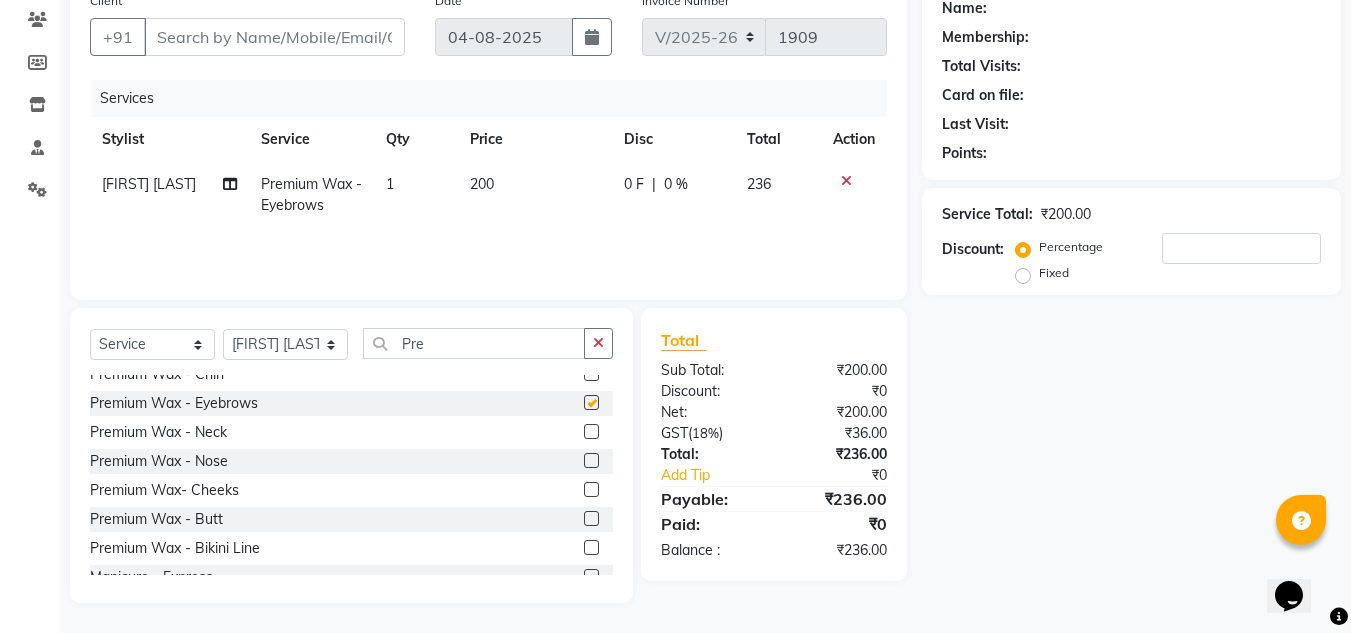 checkbox on "false" 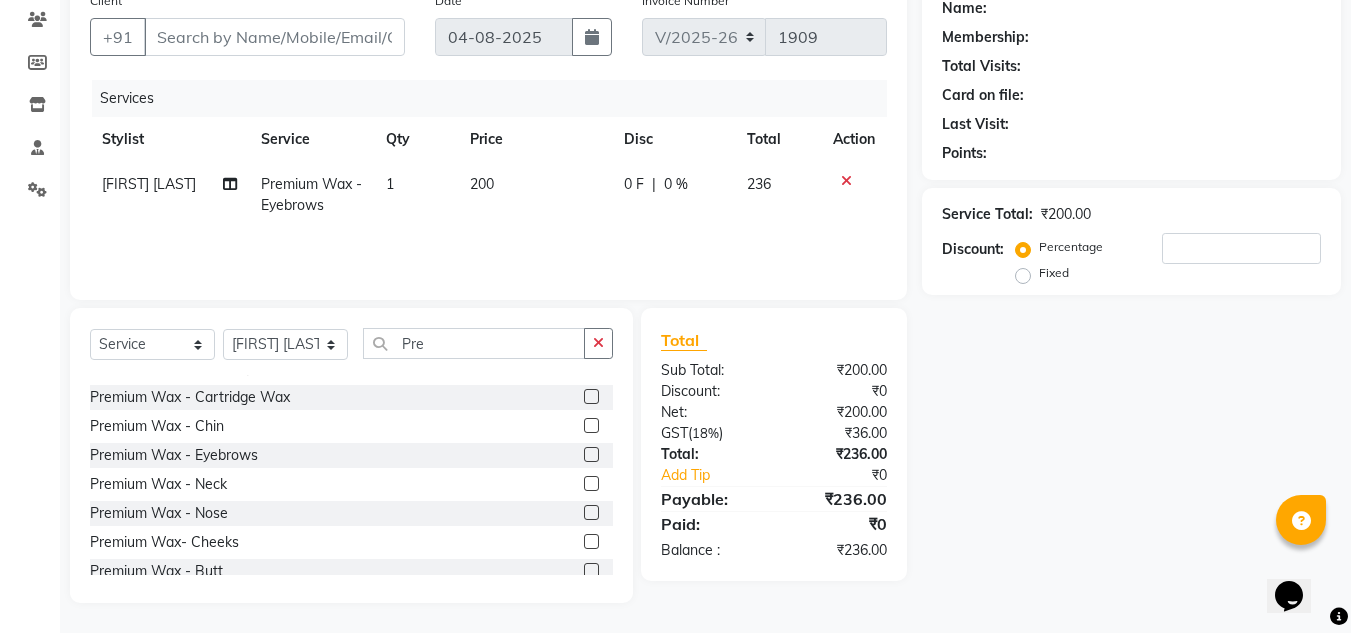 scroll, scrollTop: 296, scrollLeft: 0, axis: vertical 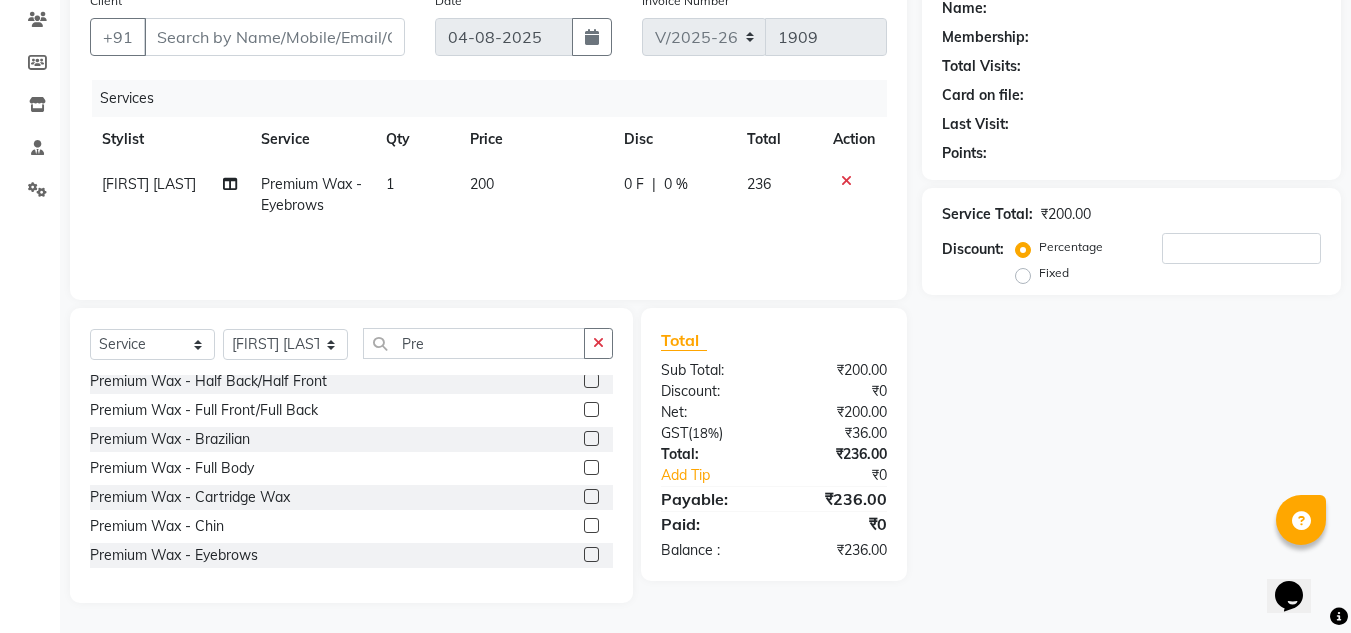 click 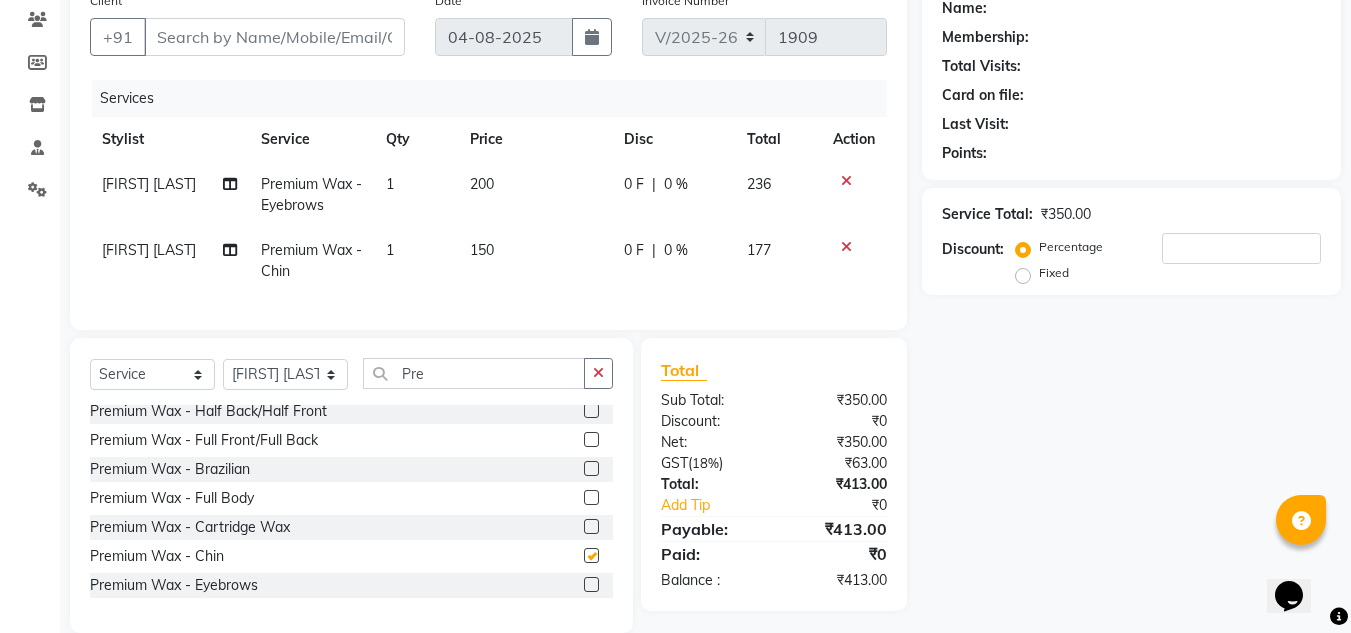 checkbox on "false" 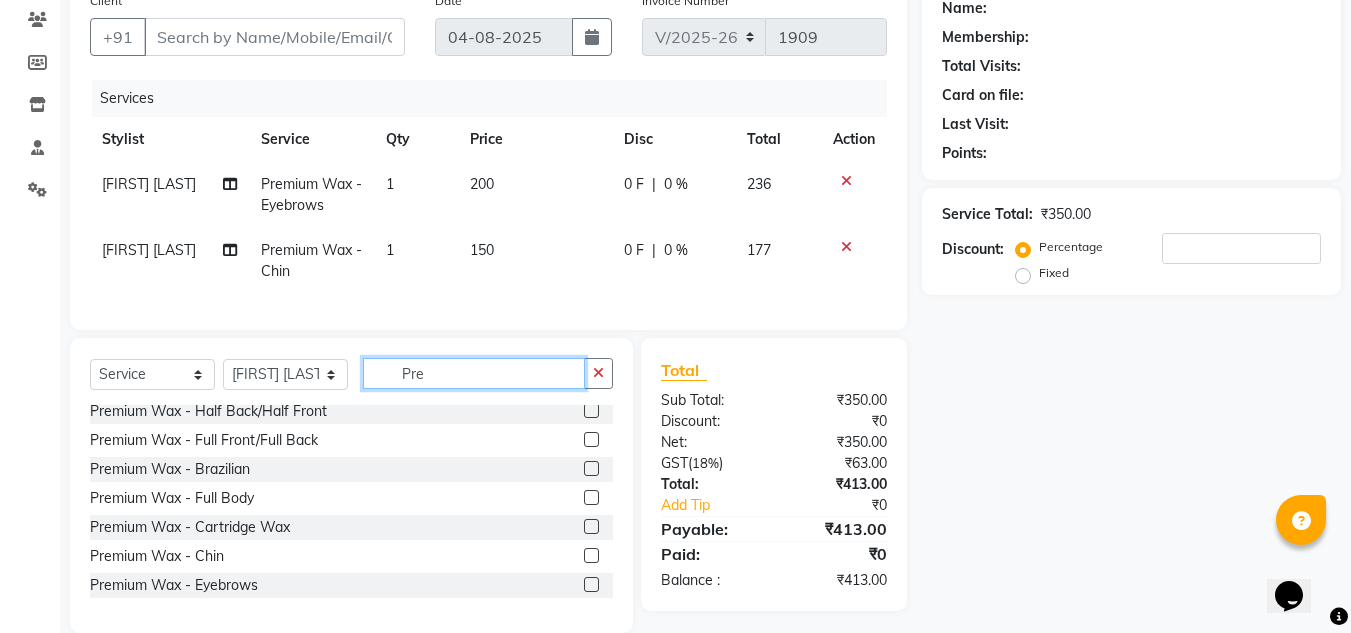 click on "Pre" 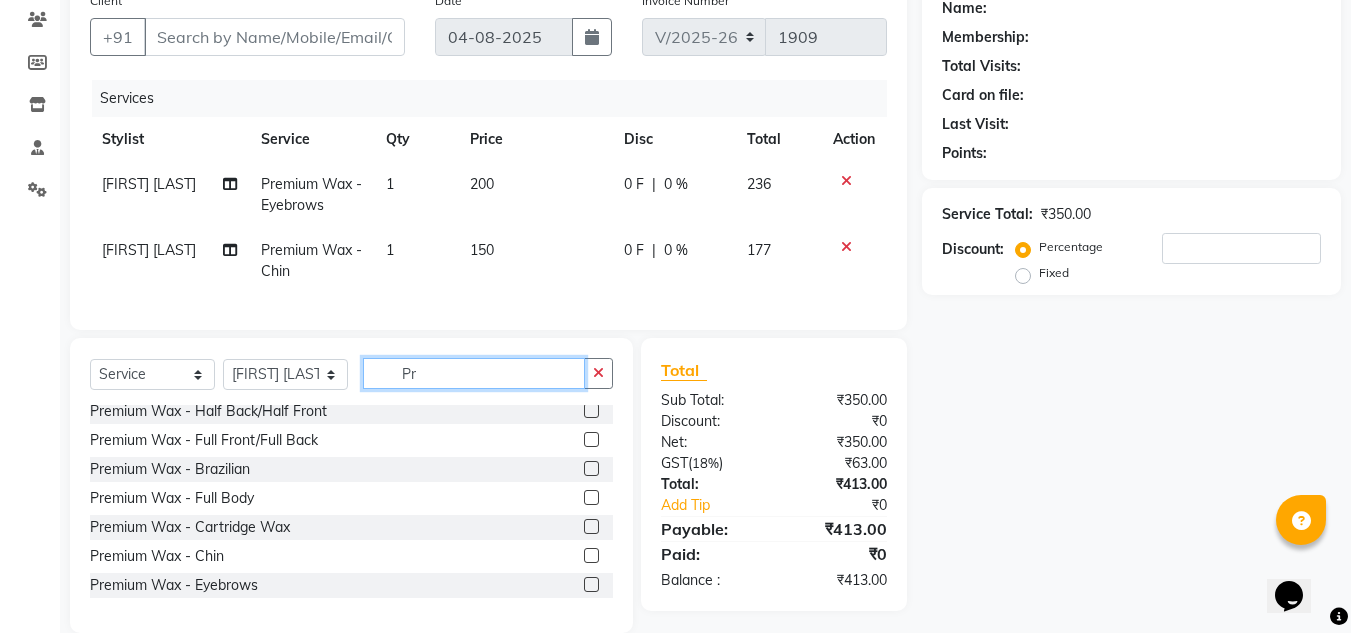 type on "P" 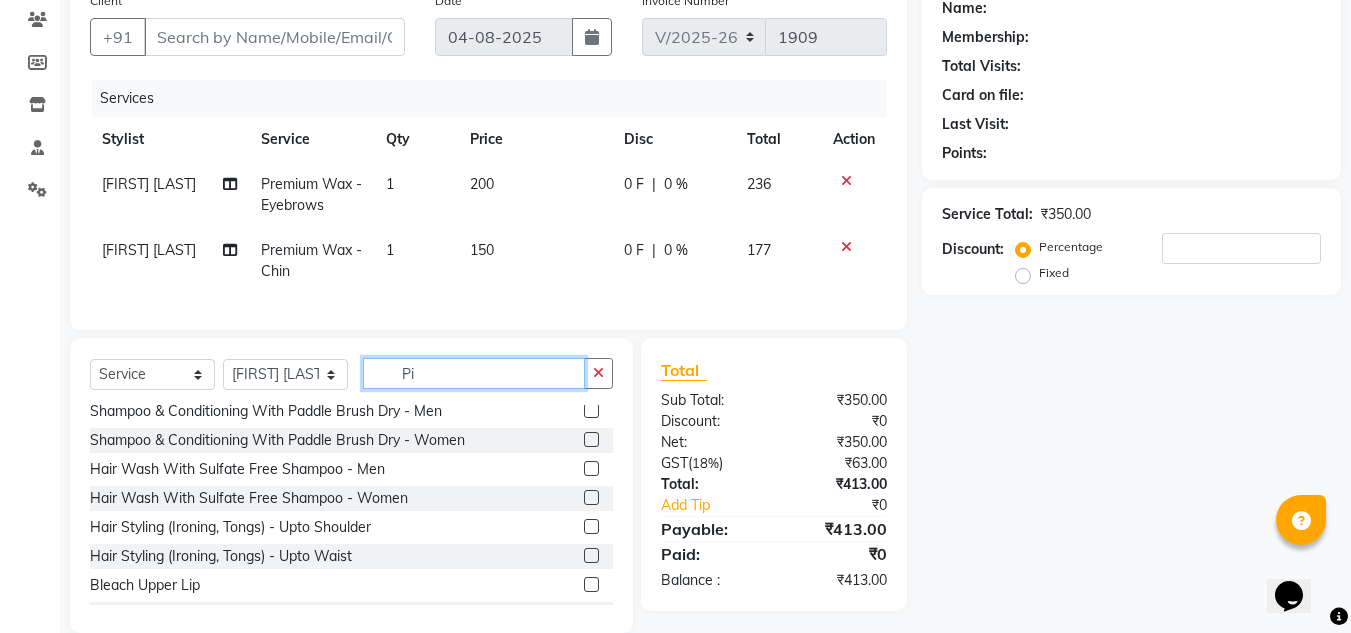 scroll, scrollTop: 0, scrollLeft: 0, axis: both 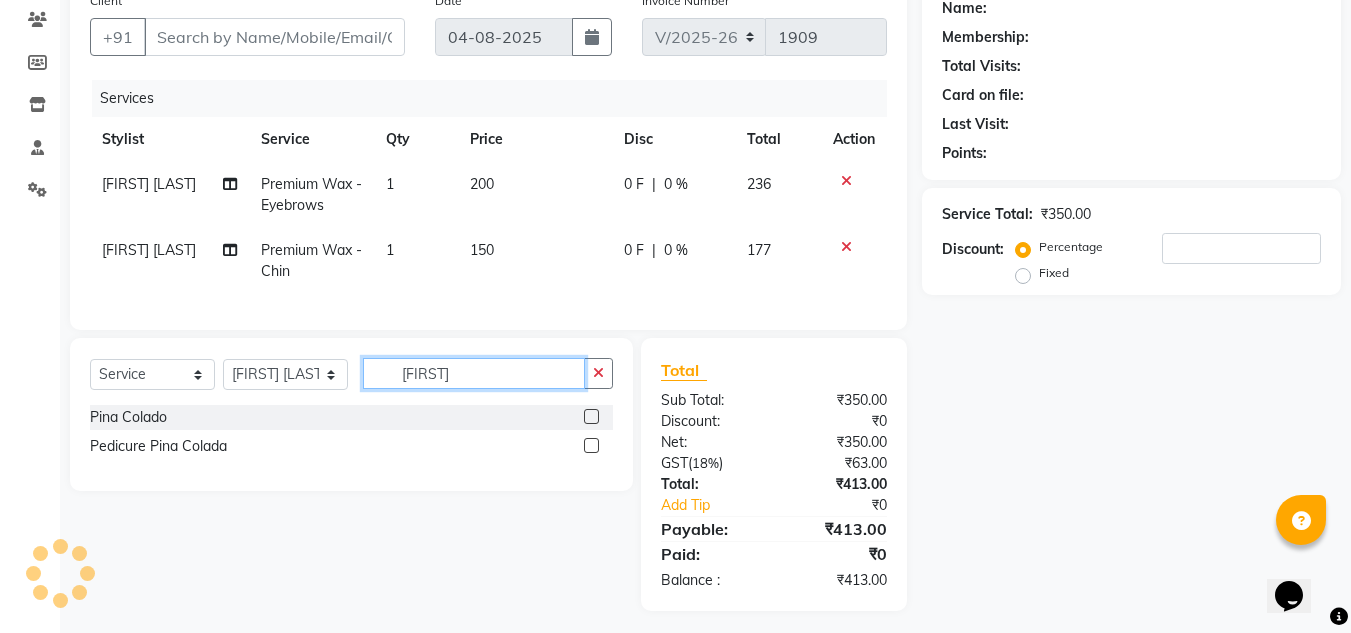 type on "Pina" 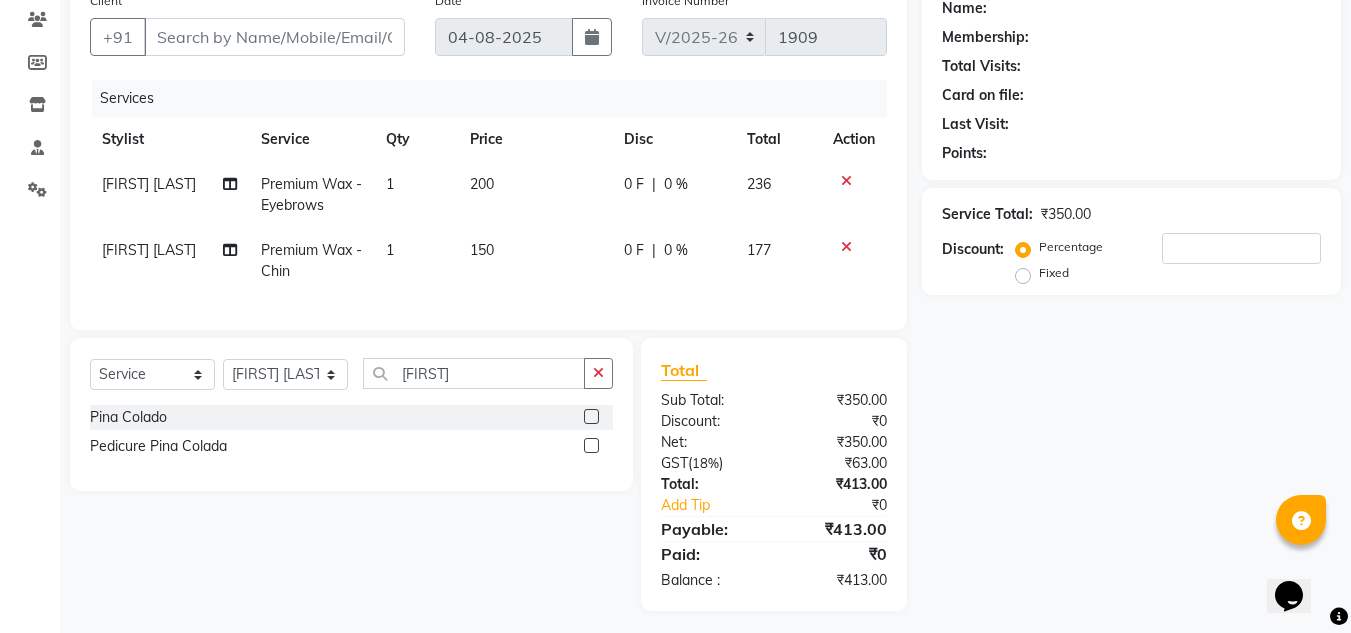click 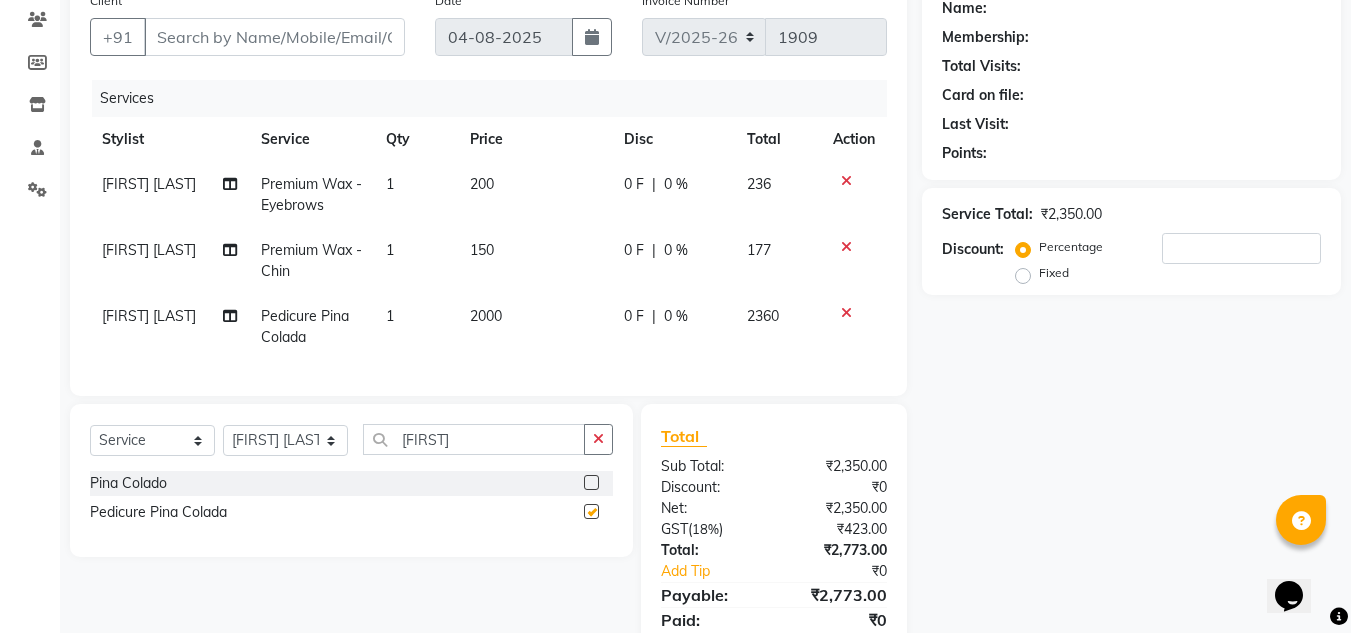 checkbox on "false" 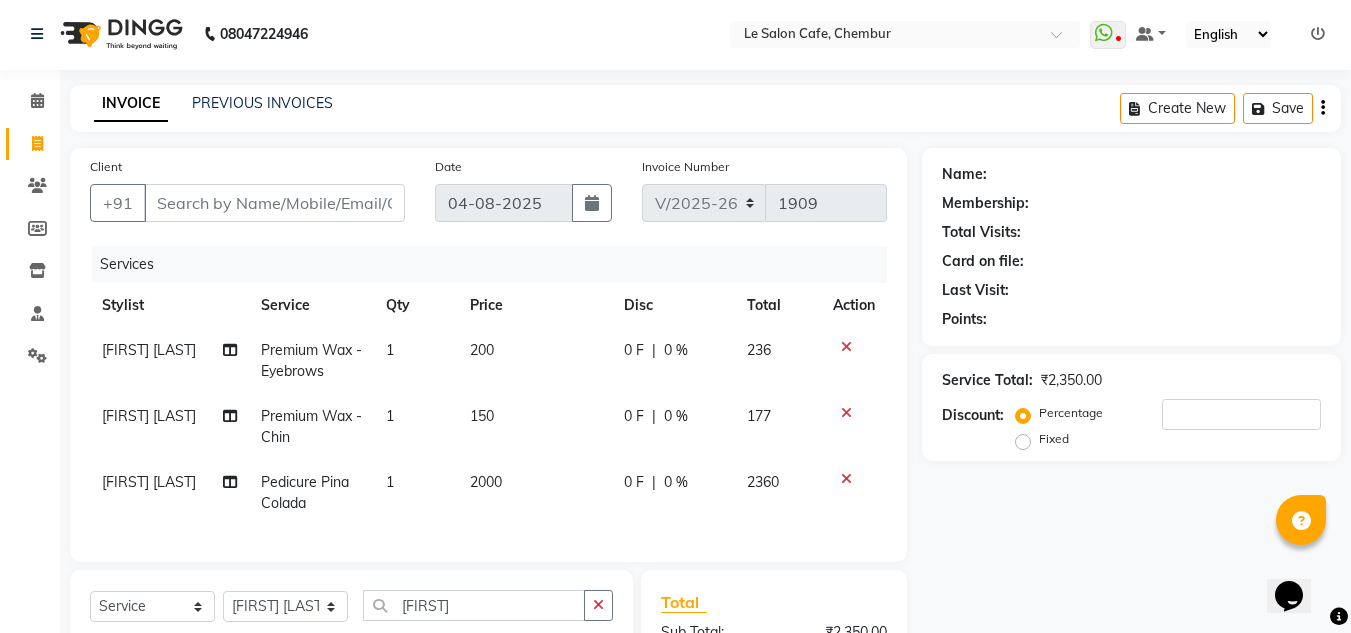 scroll, scrollTop: 0, scrollLeft: 0, axis: both 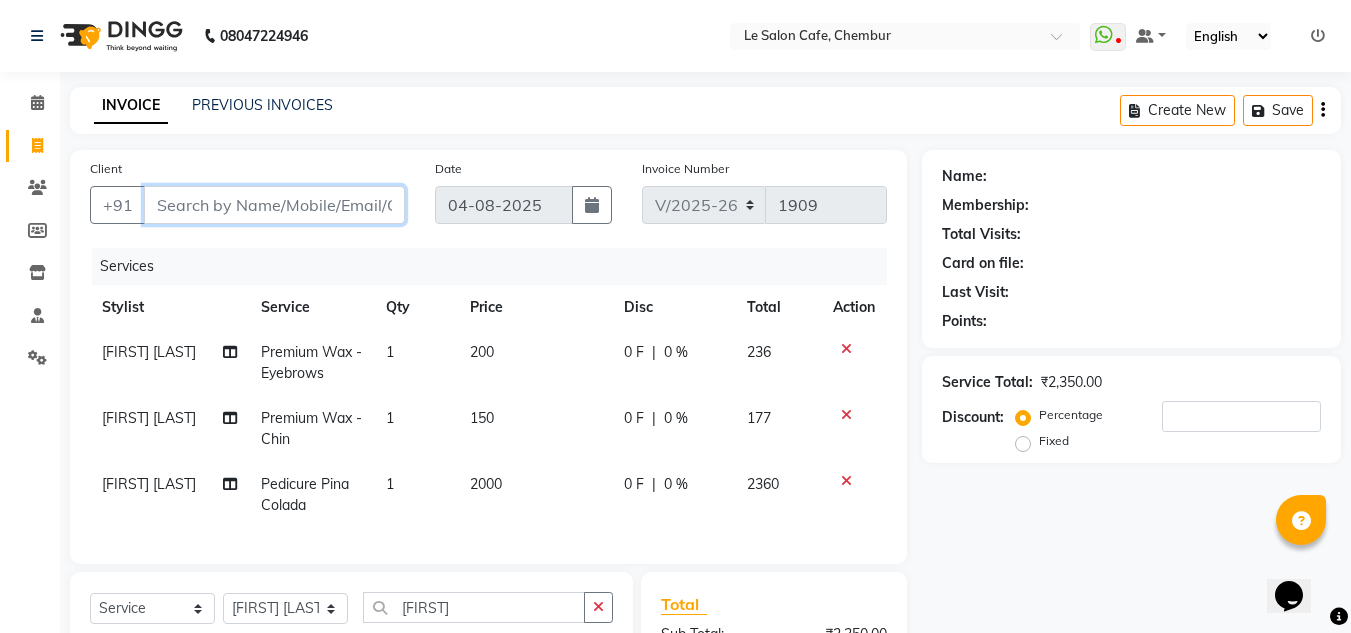 click on "Client" at bounding box center [274, 205] 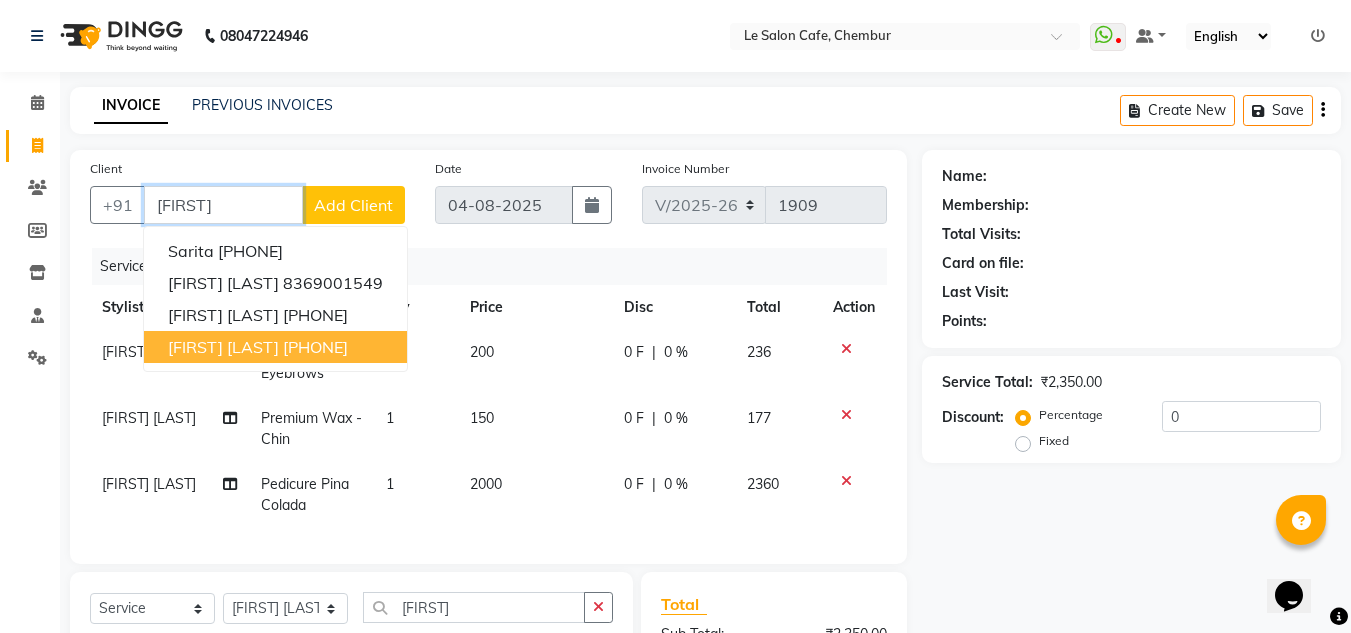 click on "9967754702" at bounding box center (315, 347) 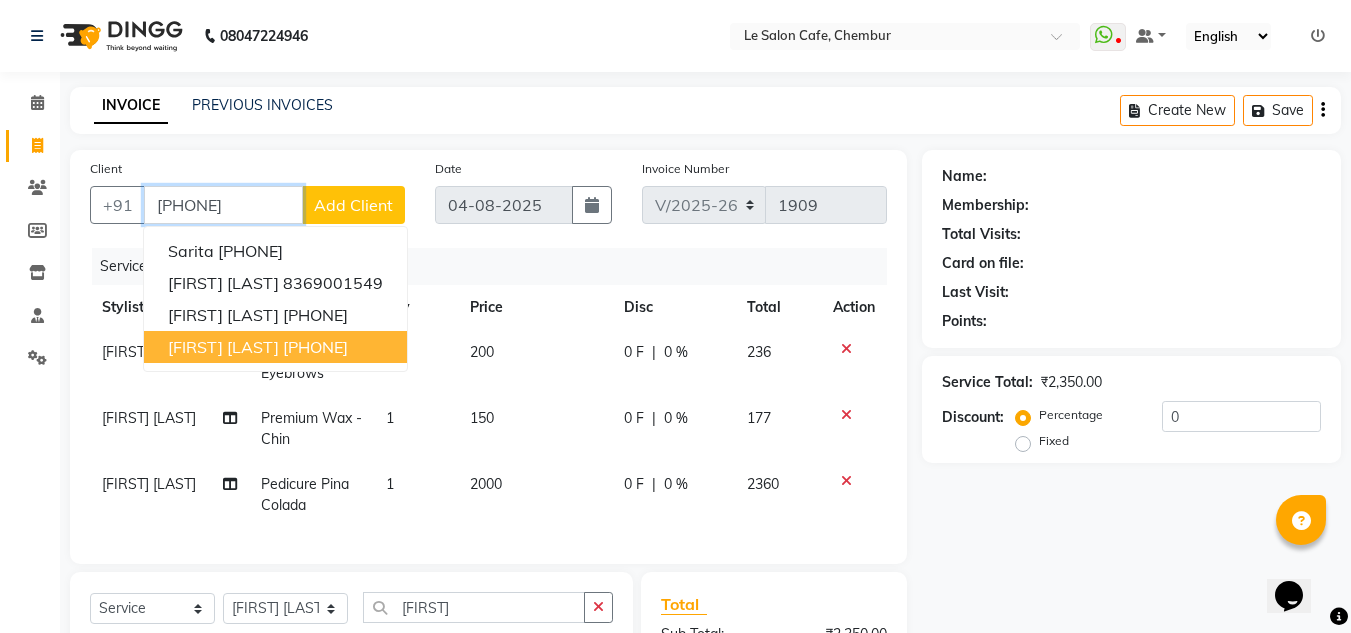 type on "9967754702" 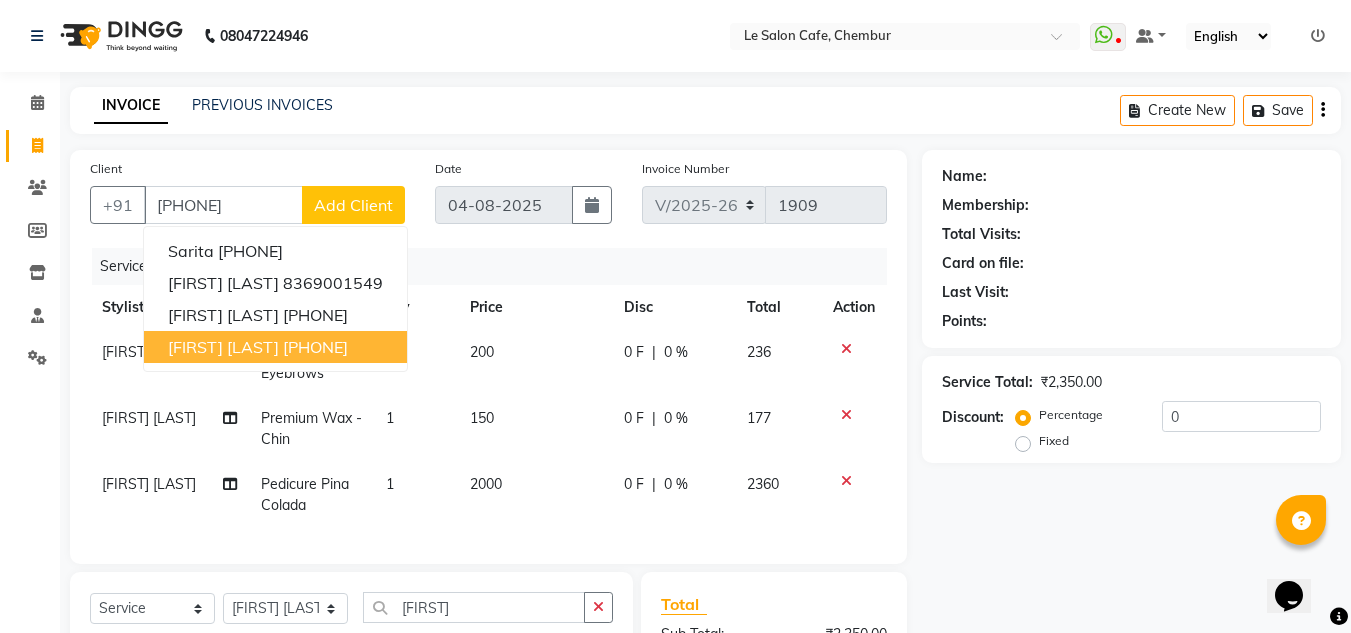 select on "1: Object" 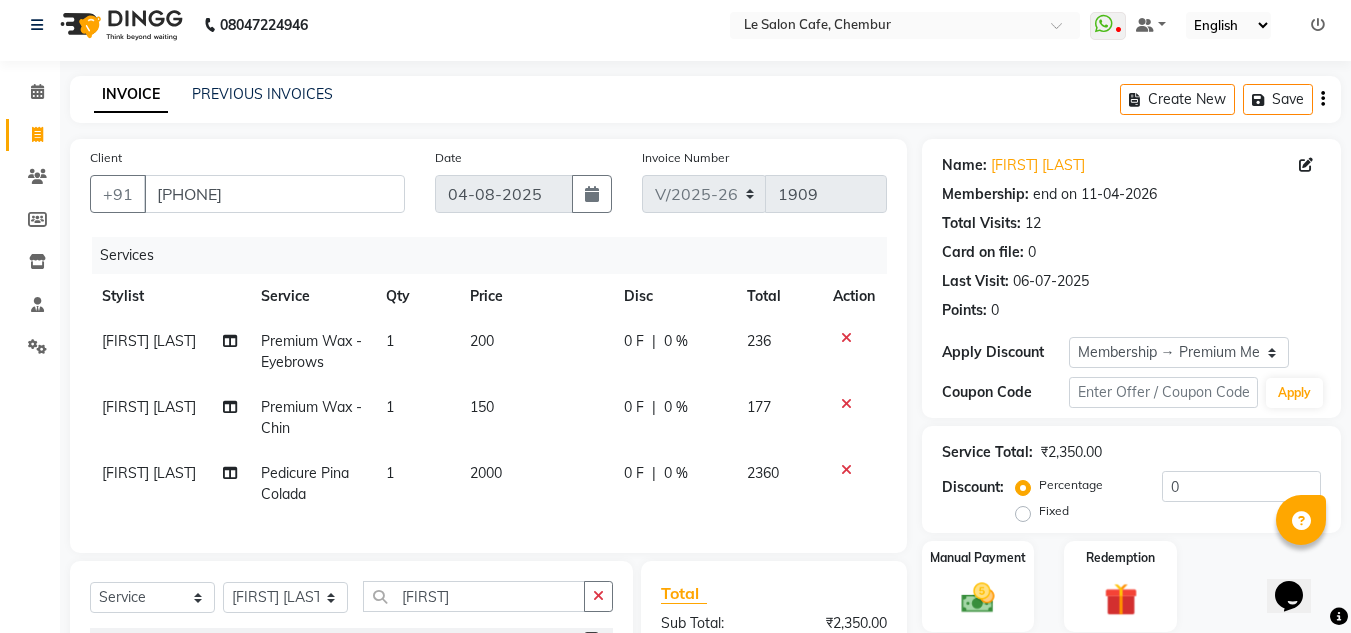 scroll, scrollTop: 0, scrollLeft: 0, axis: both 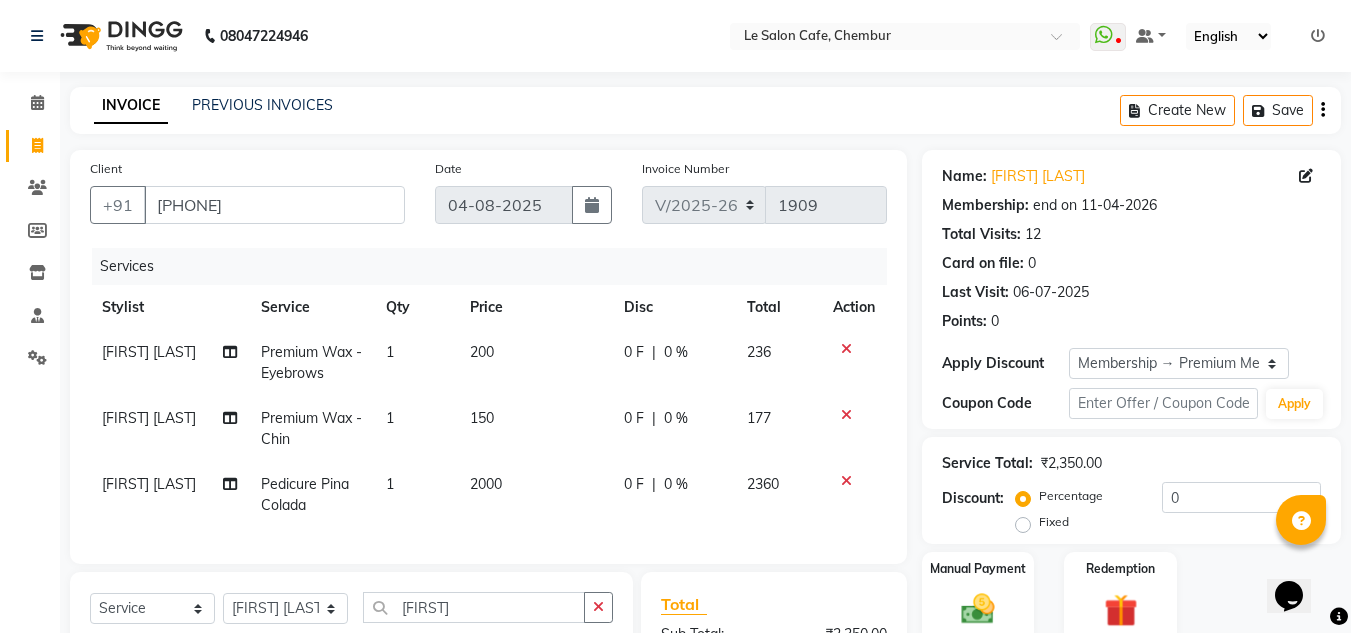 click on "0 F | 0 %" 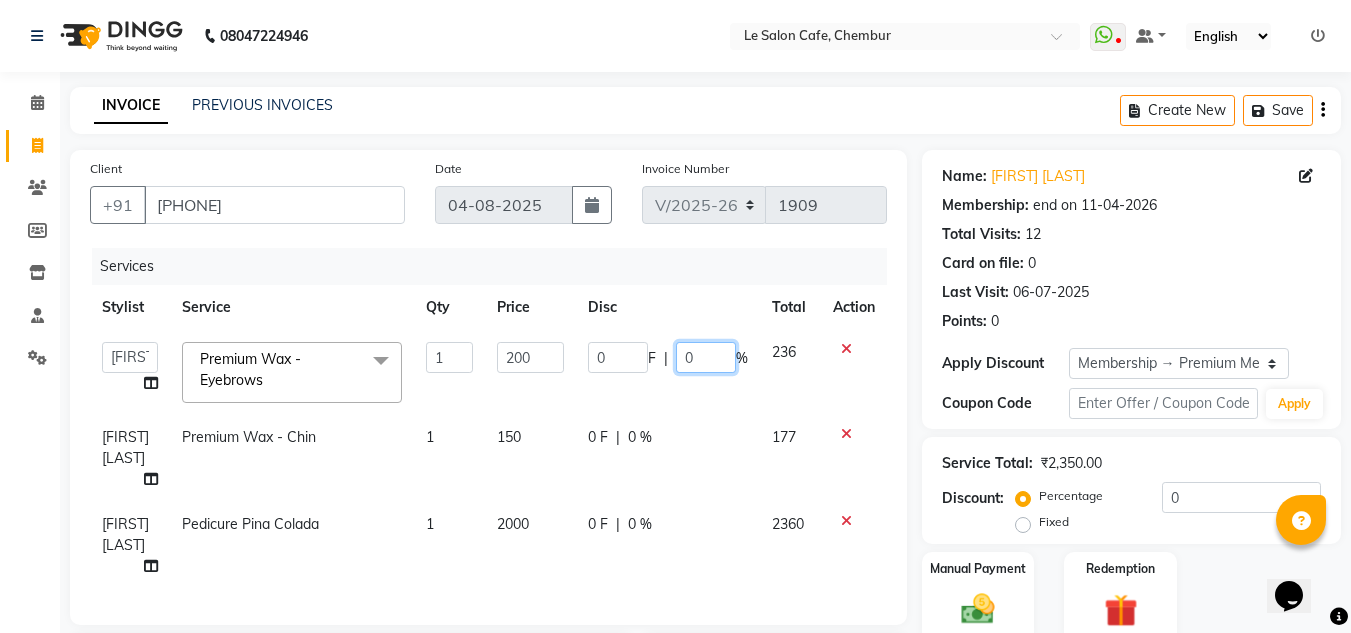 click on "0" 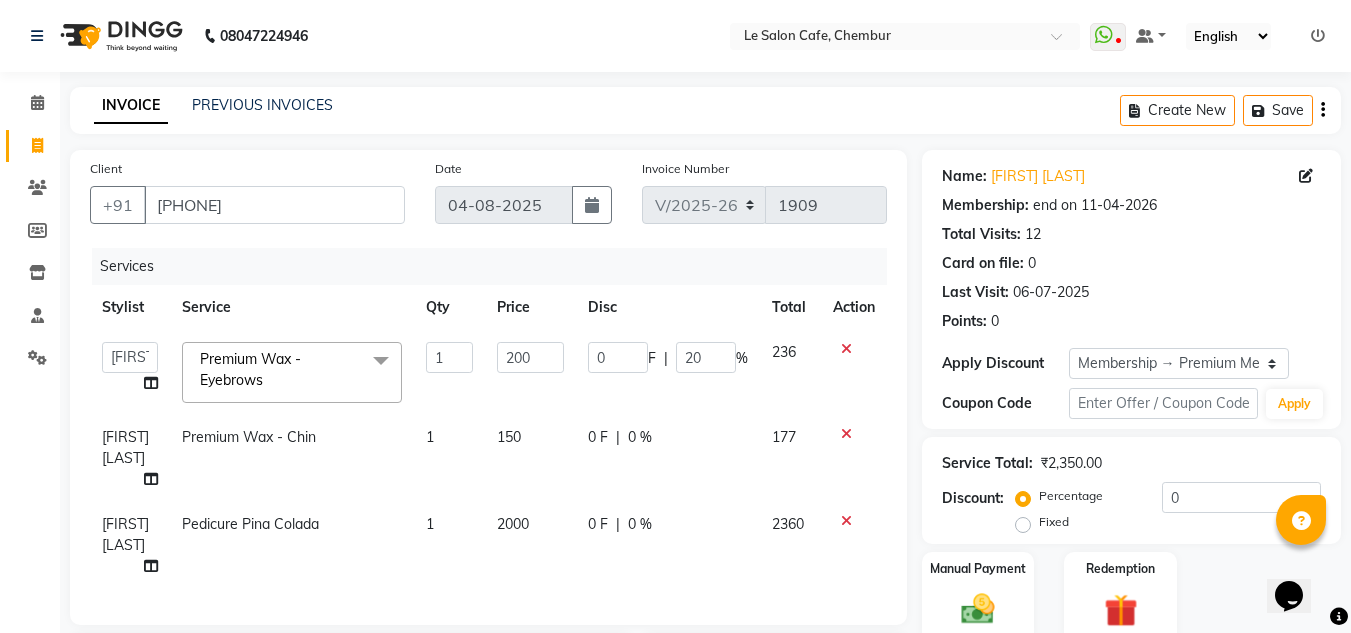 click on "0 F | 0 %" 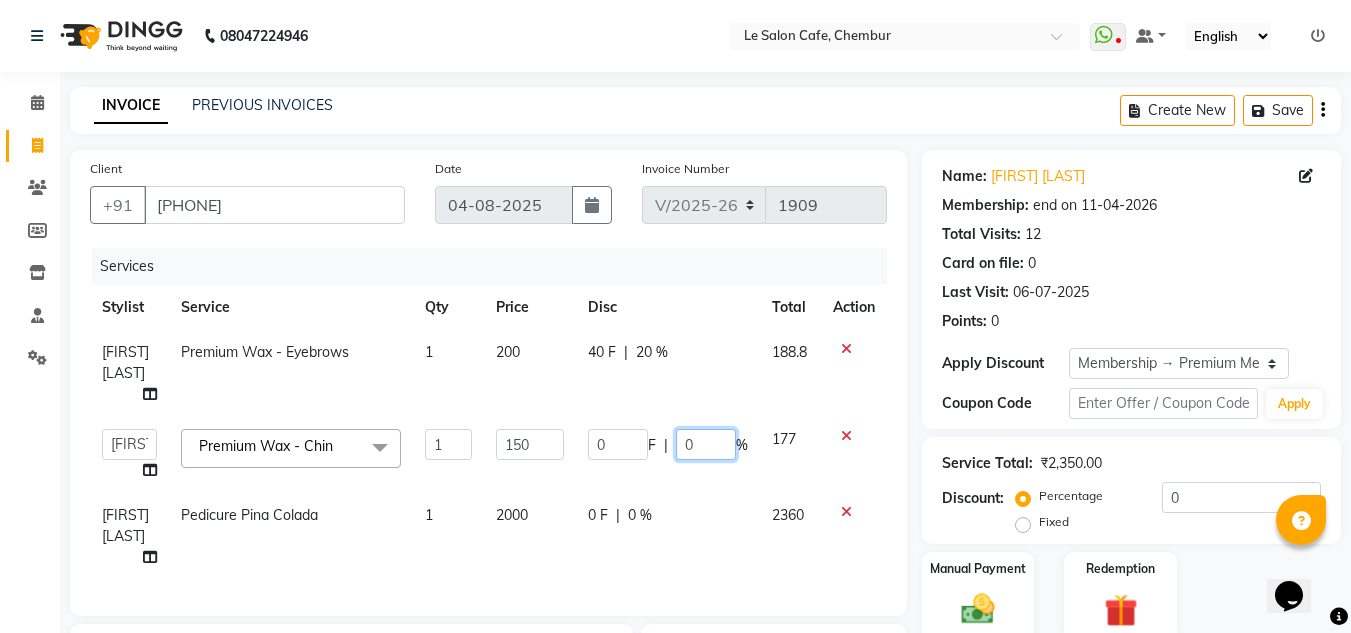 click on "0" 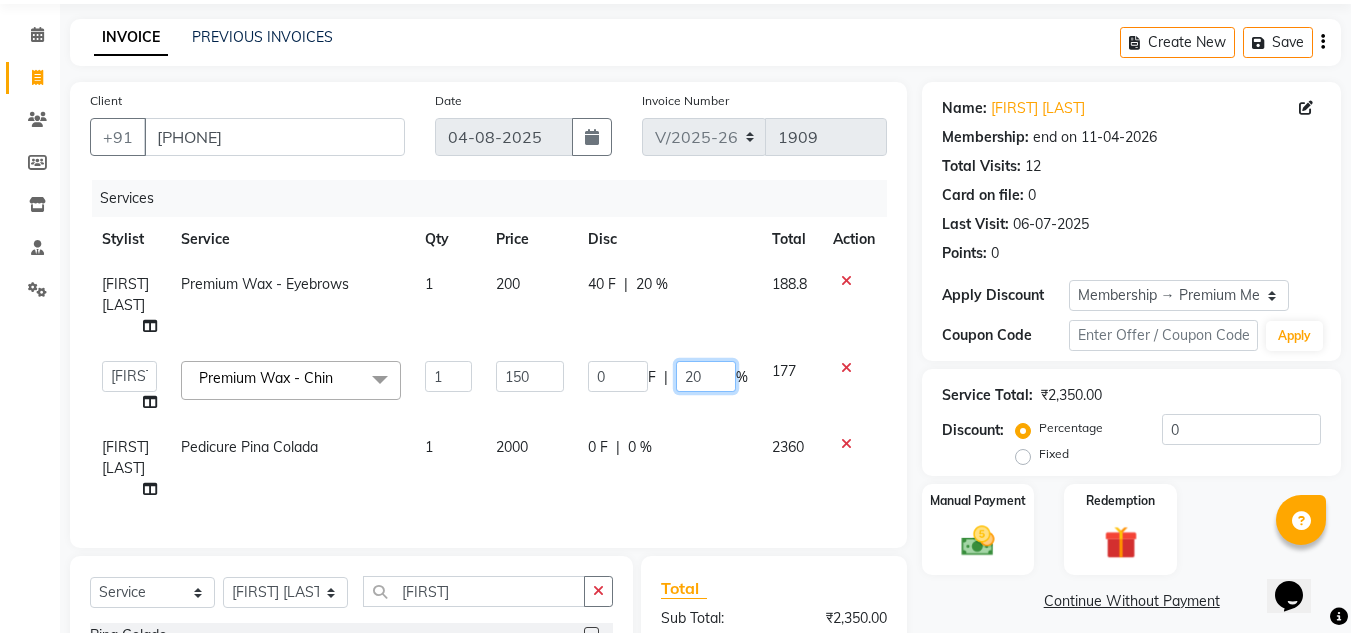 scroll, scrollTop: 100, scrollLeft: 0, axis: vertical 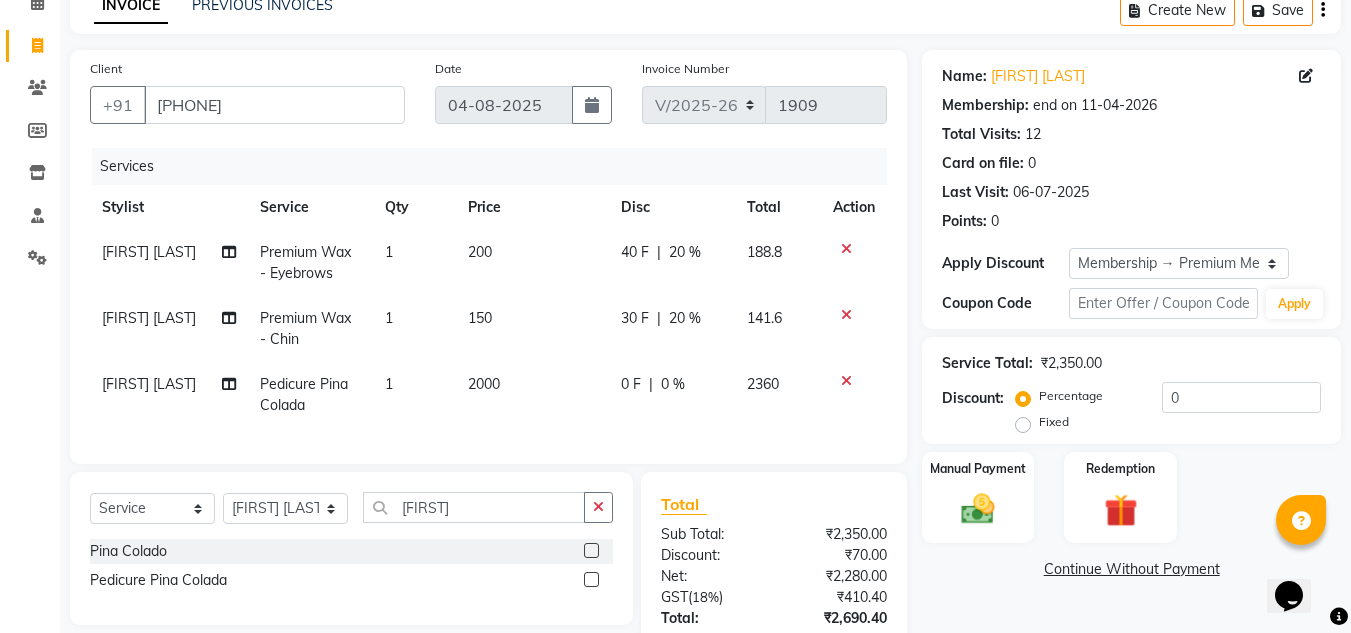 click on "0 F | 0 %" 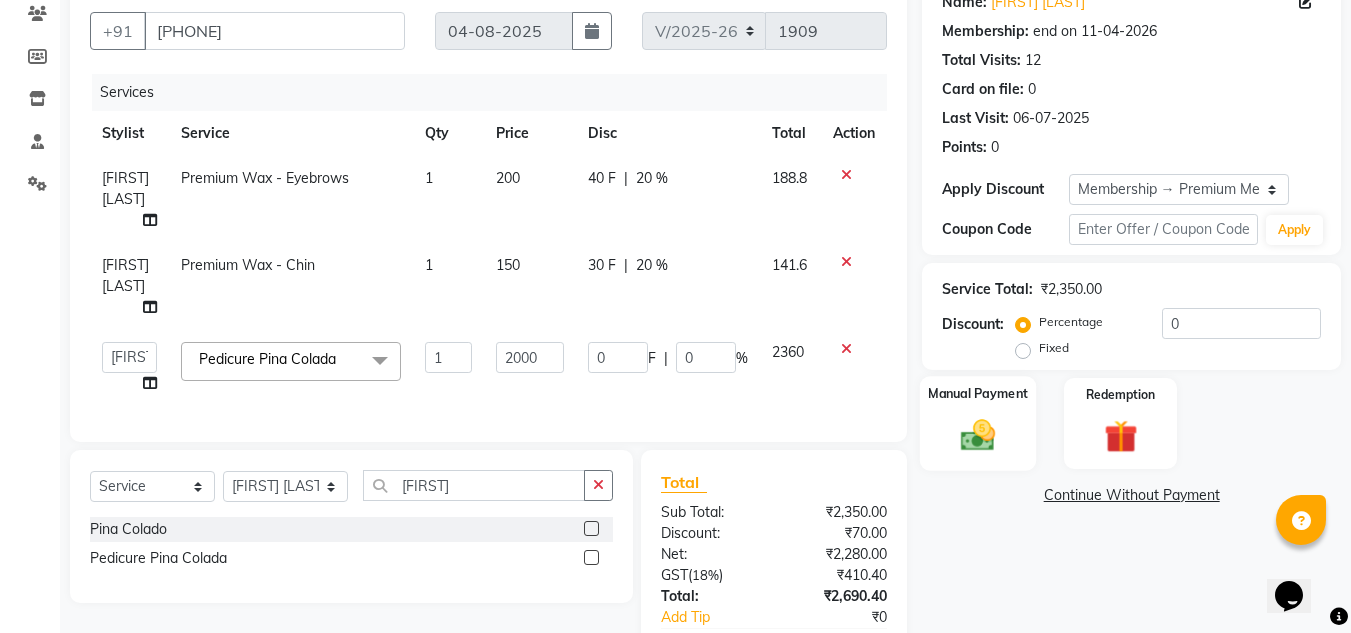 scroll, scrollTop: 200, scrollLeft: 0, axis: vertical 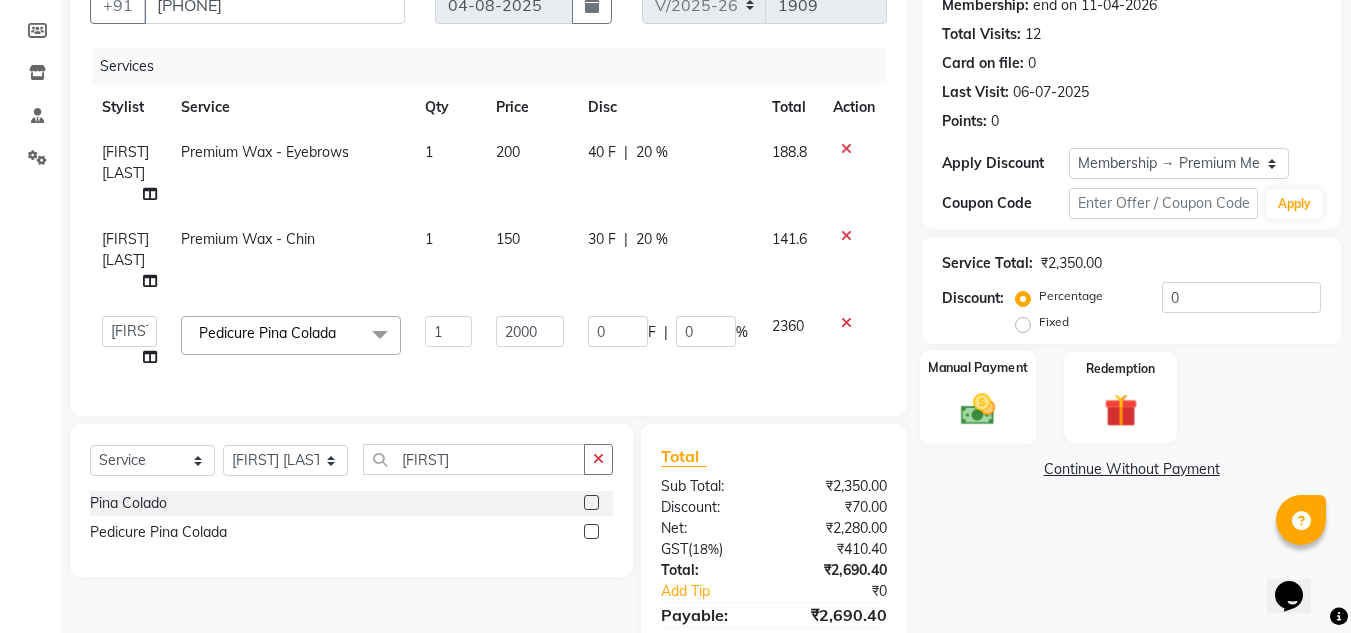 click 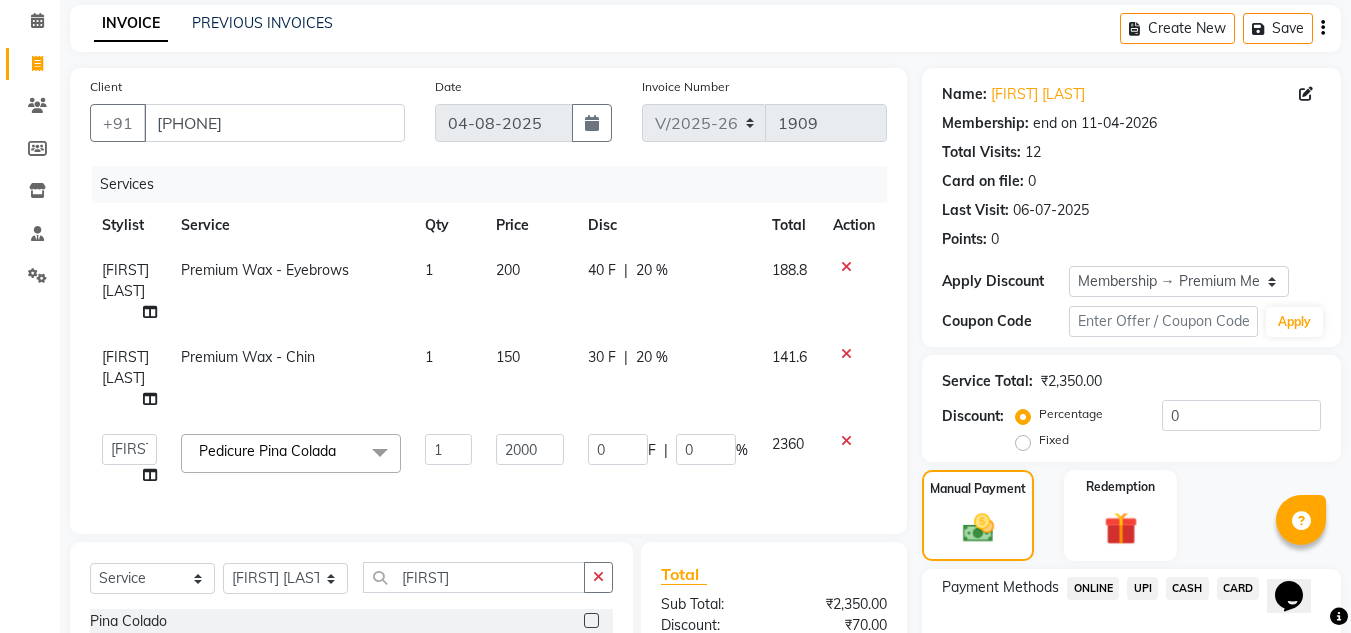 scroll, scrollTop: 67, scrollLeft: 0, axis: vertical 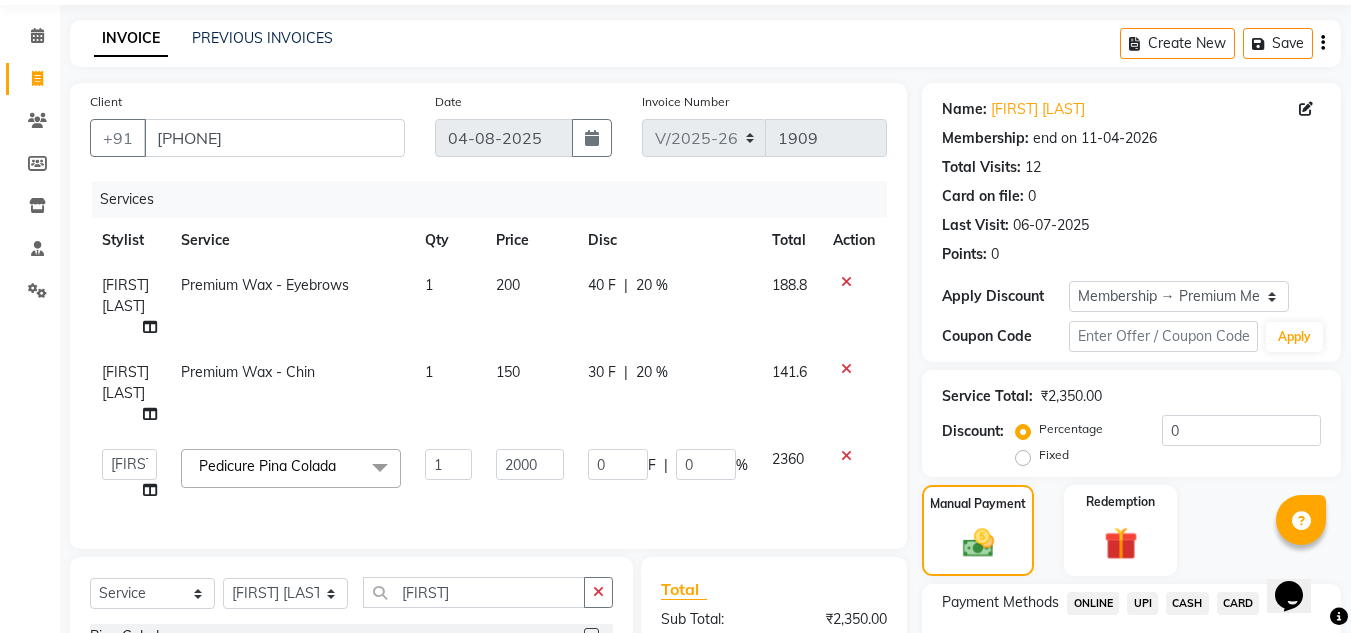 click on "40 F | 20 %" 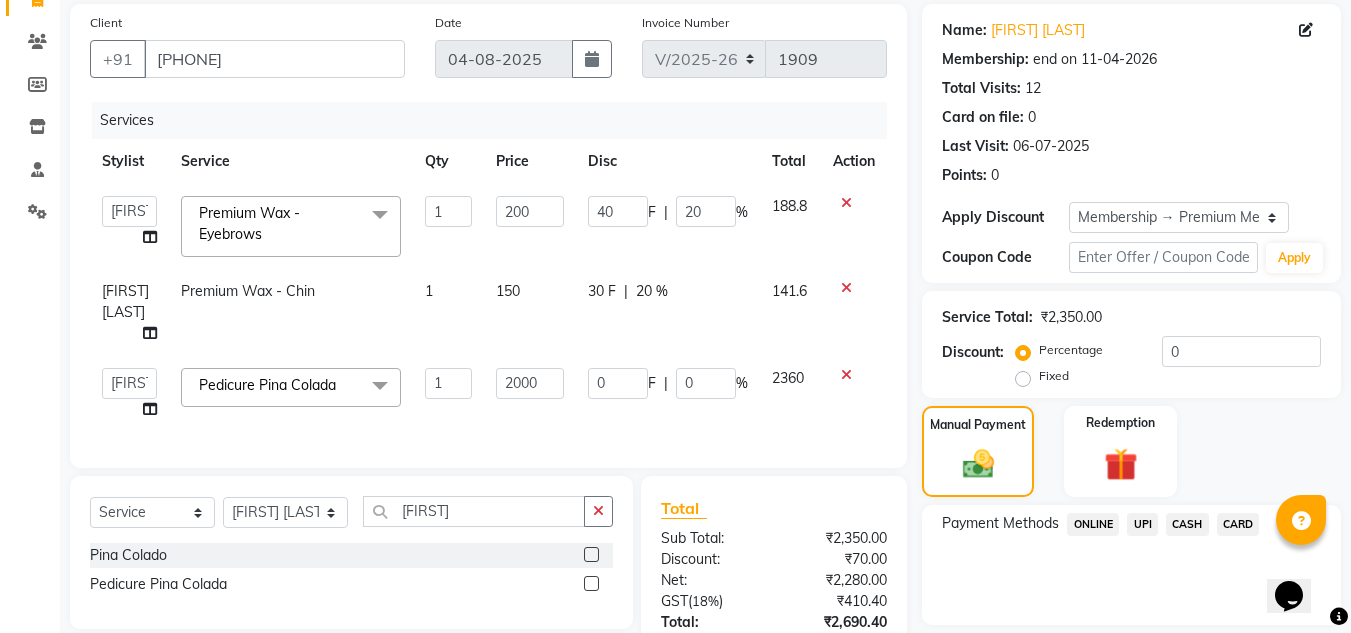 scroll, scrollTop: 100, scrollLeft: 0, axis: vertical 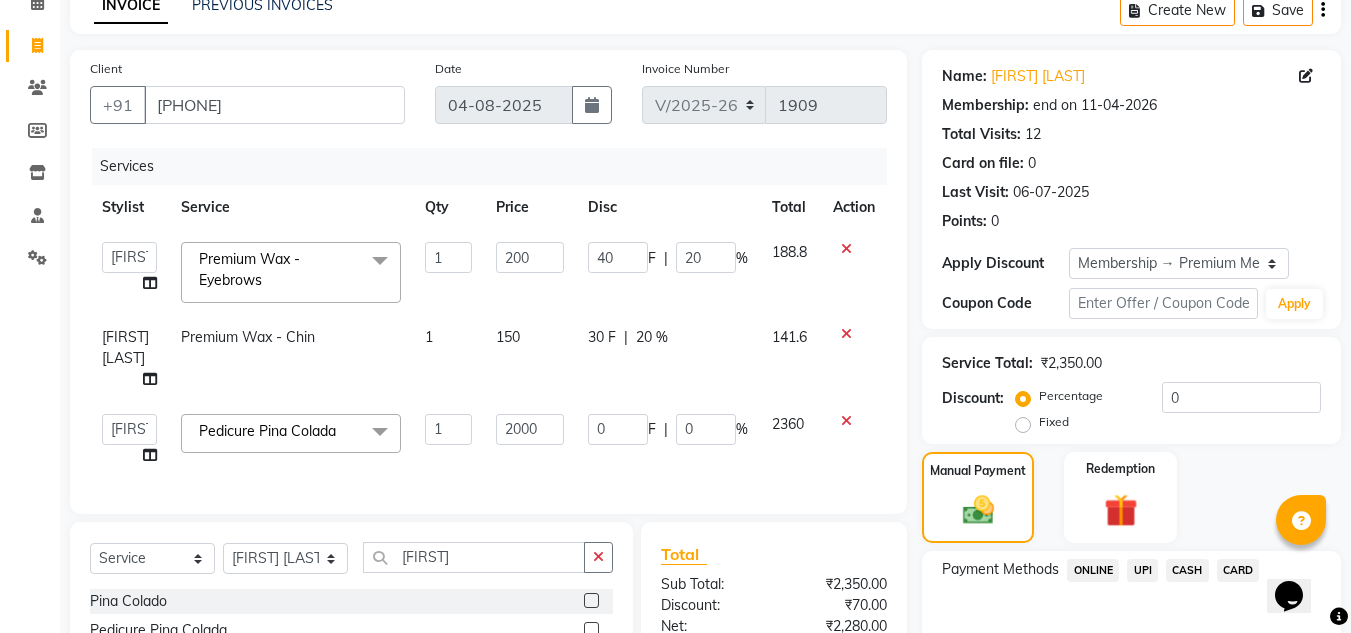 click on "Service" 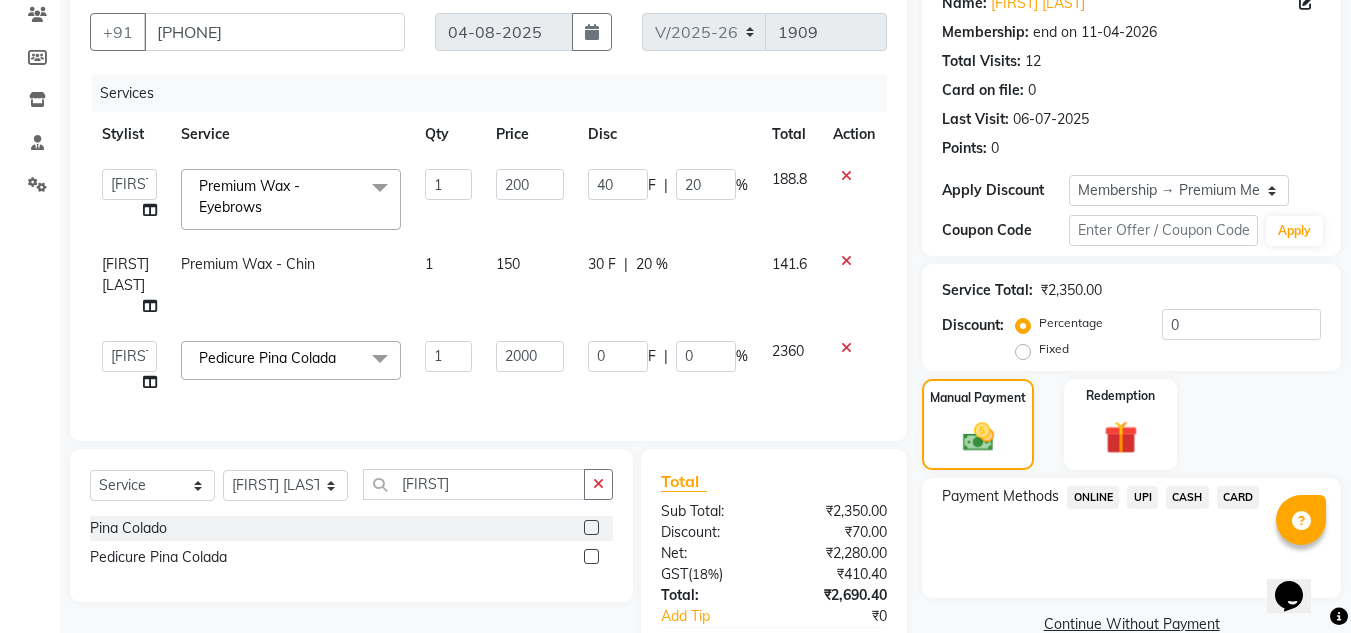 scroll, scrollTop: 286, scrollLeft: 0, axis: vertical 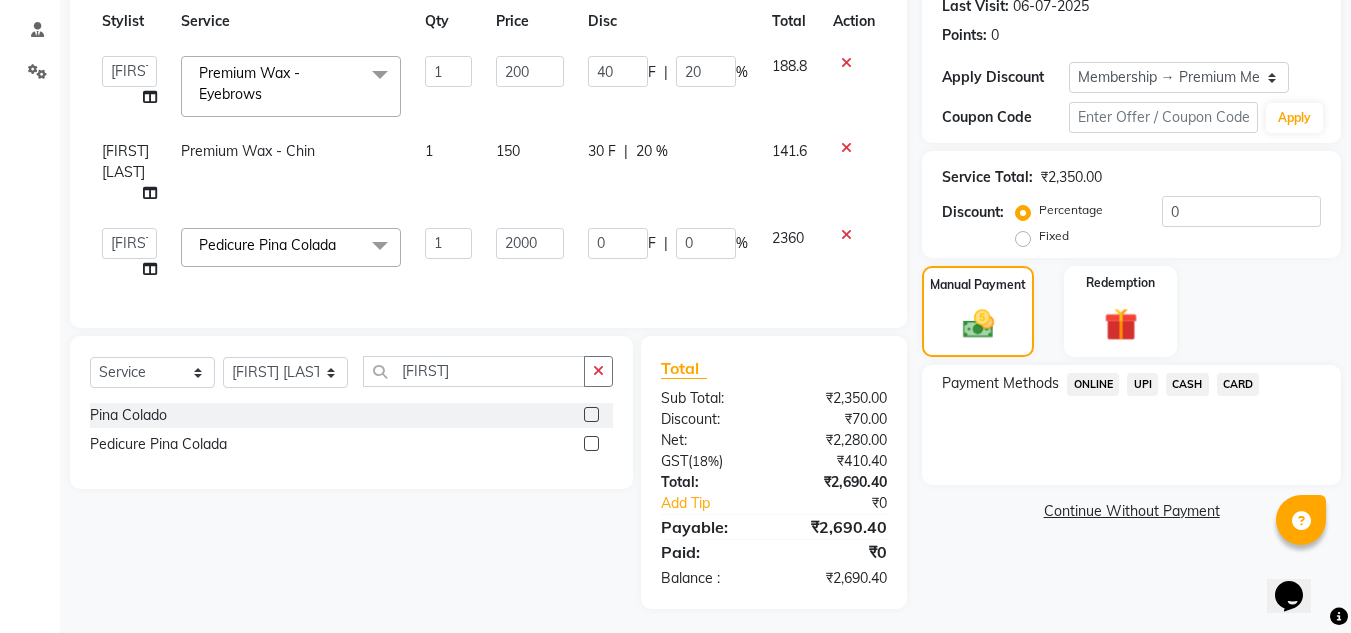 click on "UPI" 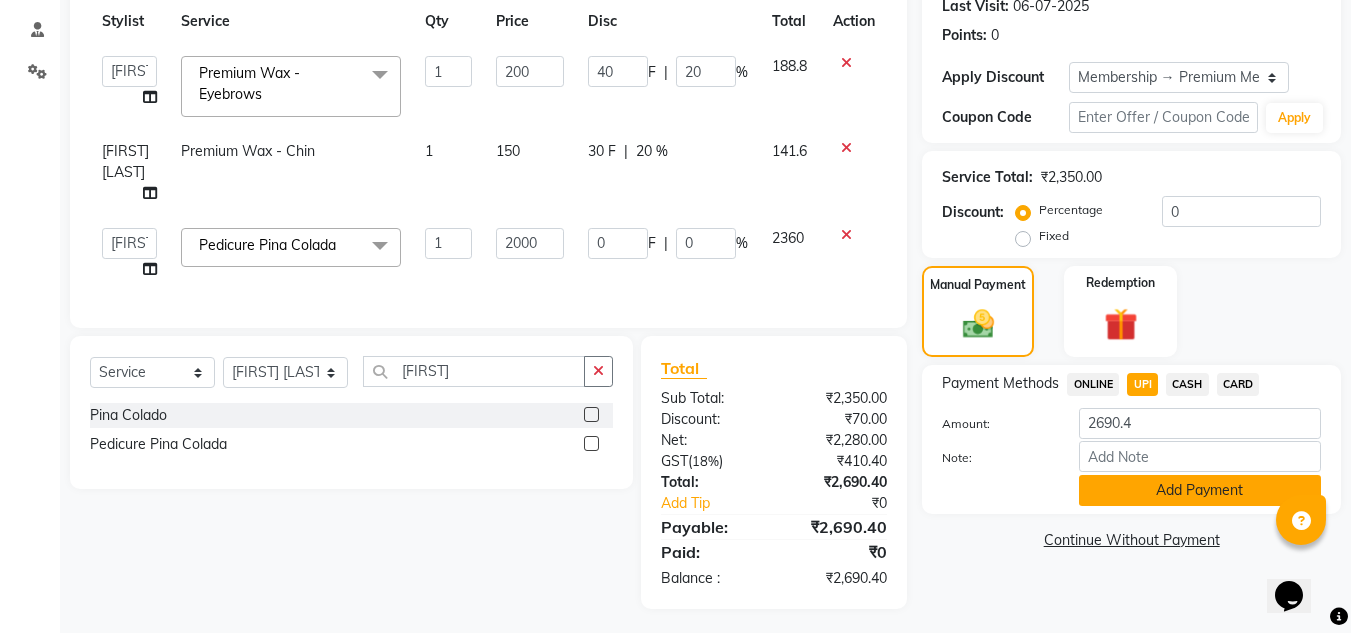 click on "Add Payment" 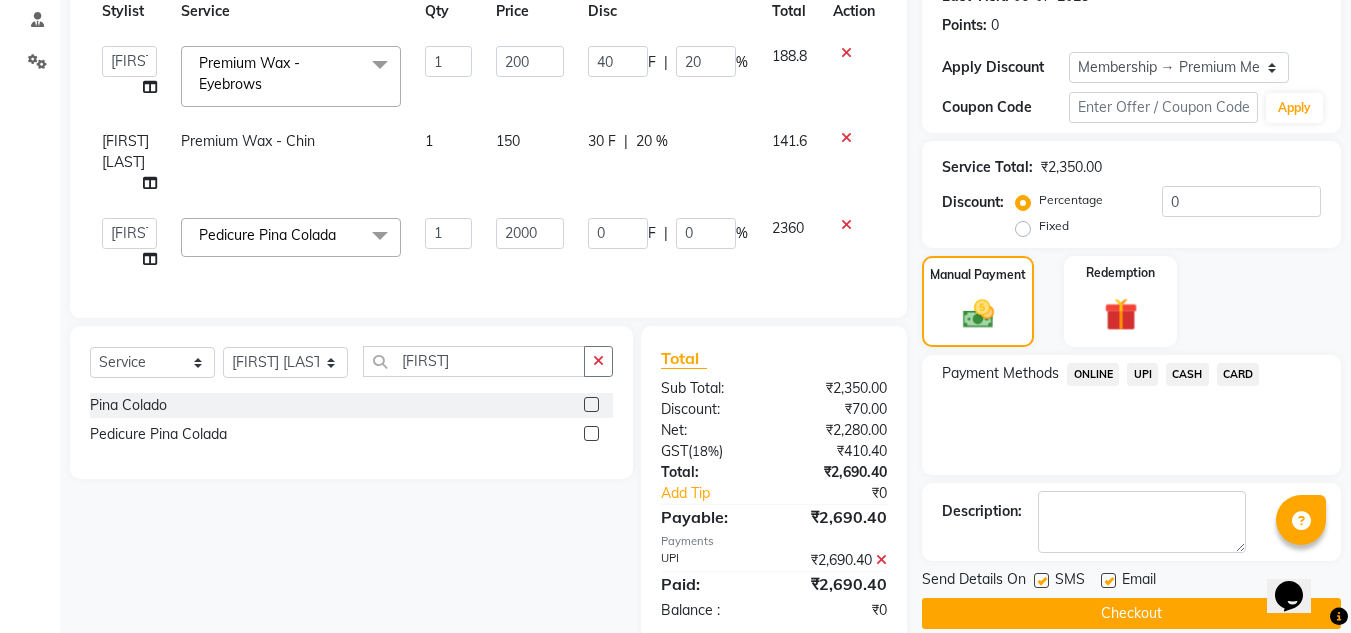 scroll, scrollTop: 328, scrollLeft: 0, axis: vertical 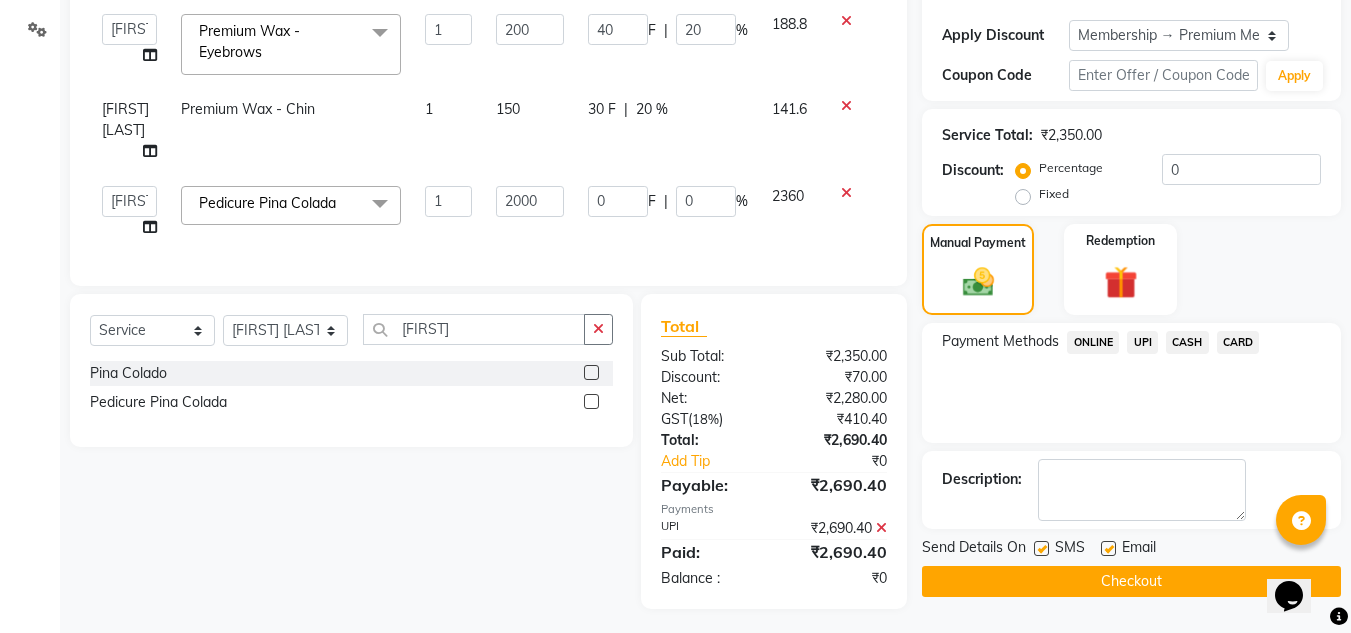 click 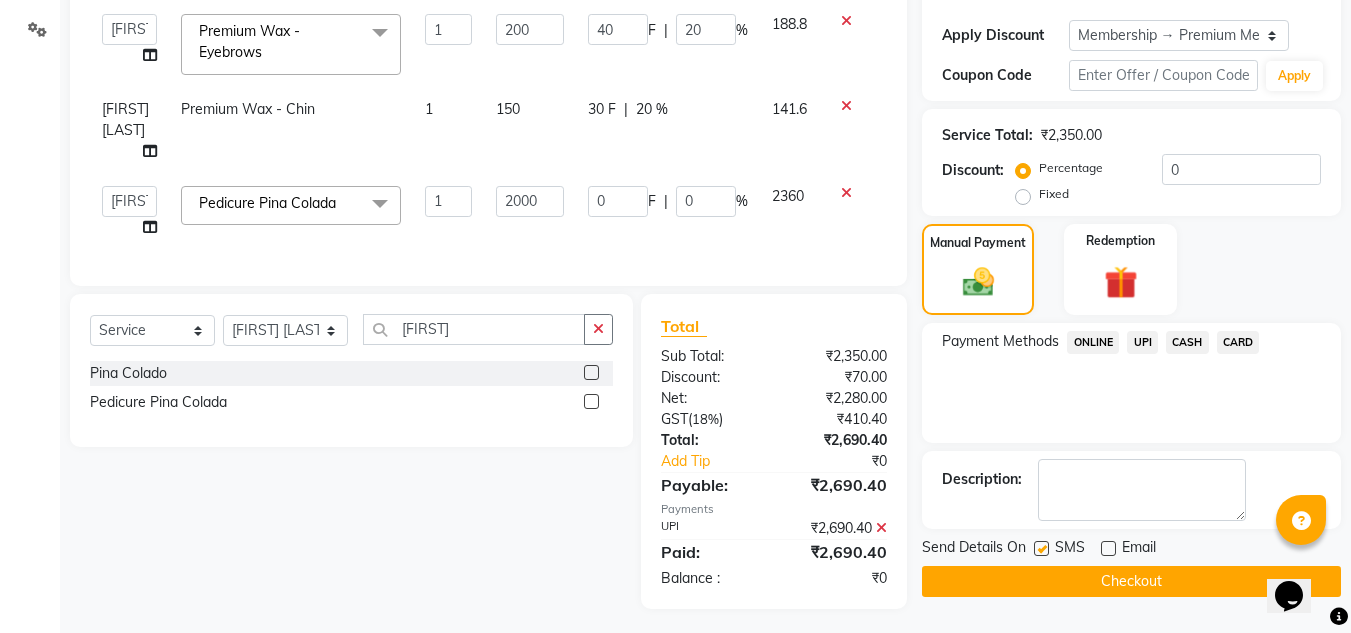 click on "Checkout" 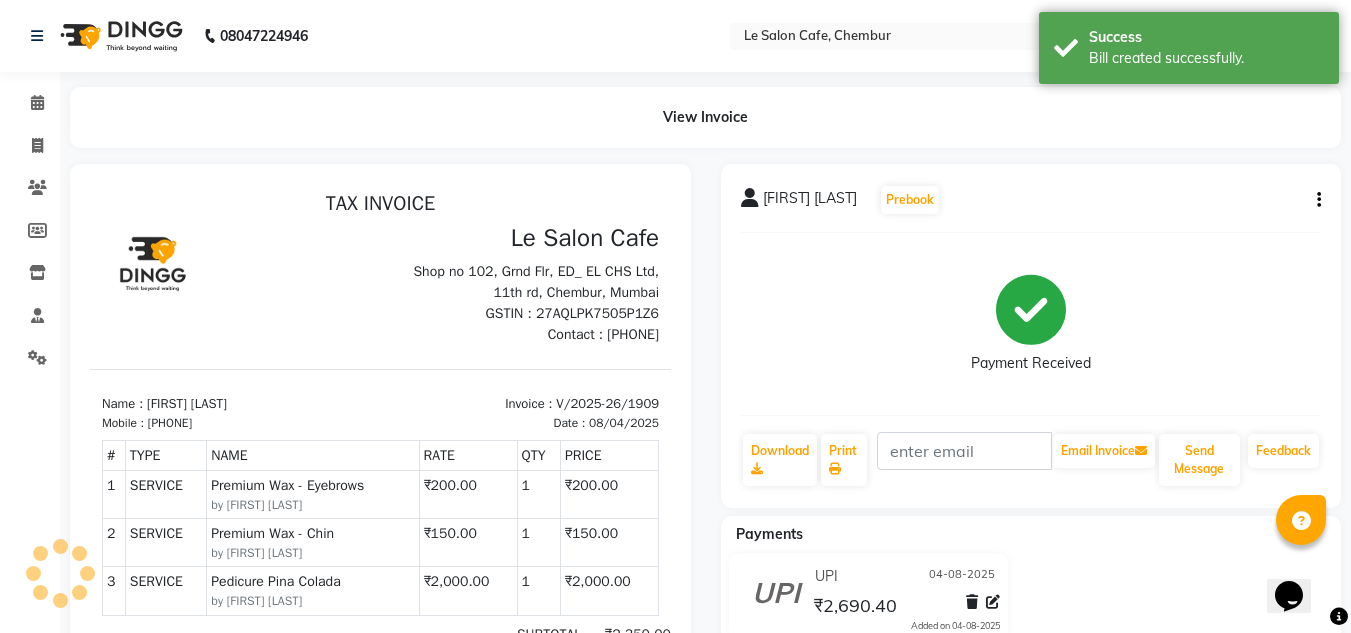 scroll, scrollTop: 0, scrollLeft: 0, axis: both 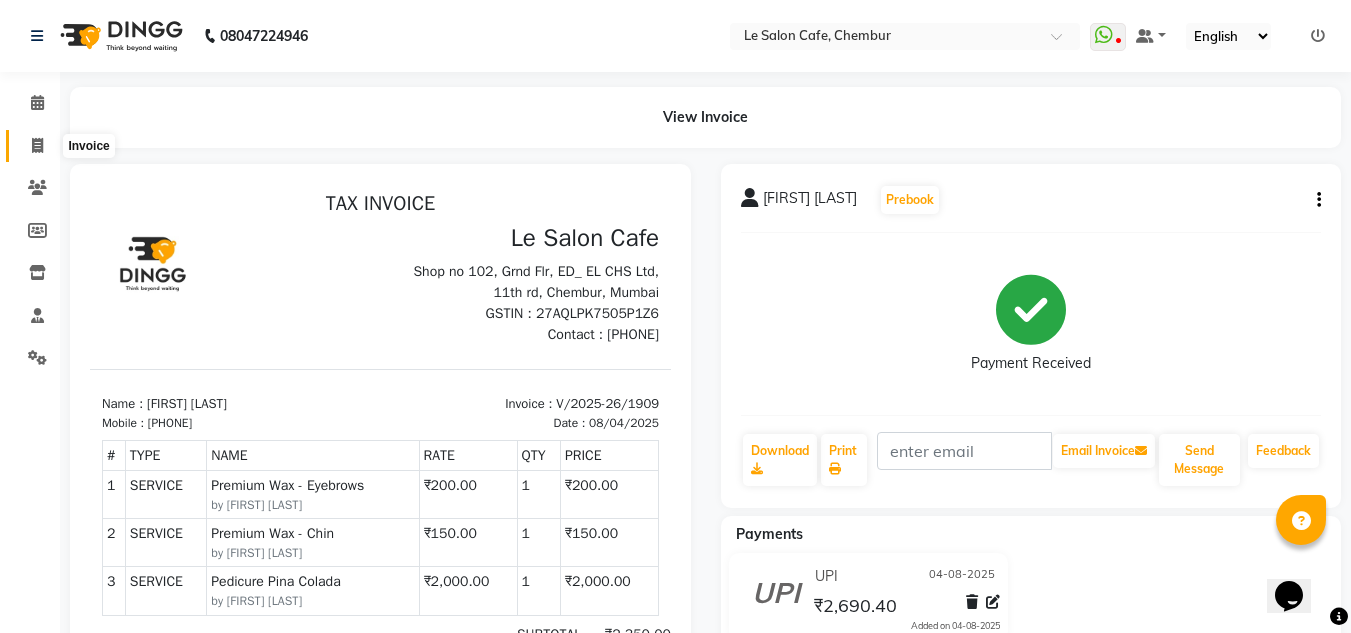 click 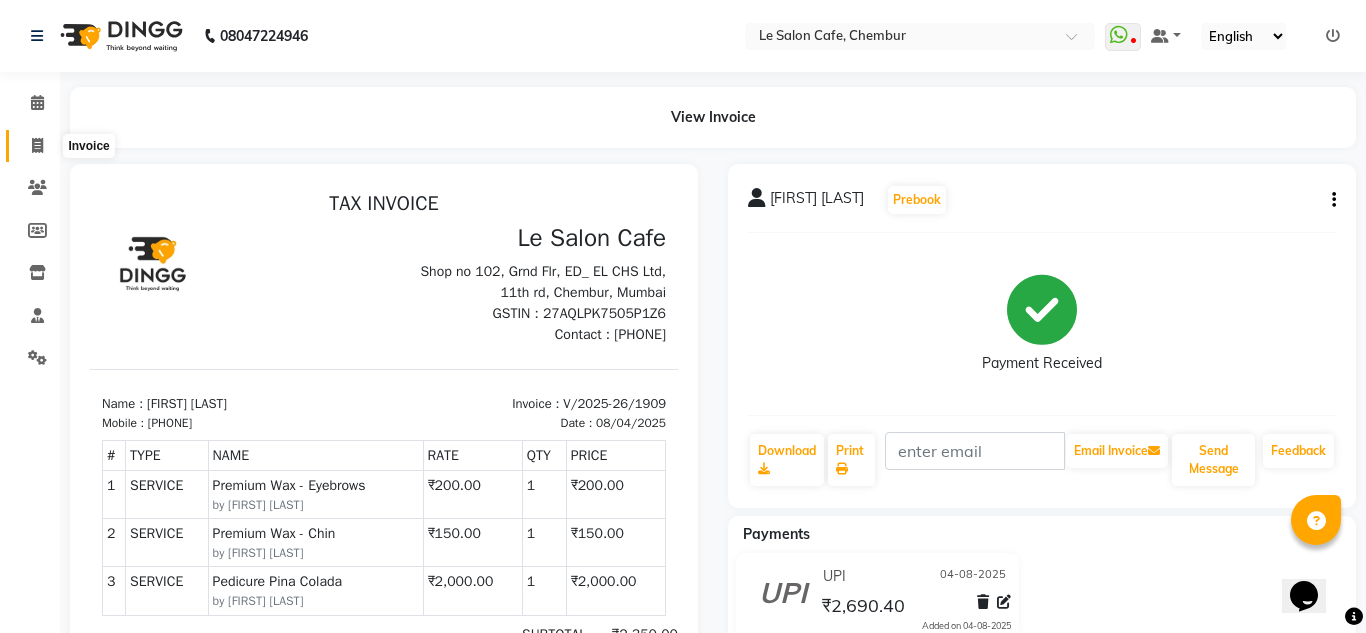 select on "594" 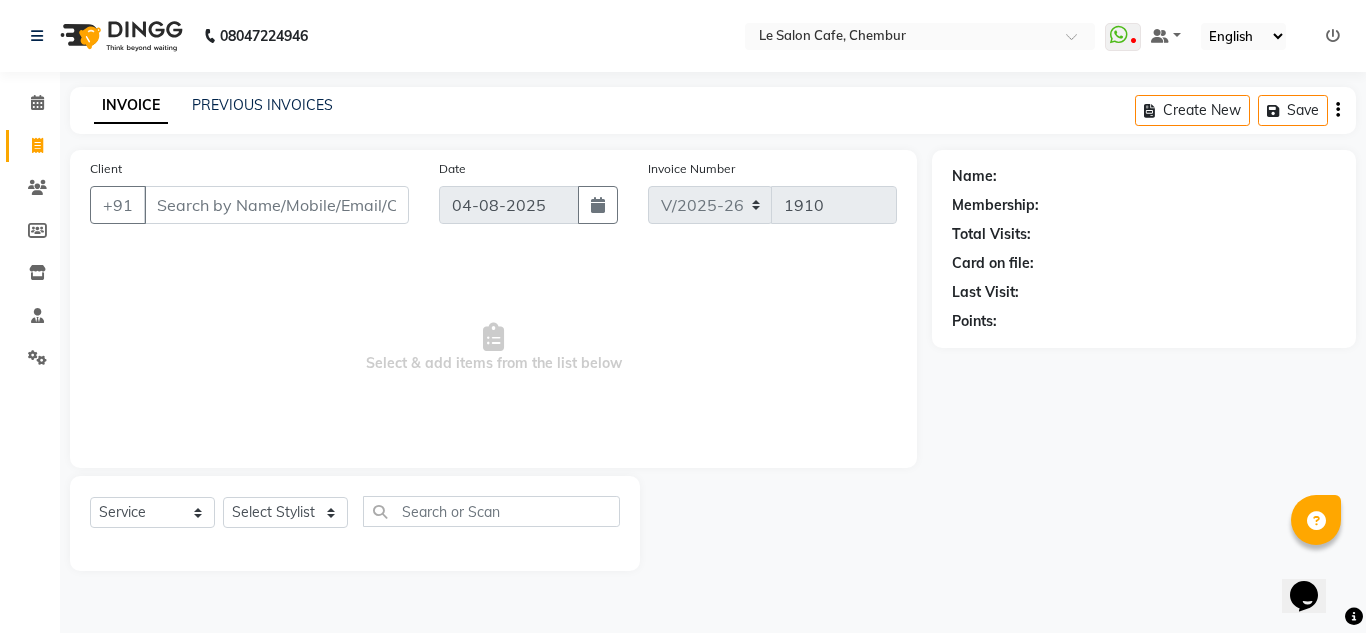 click on "Client" at bounding box center [276, 205] 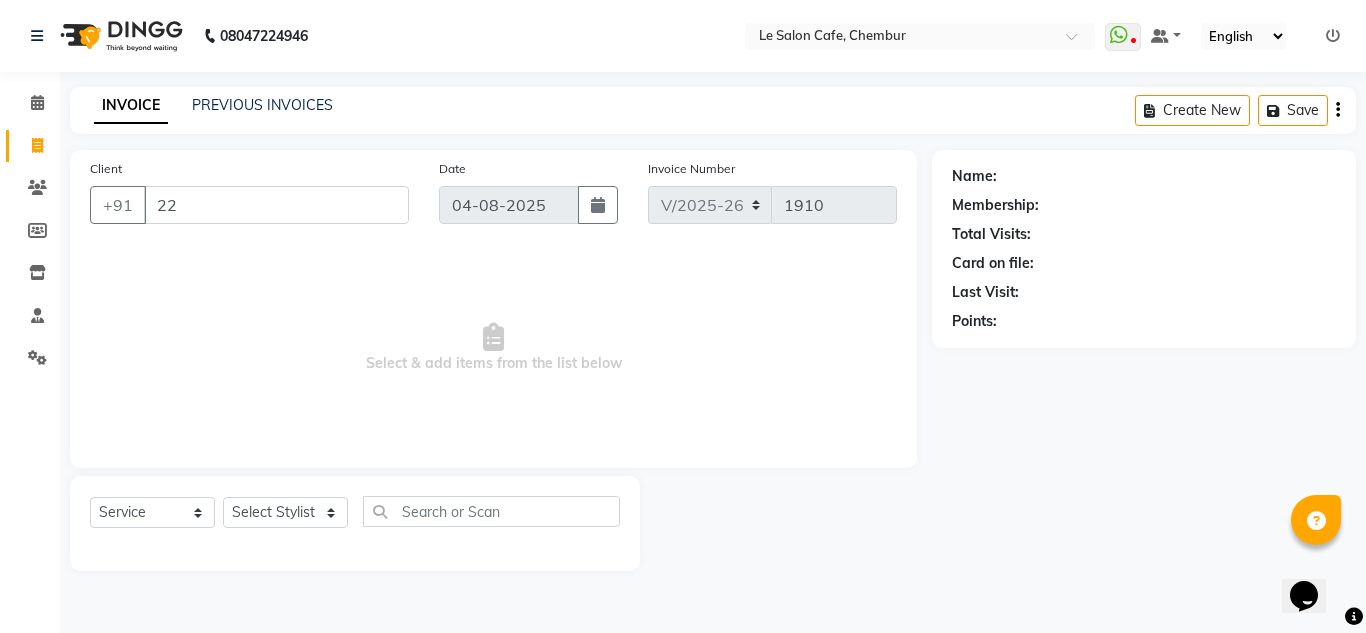 type on "2" 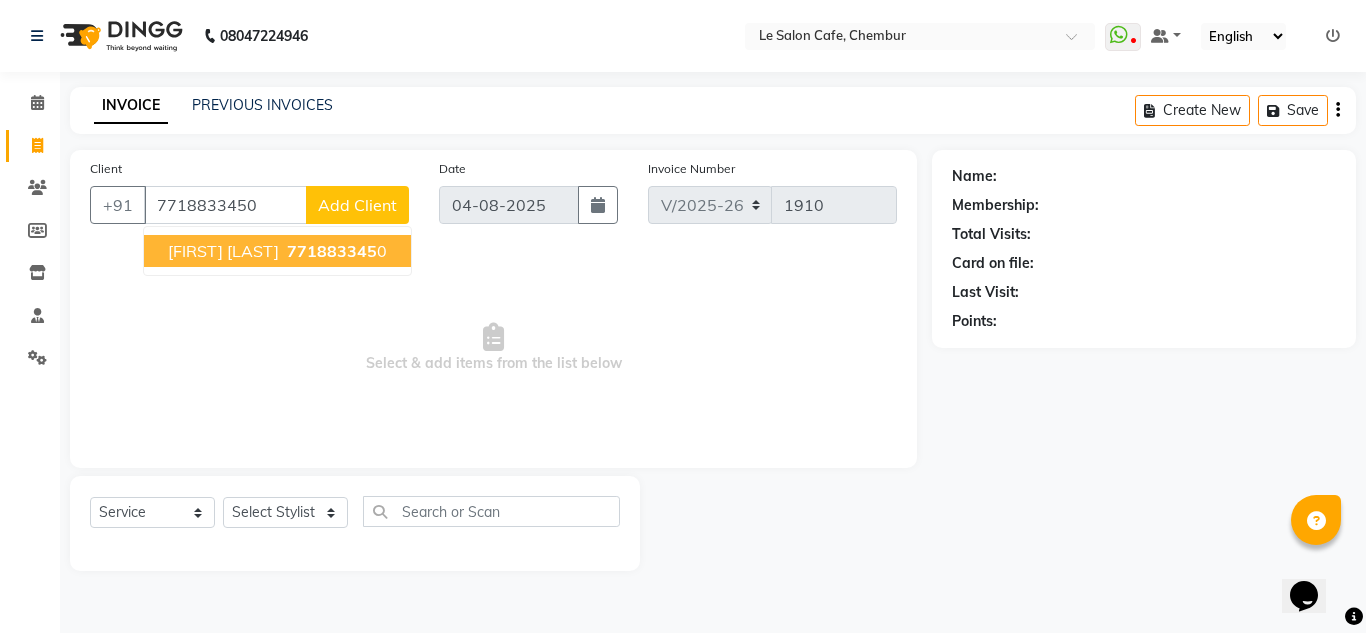 type on "7718833450" 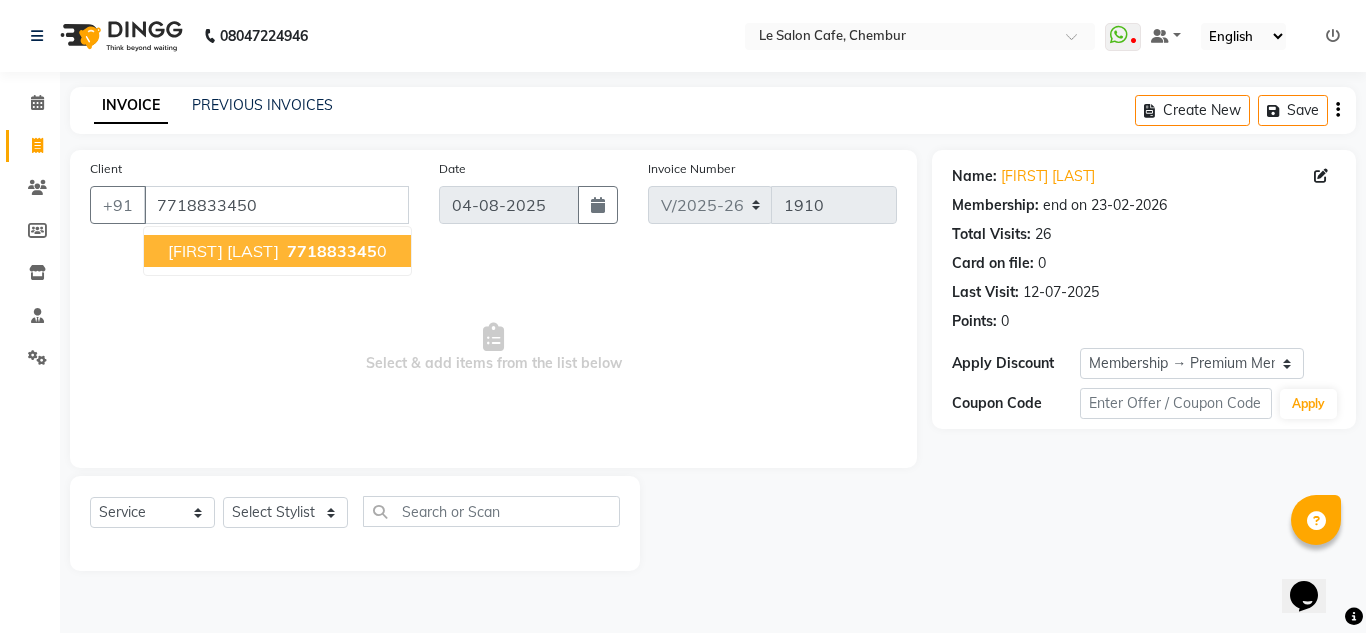 click on "Ruchi Agarwal   771883345 0" at bounding box center (277, 251) 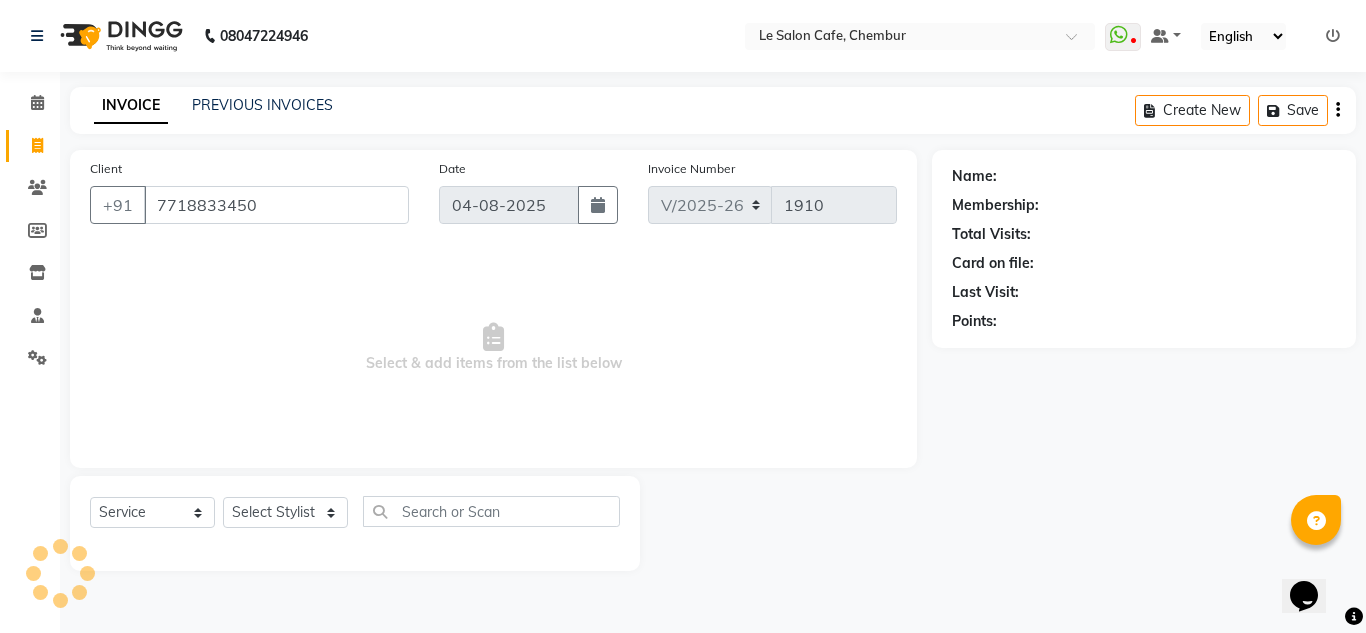 select on "1: Object" 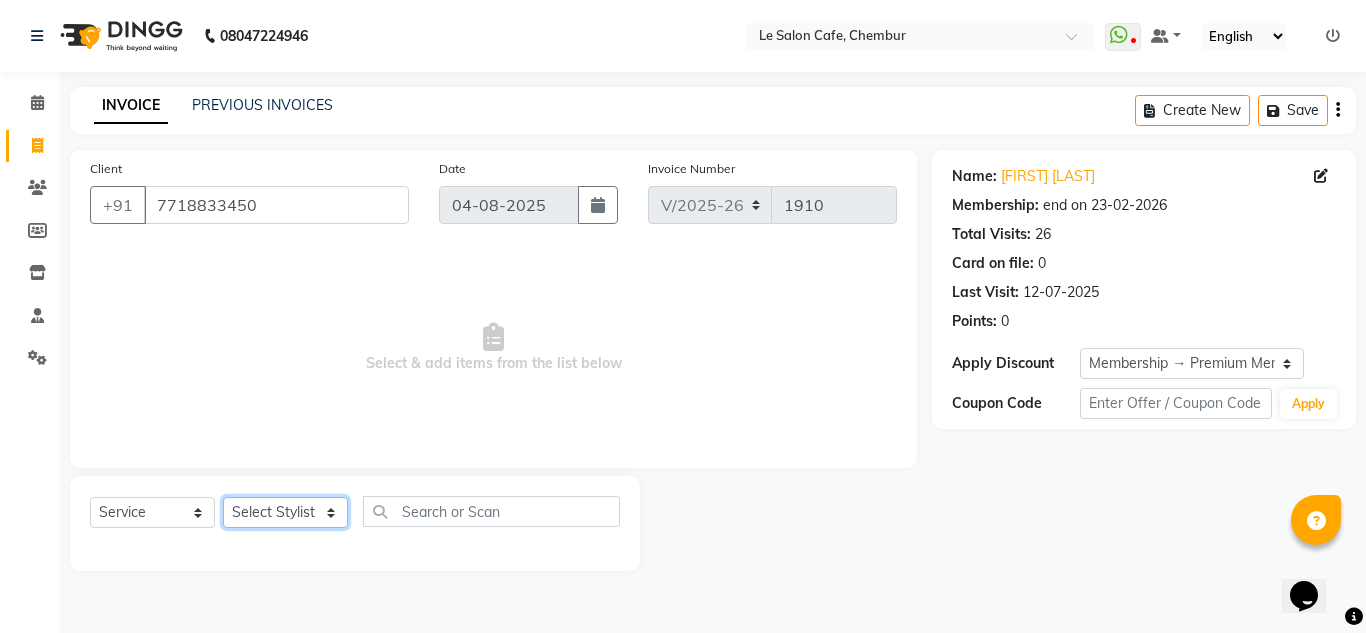 click on "Select Stylist Amandeep Kaur Kalsi Aniket Kadam  Faim Alvi  Front Desk  Muskan Khan  Pooja Kolge Reena Shaukat Ali  Salman Ansari  Shailendra Chauhan  Shekhar Sangle Soniyaa Varma Suchita Mistry" 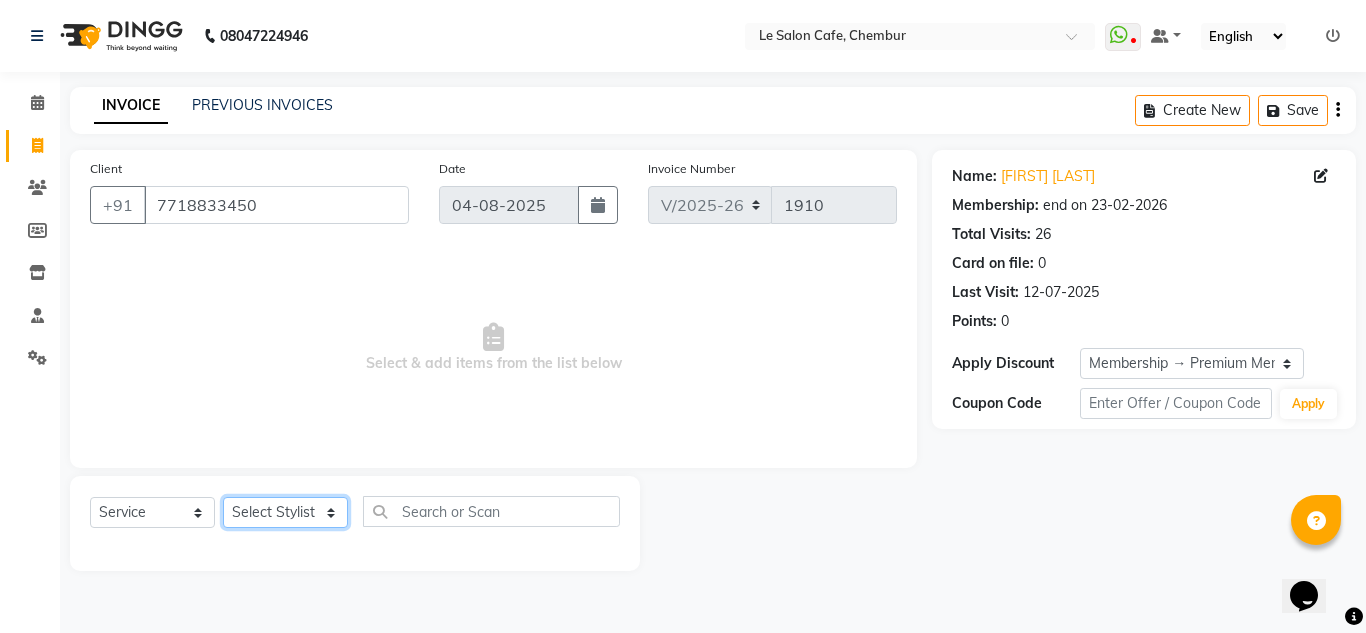 select on "63472" 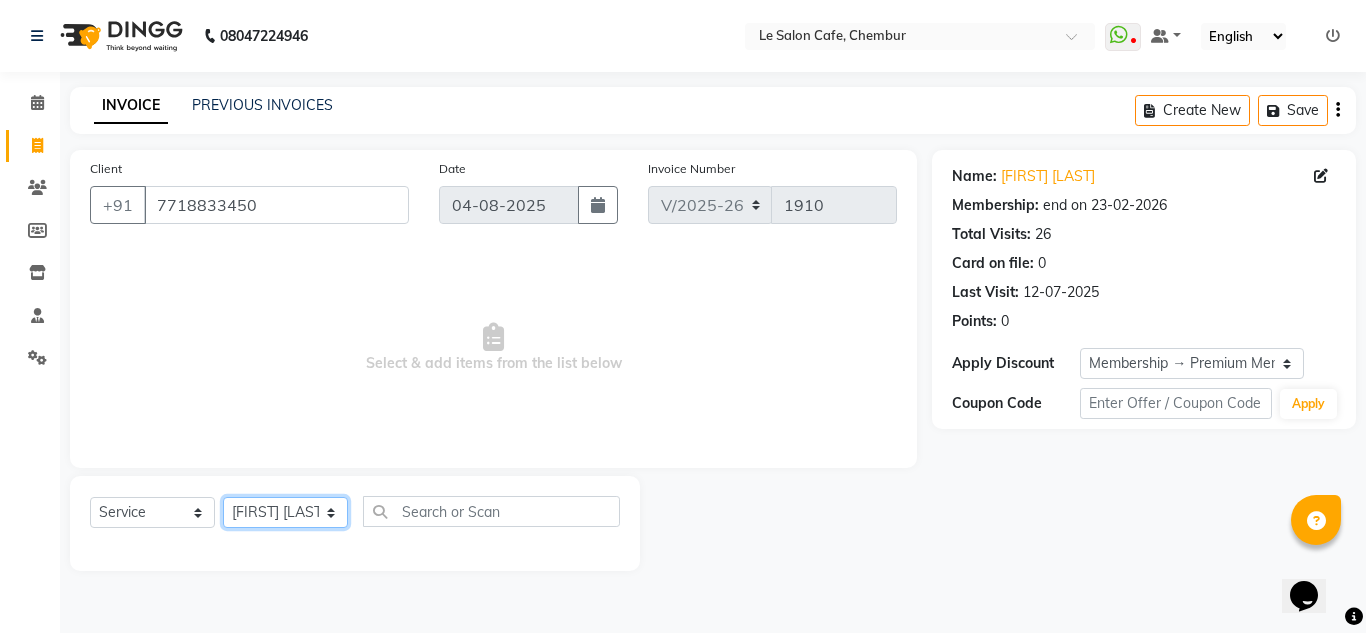click on "Select Stylist Amandeep Kaur Kalsi Aniket Kadam  Faim Alvi  Front Desk  Muskan Khan  Pooja Kolge Reena Shaukat Ali  Salman Ansari  Shailendra Chauhan  Shekhar Sangle Soniyaa Varma Suchita Mistry" 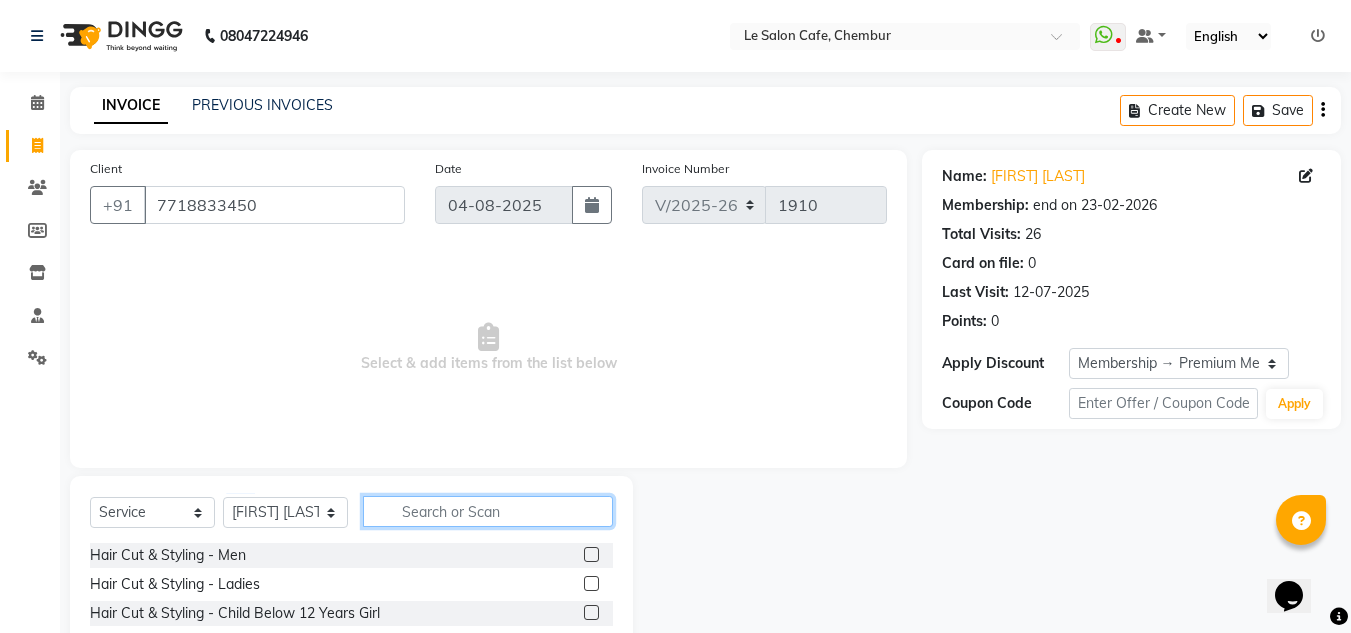 click 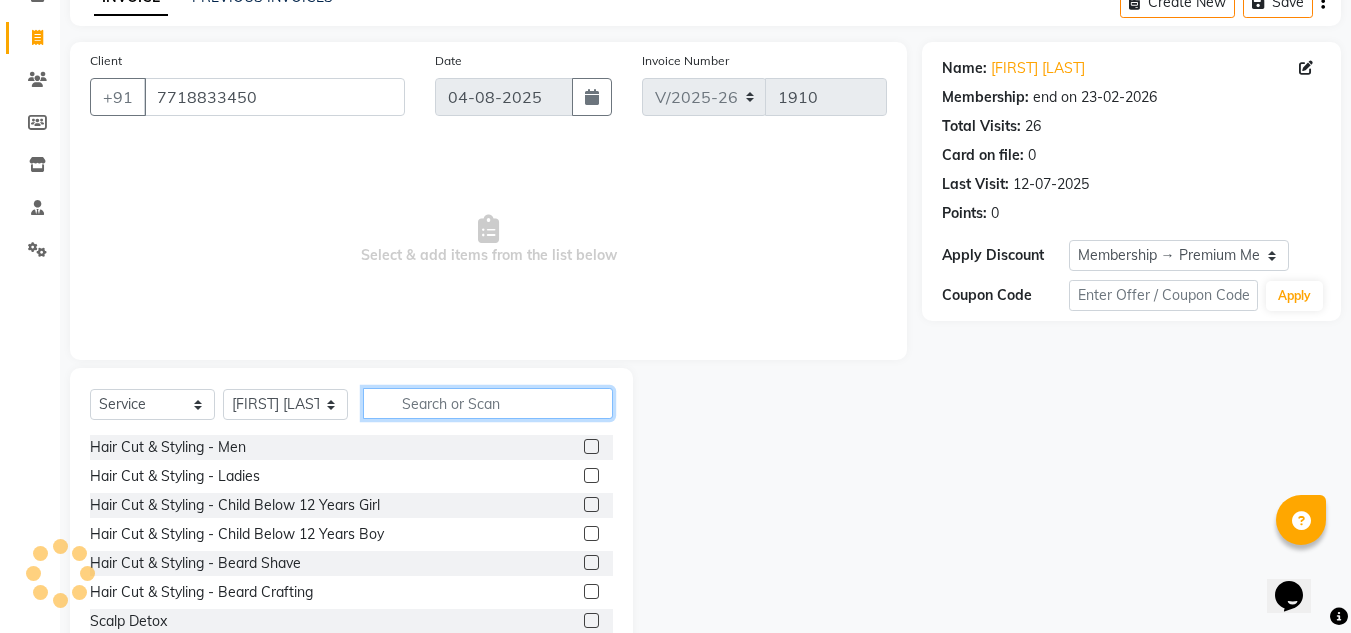 scroll, scrollTop: 168, scrollLeft: 0, axis: vertical 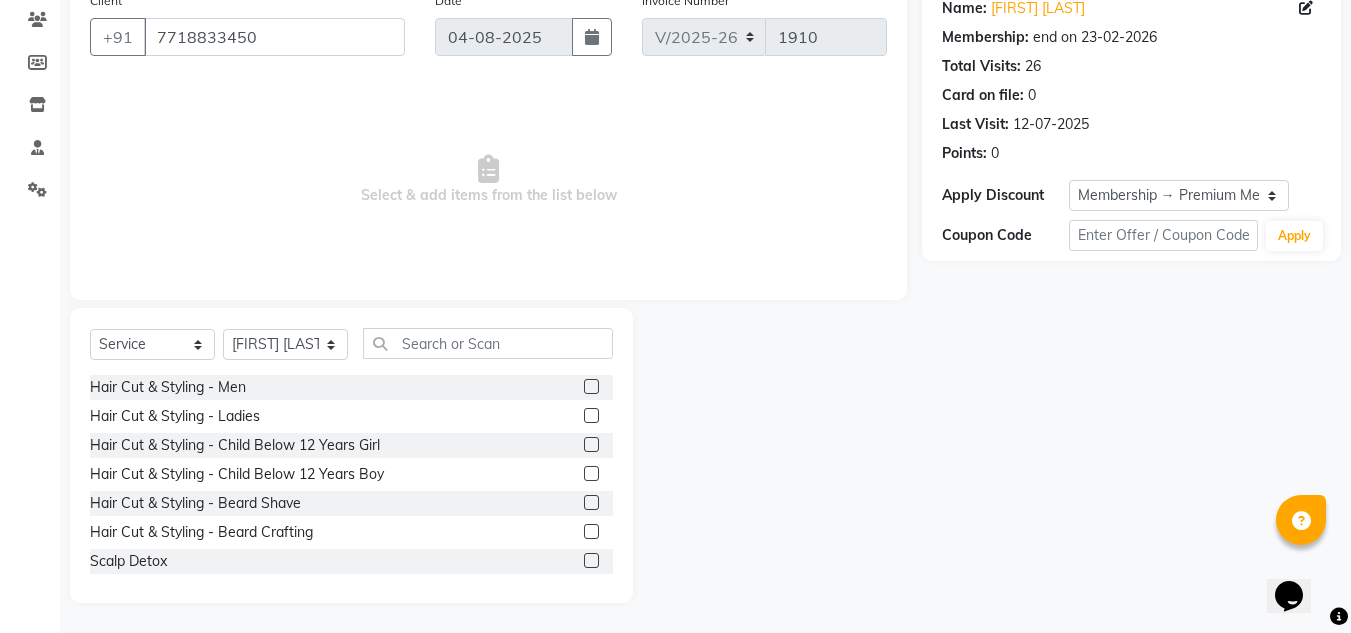 click 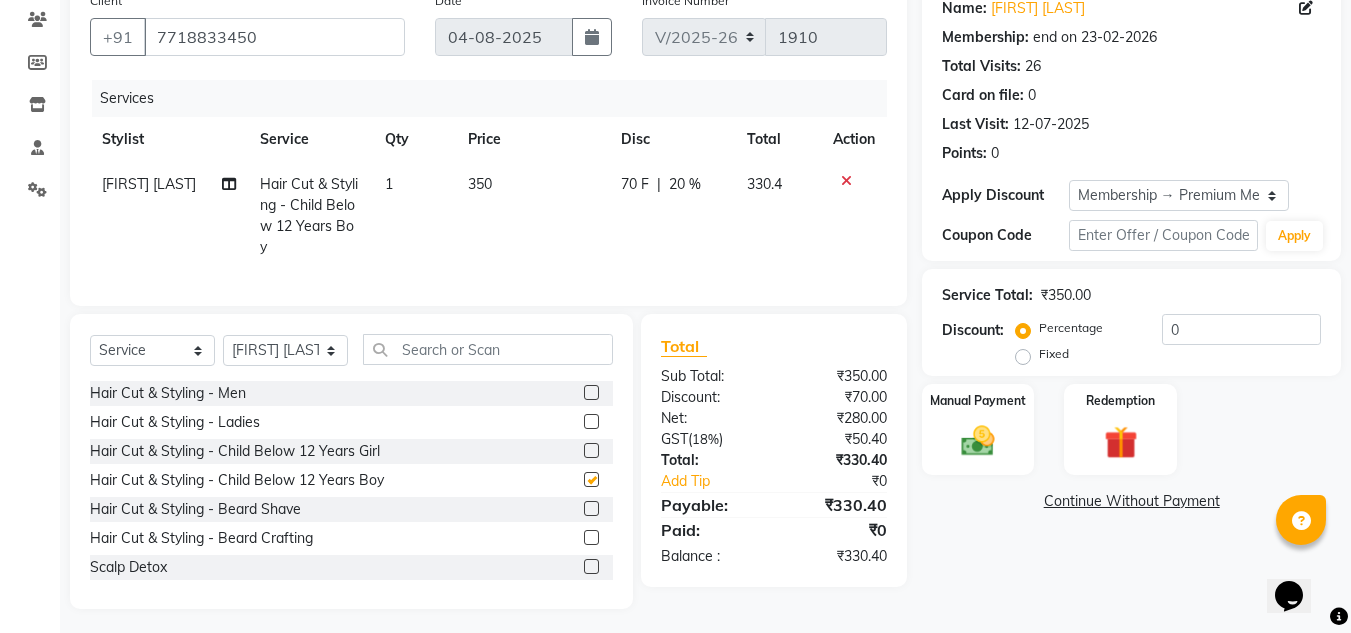 checkbox on "false" 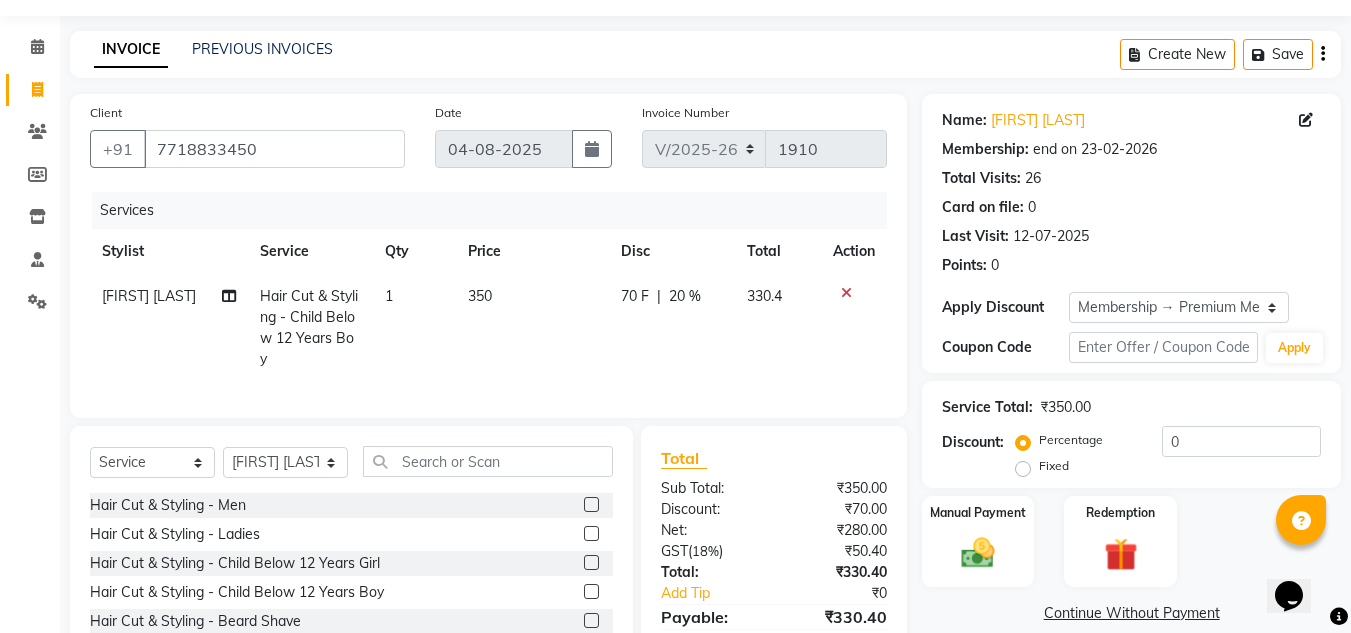scroll, scrollTop: 168, scrollLeft: 0, axis: vertical 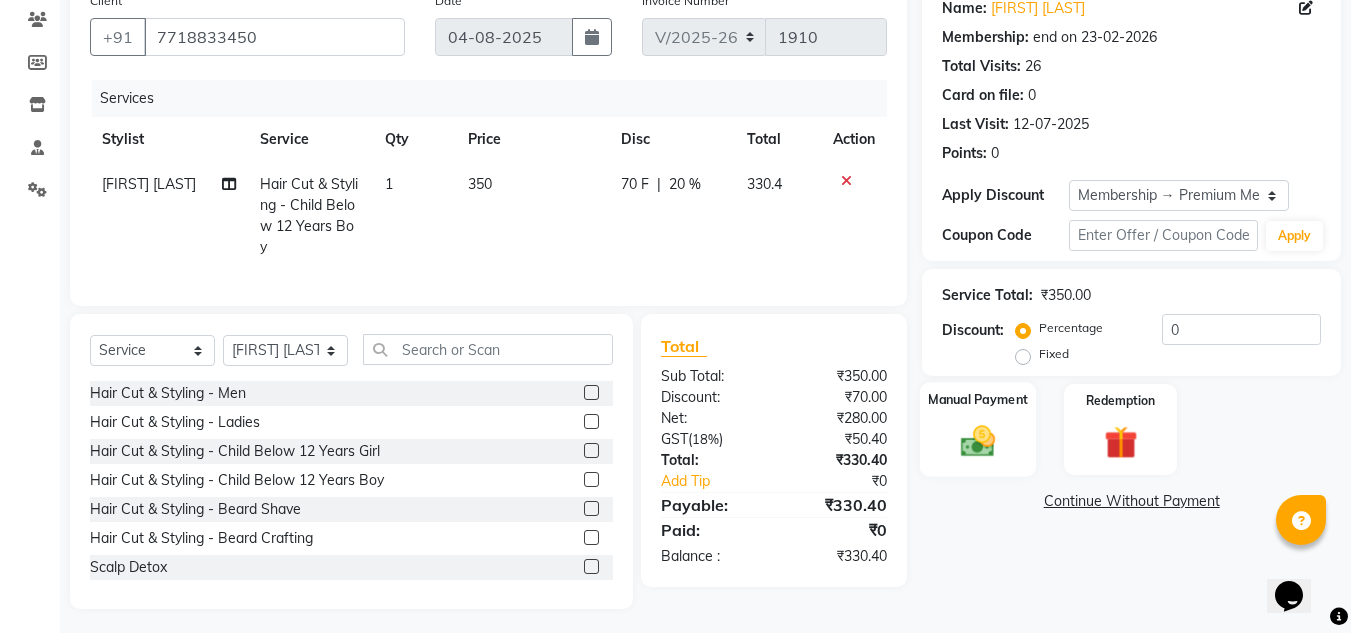 click 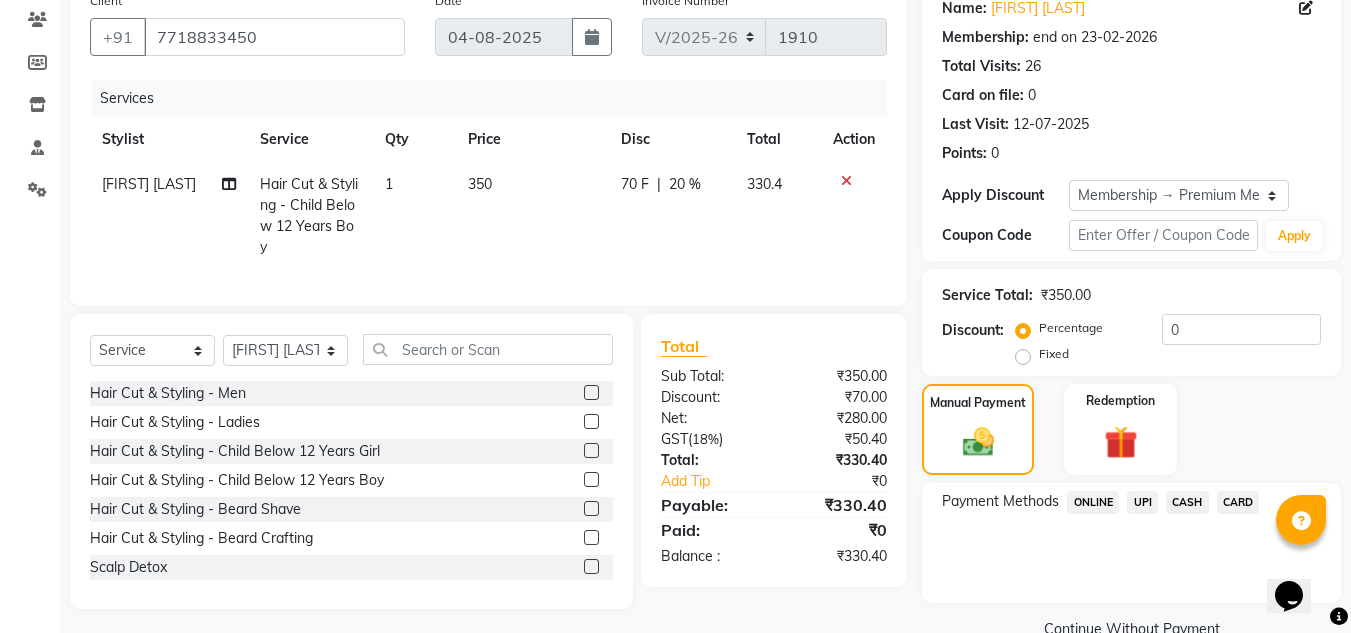 click on "UPI" 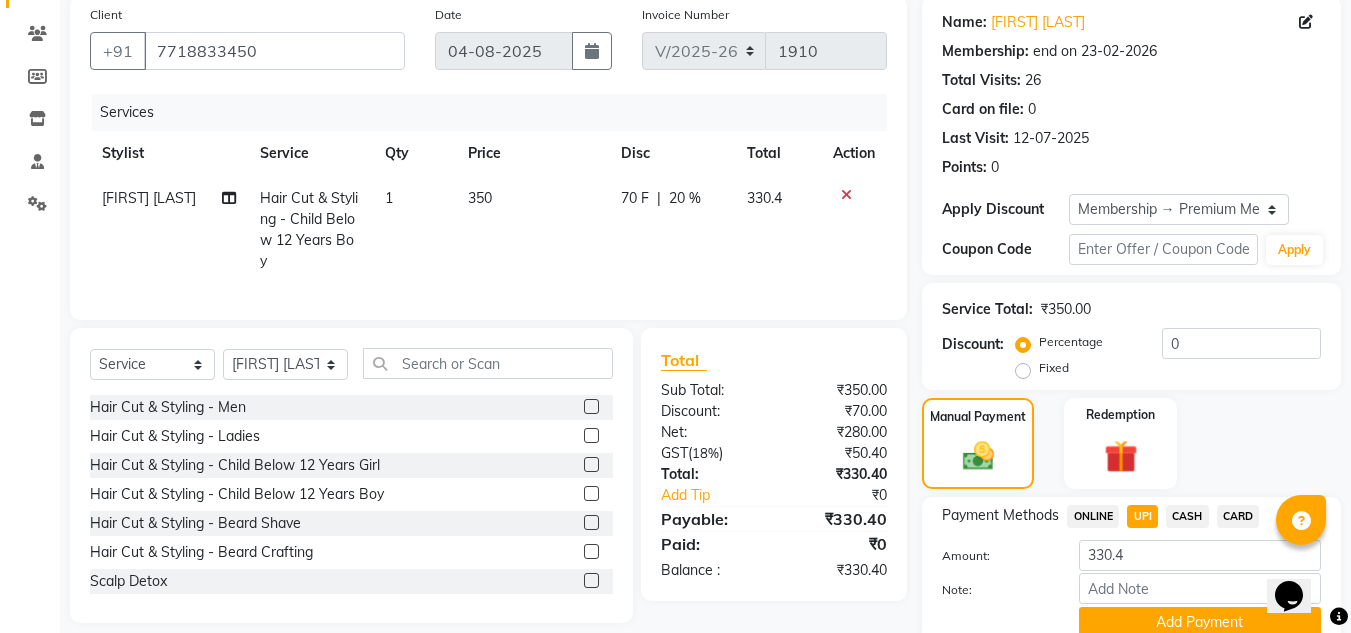 scroll, scrollTop: 200, scrollLeft: 0, axis: vertical 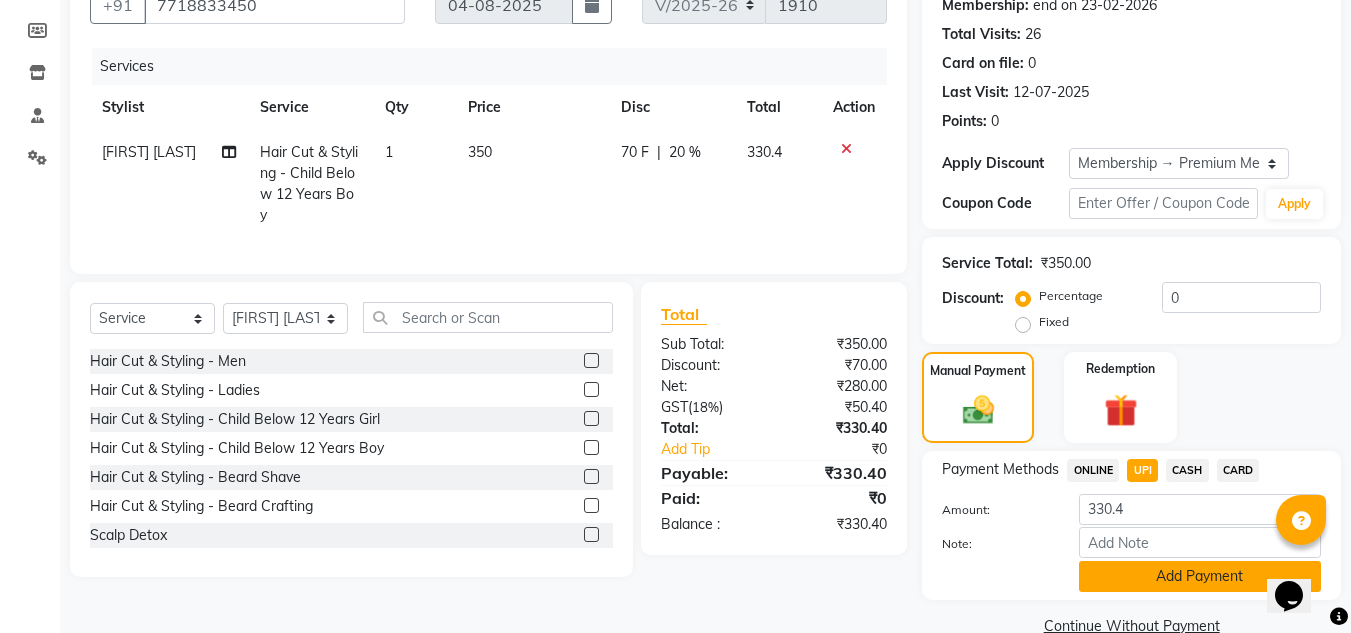click on "Add Payment" 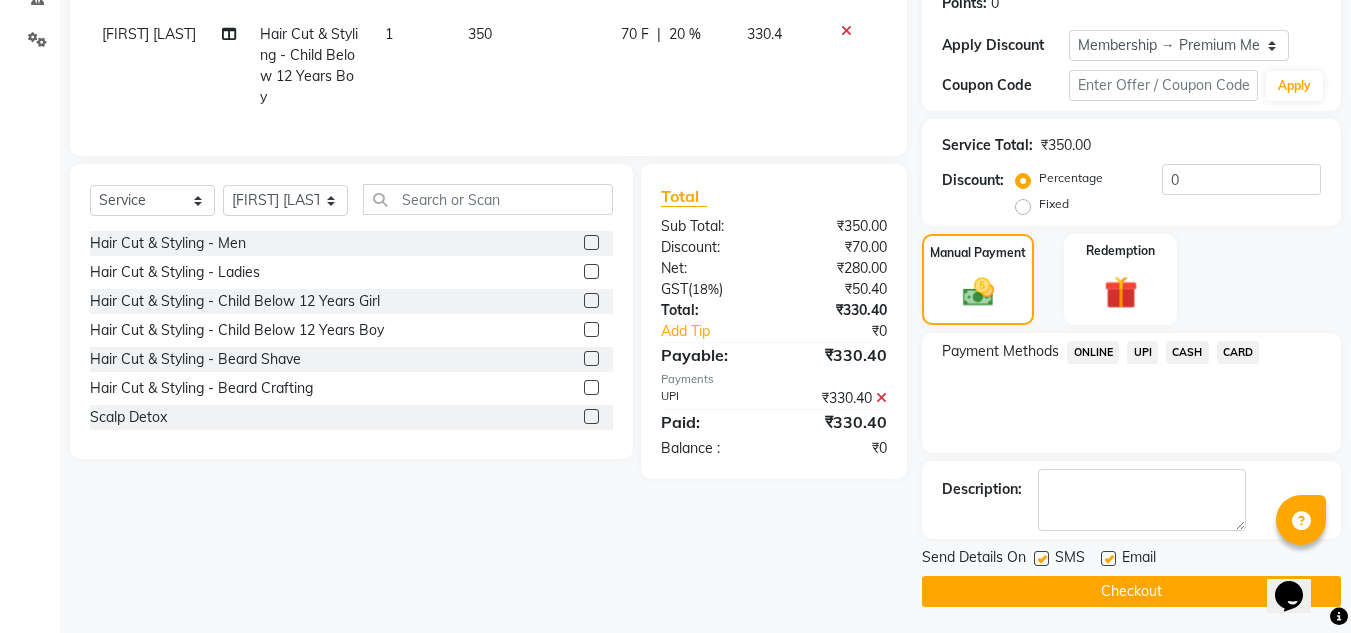 scroll, scrollTop: 322, scrollLeft: 0, axis: vertical 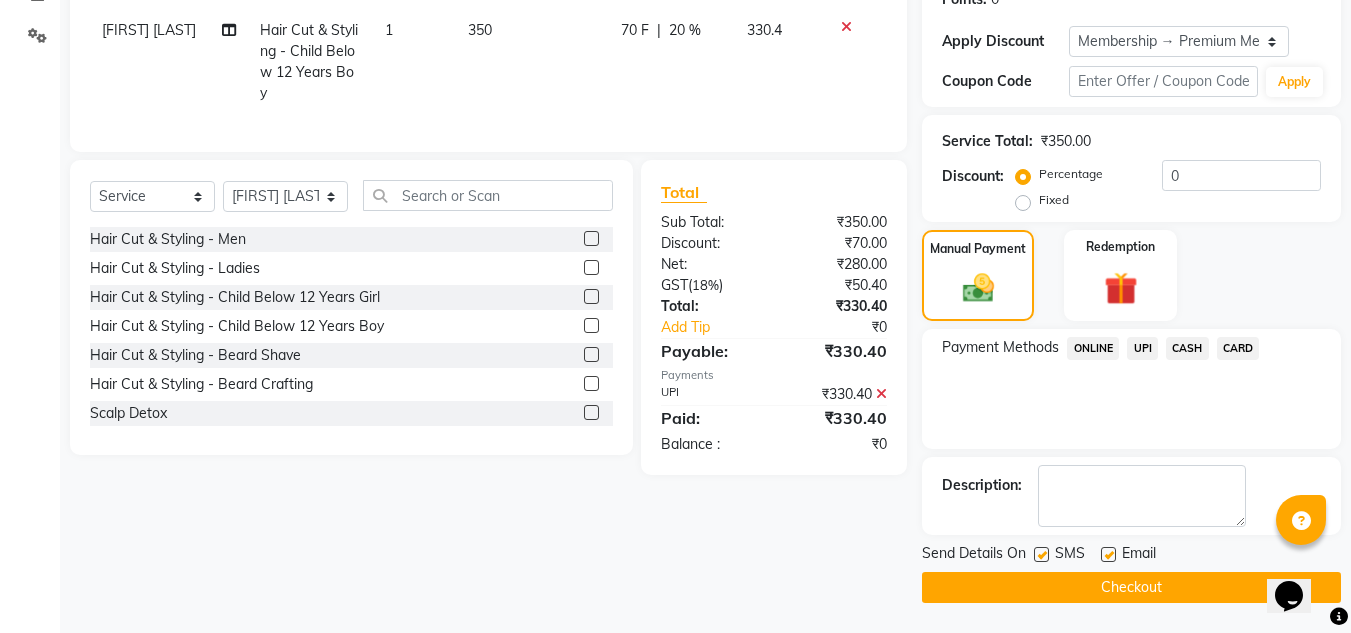 click 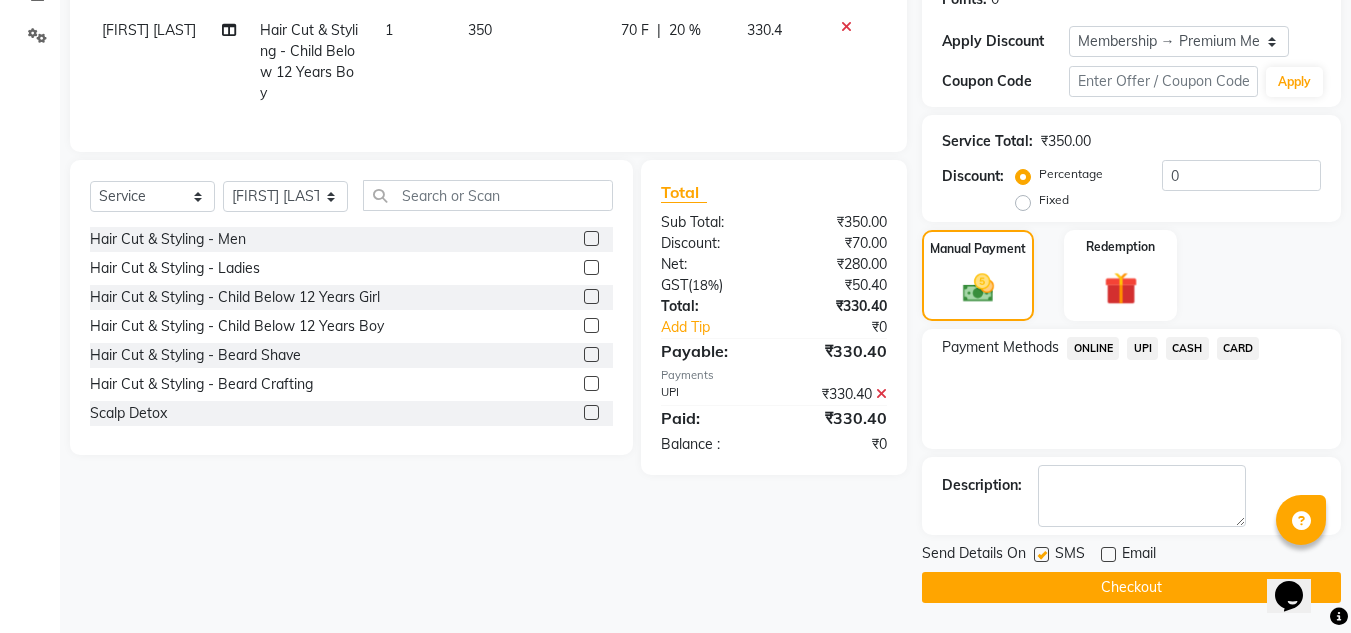 drag, startPoint x: 1100, startPoint y: 576, endPoint x: 1084, endPoint y: 560, distance: 22.627417 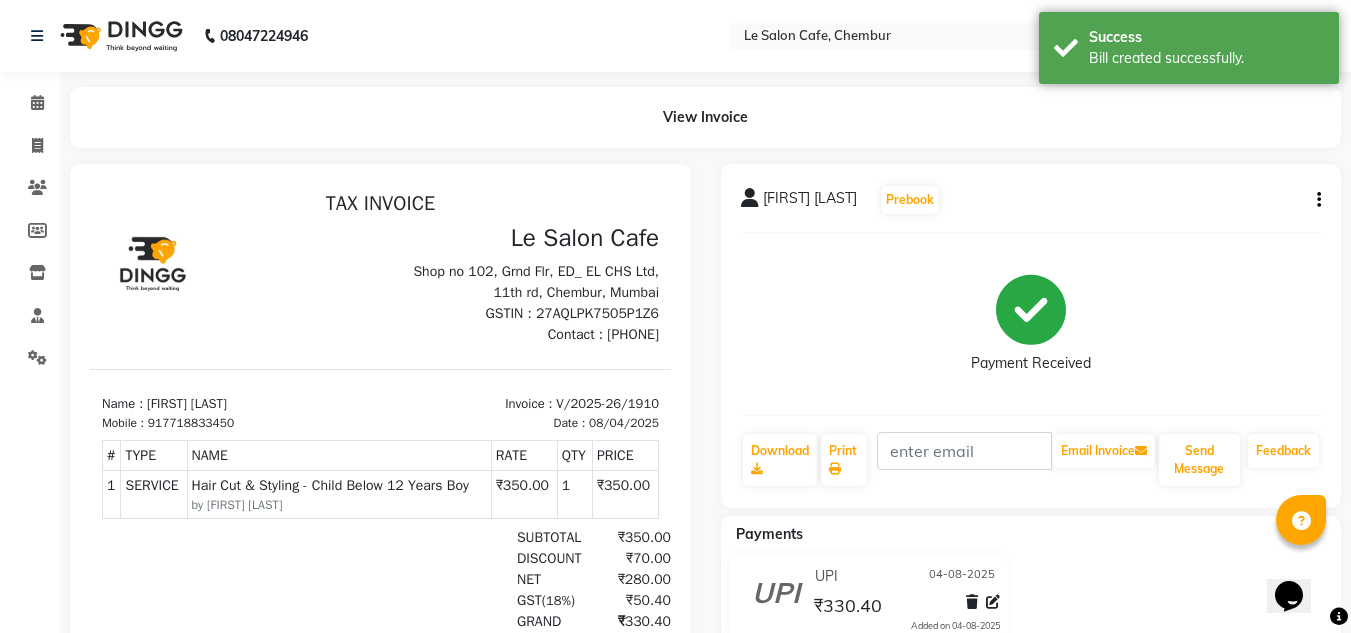 scroll, scrollTop: 0, scrollLeft: 0, axis: both 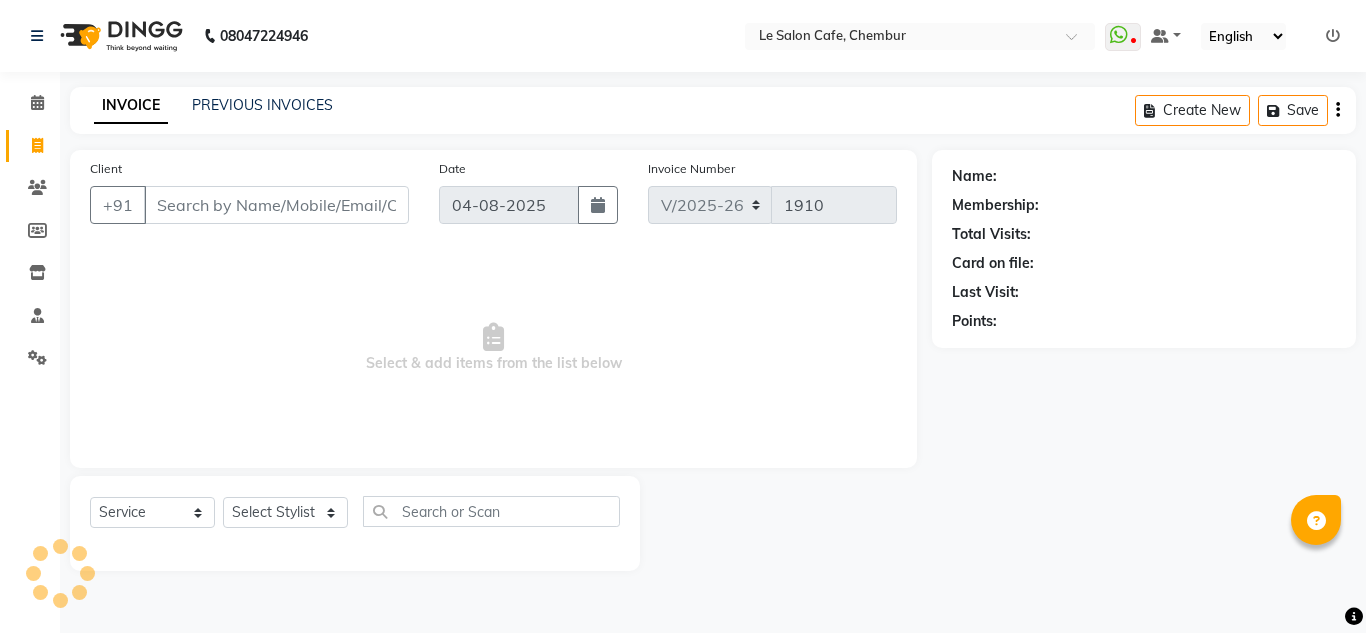 select on "594" 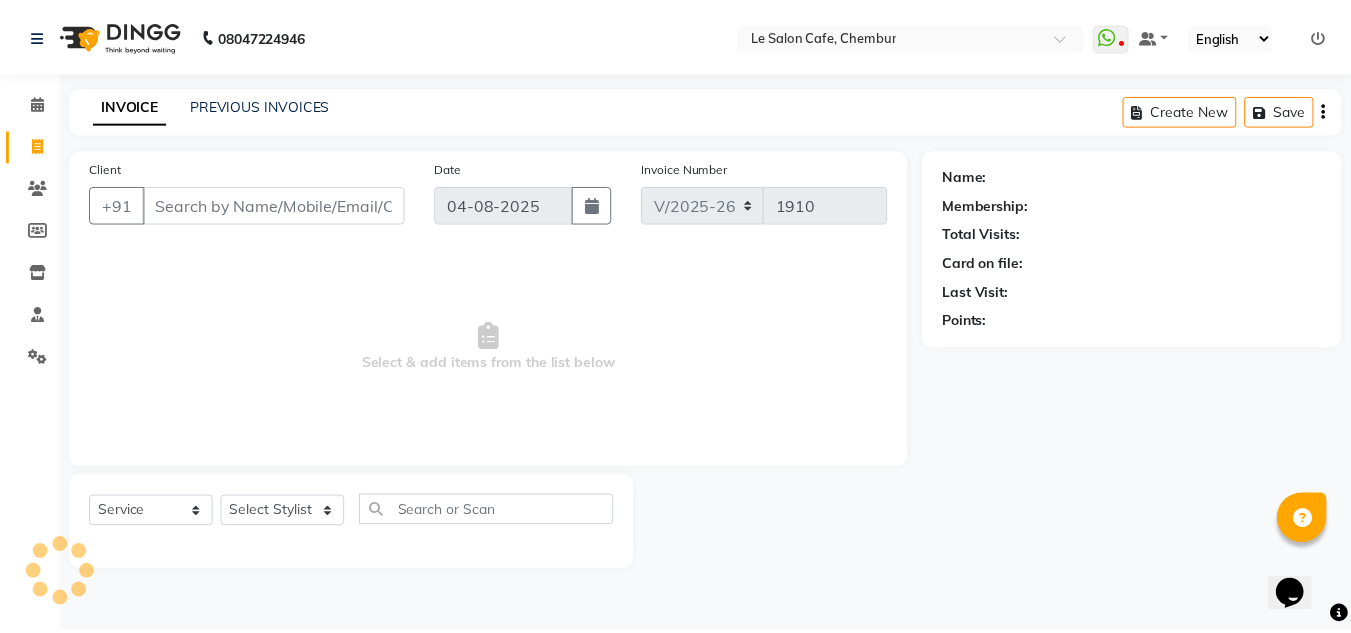 scroll, scrollTop: 0, scrollLeft: 0, axis: both 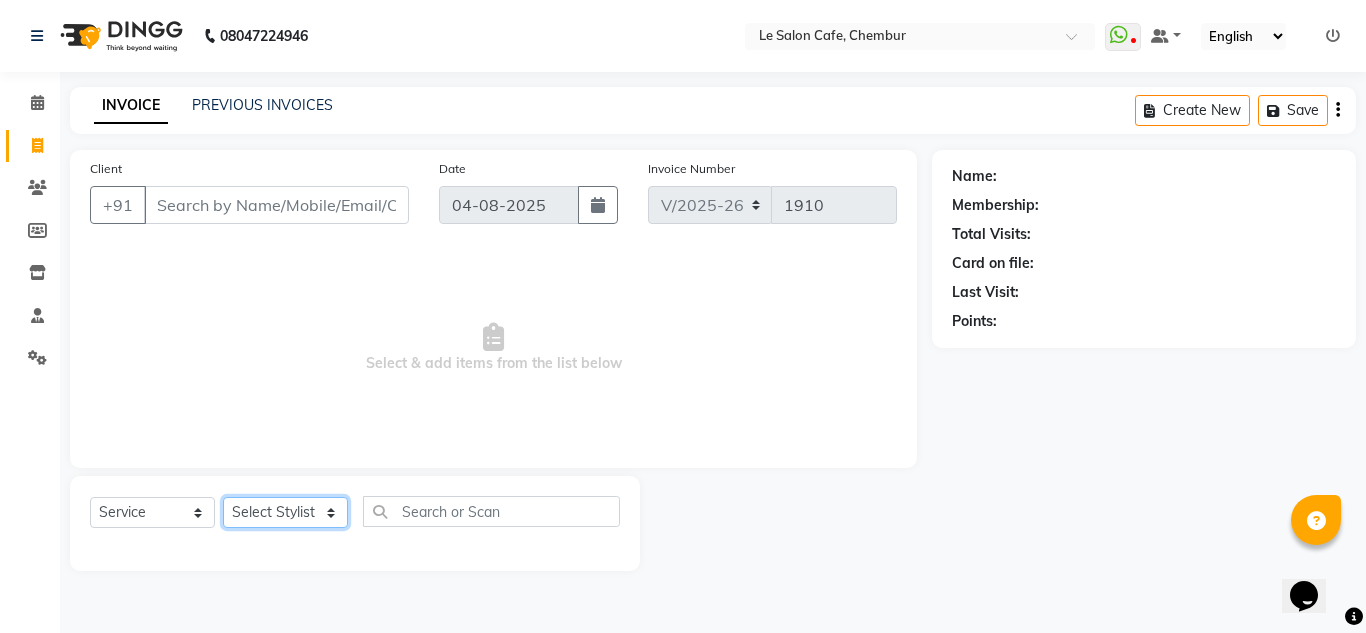 click on "Select Stylist Amandeep Kaur Kalsi Aniket Kadam  Faim Alvi  Front Desk  Muskan Khan  Pooja Kolge Reena Shaukat Ali  Salman Ansari  Shailendra Chauhan  Shekhar Sangle Soniyaa Varma Suchita Mistry" 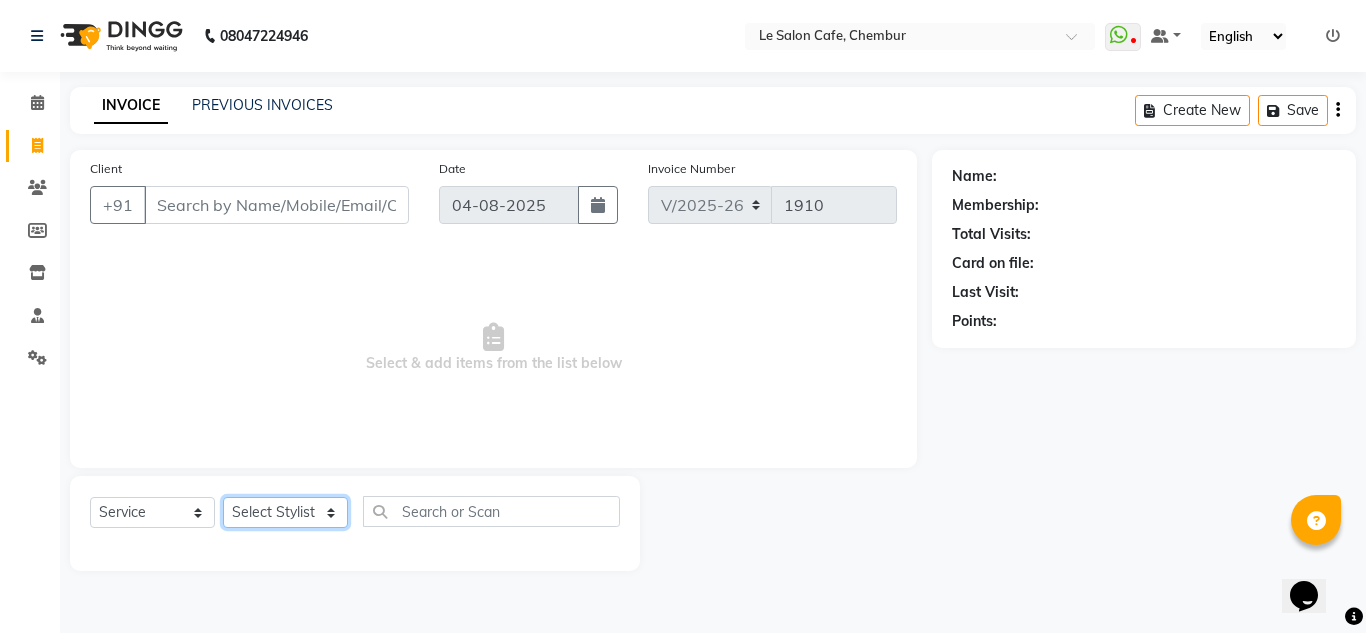 select on "86050" 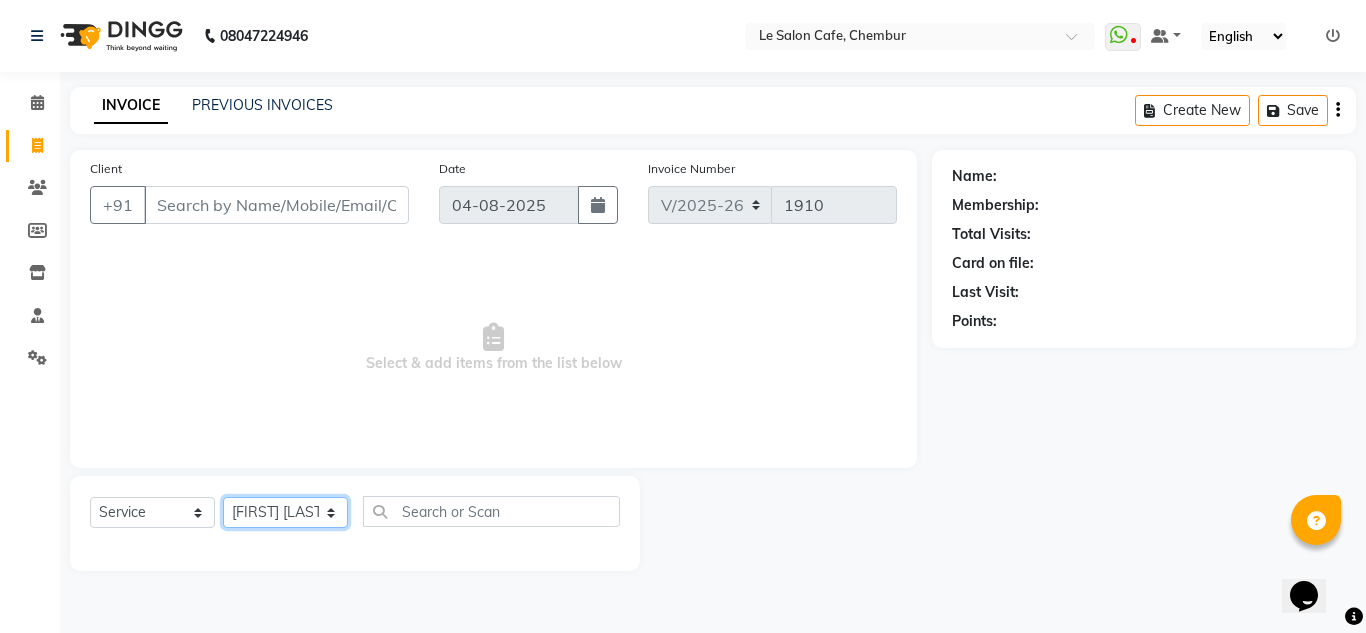 click on "Select Stylist Amandeep Kaur Kalsi Aniket Kadam  Faim Alvi  Front Desk  Muskan Khan  Pooja Kolge Reena Shaukat Ali  Salman Ansari  Shailendra Chauhan  Shekhar Sangle Soniyaa Varma Suchita Mistry" 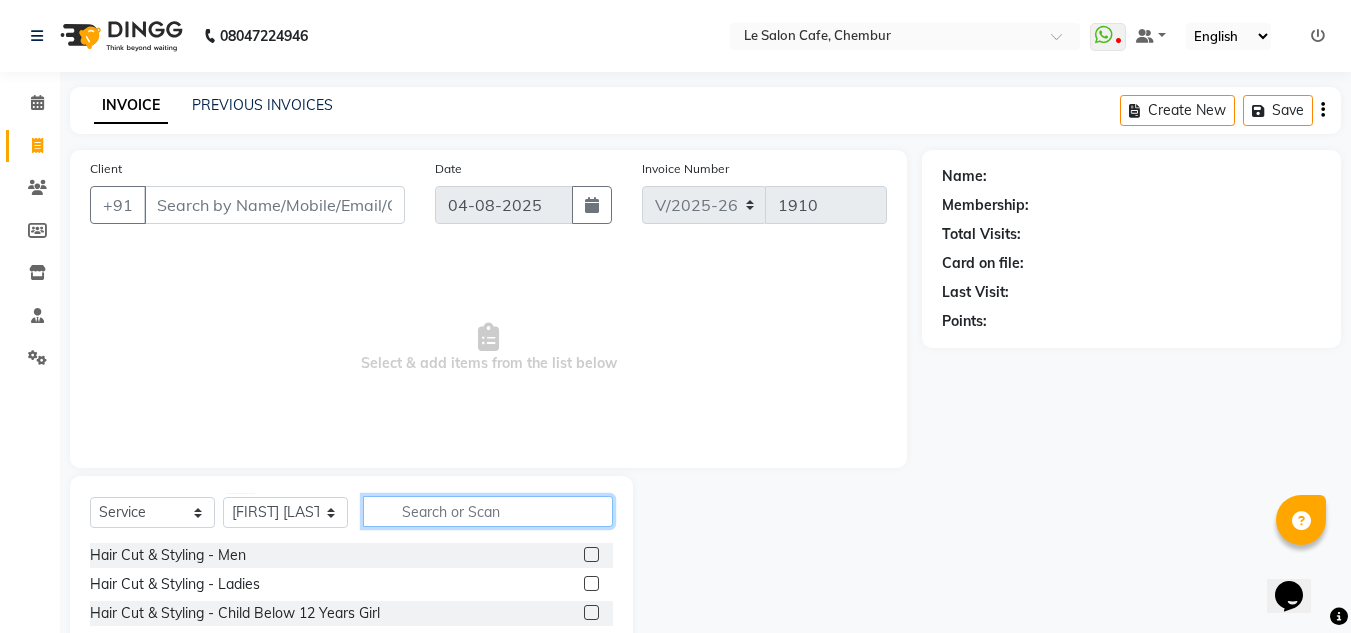 click 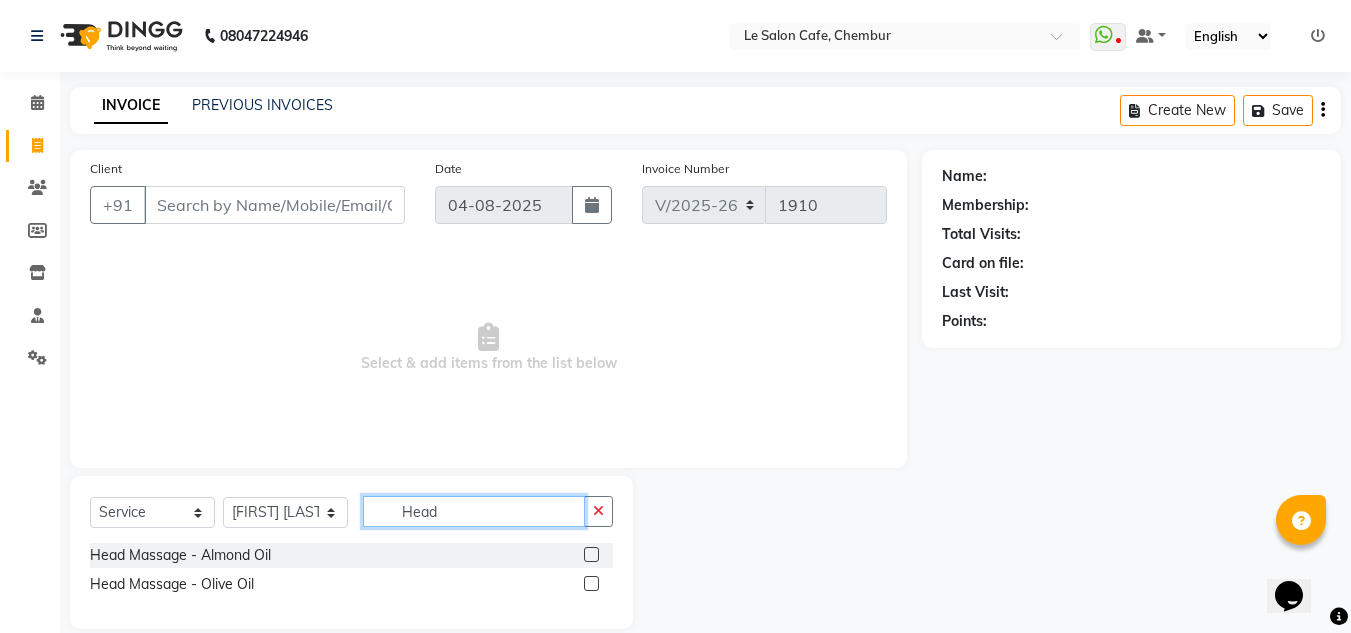 type on "Head" 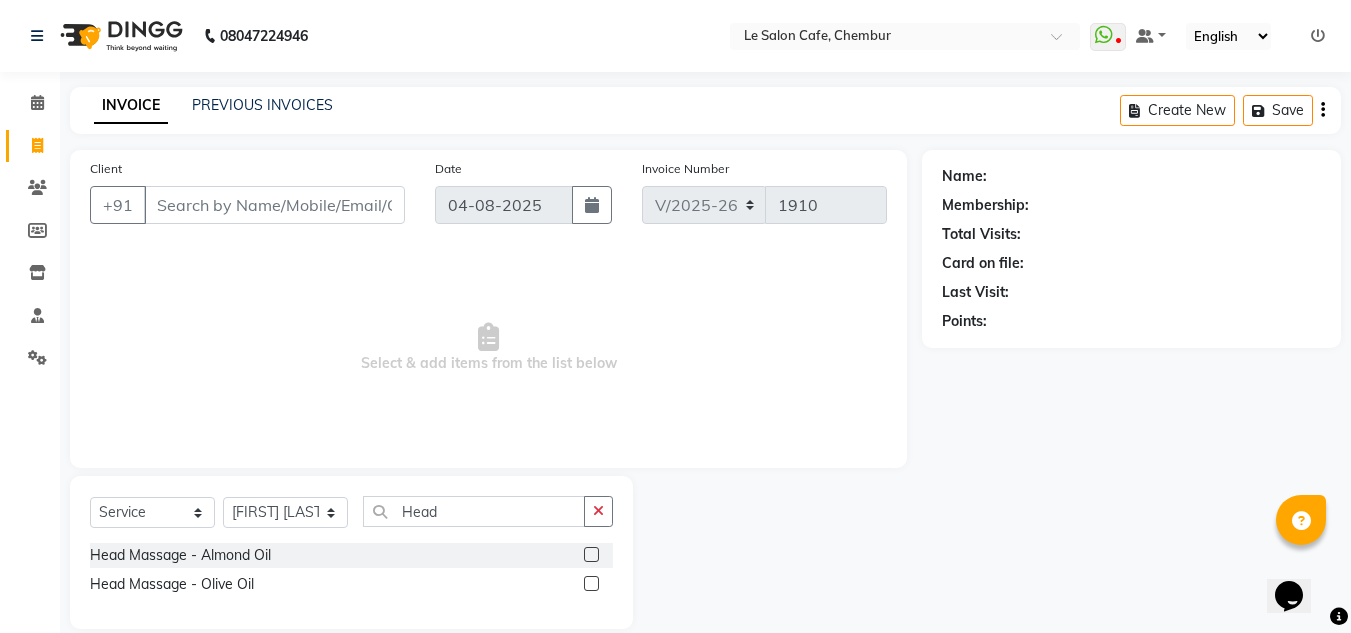 click 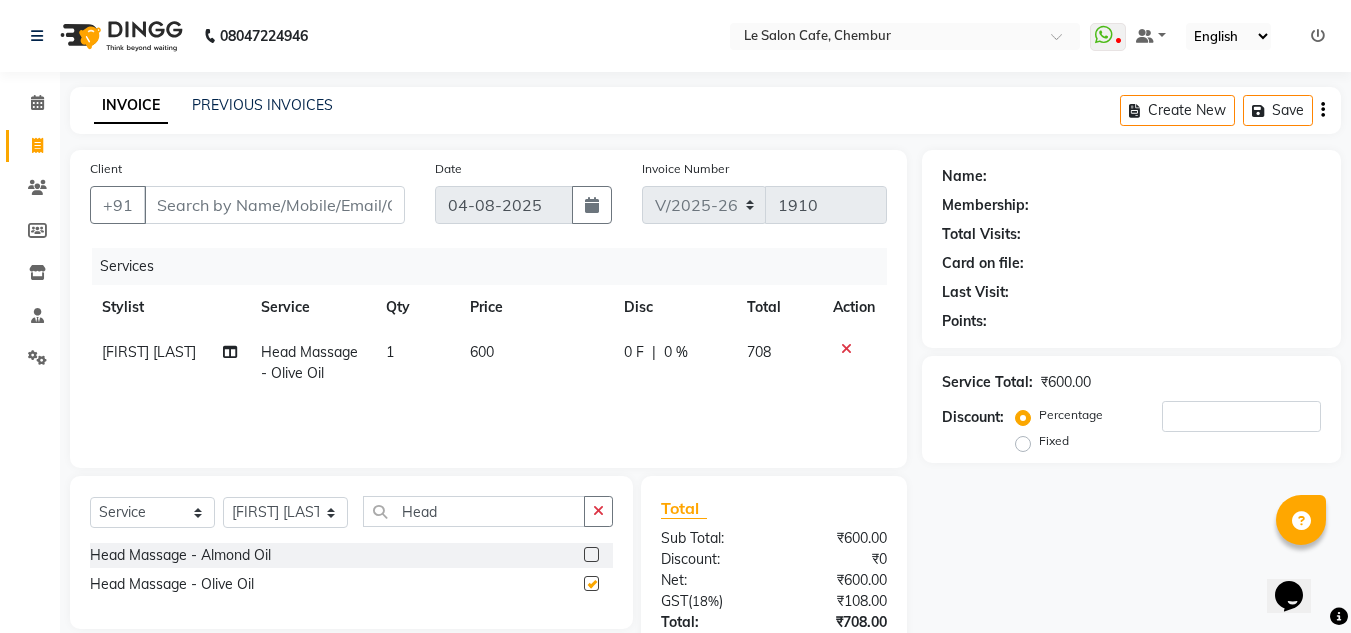 checkbox on "false" 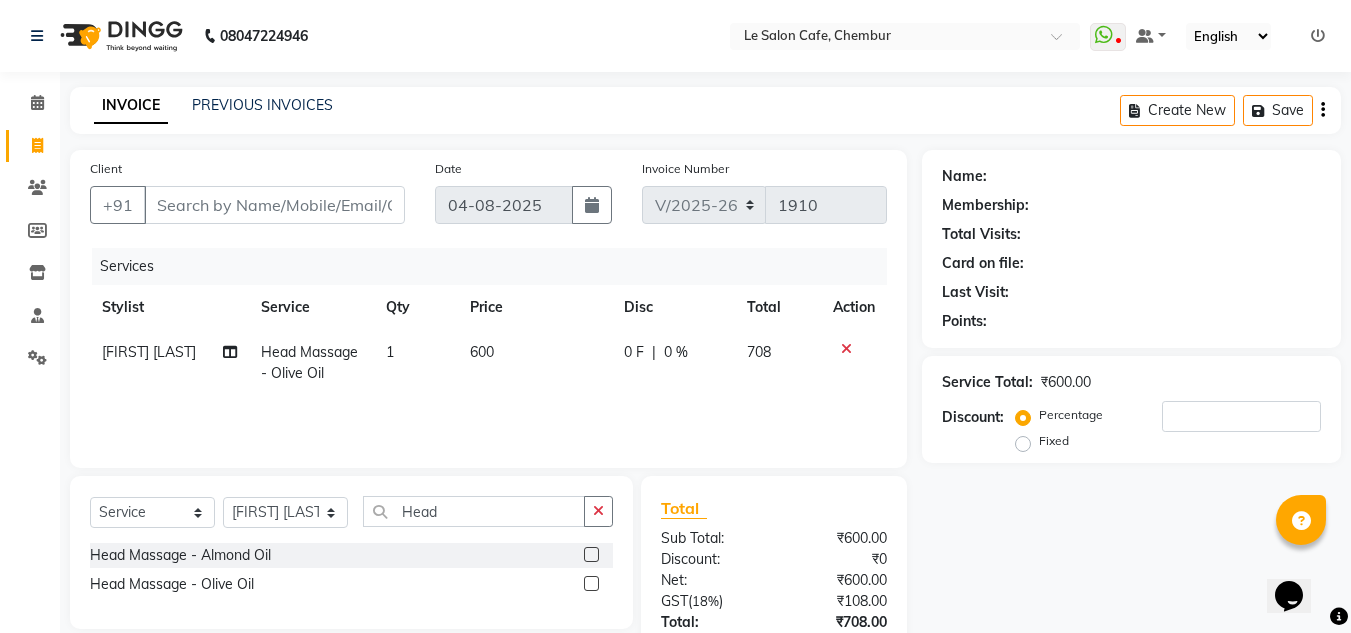 click 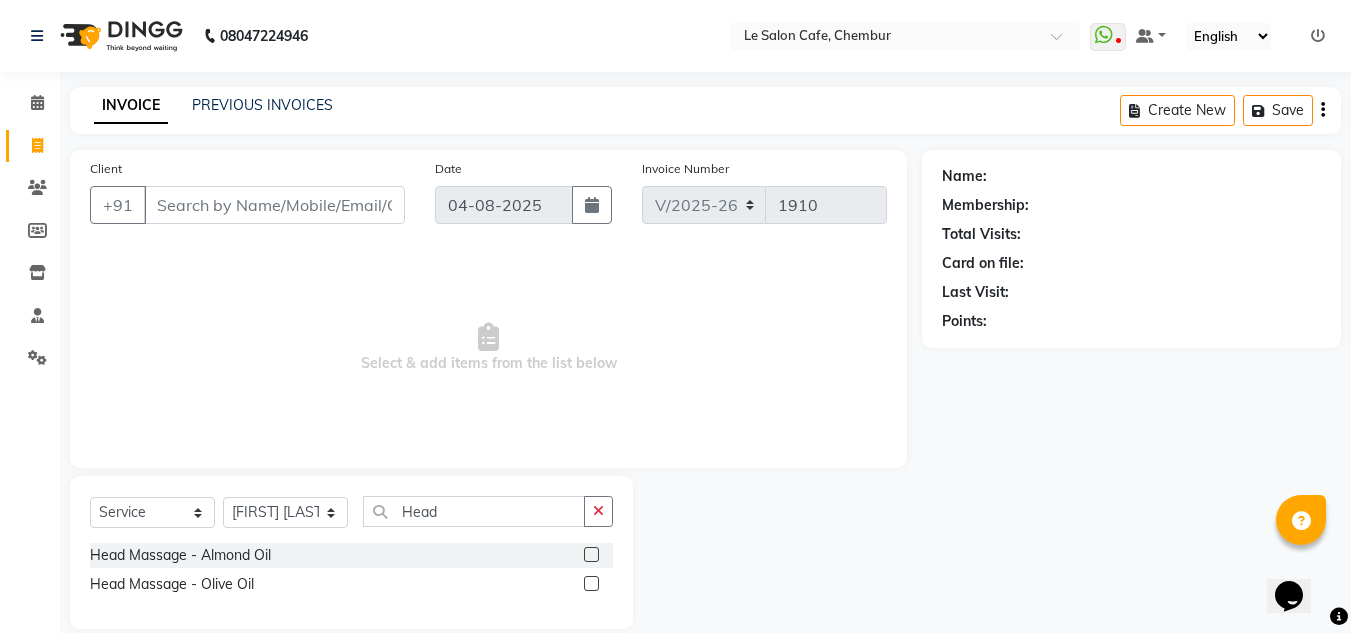 click 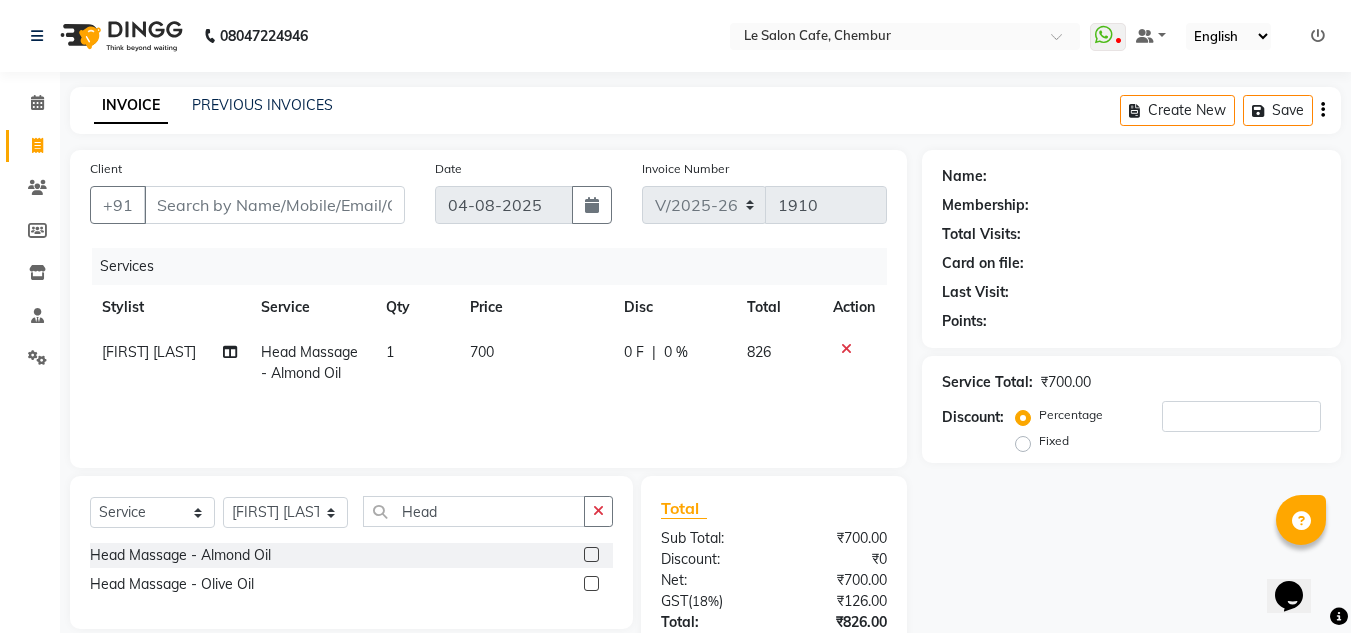 click 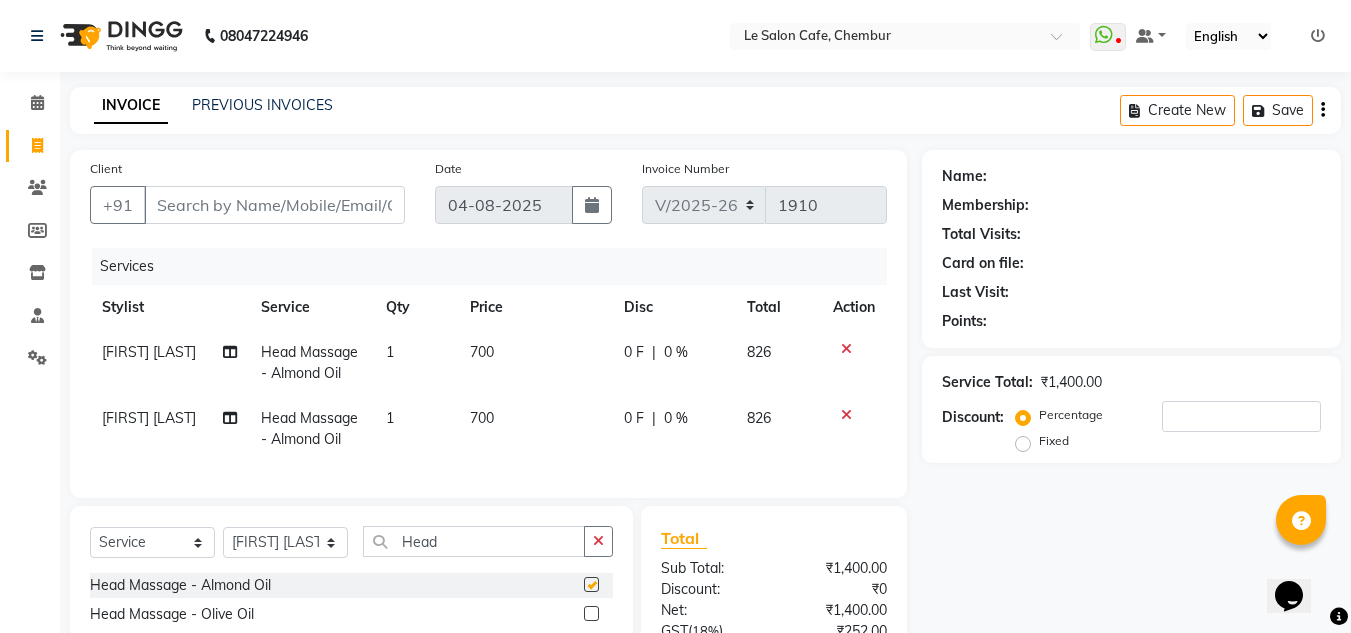 checkbox on "false" 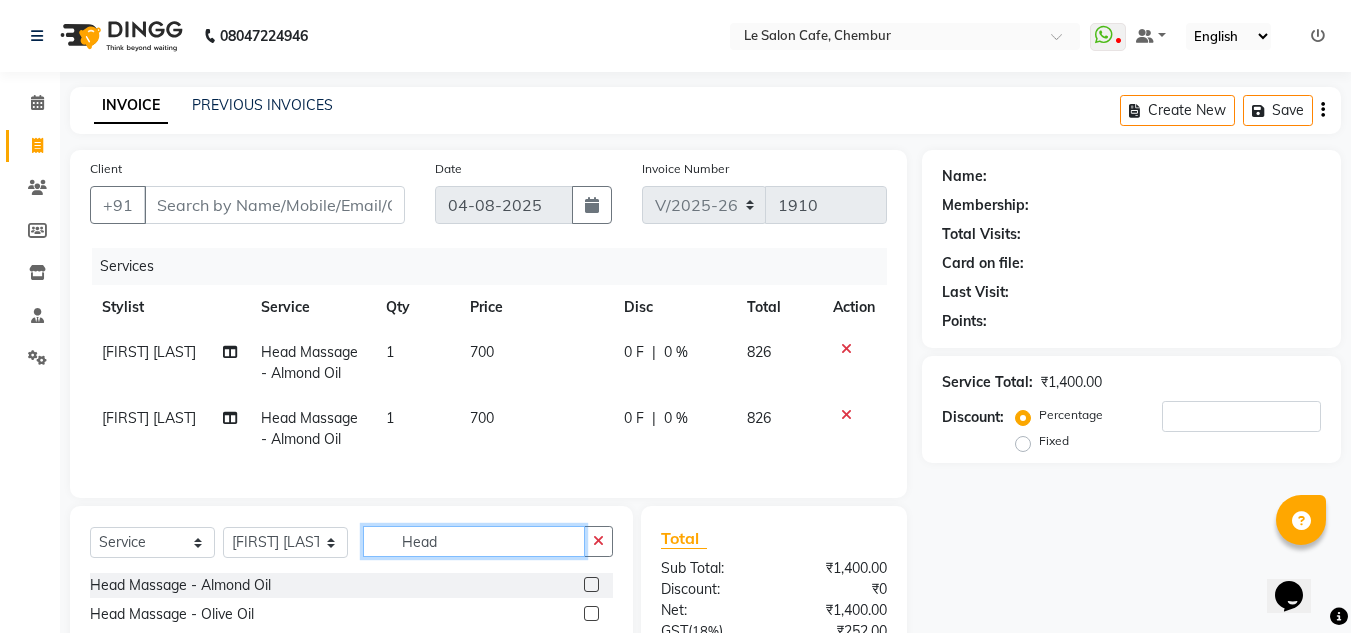 click on "Head" 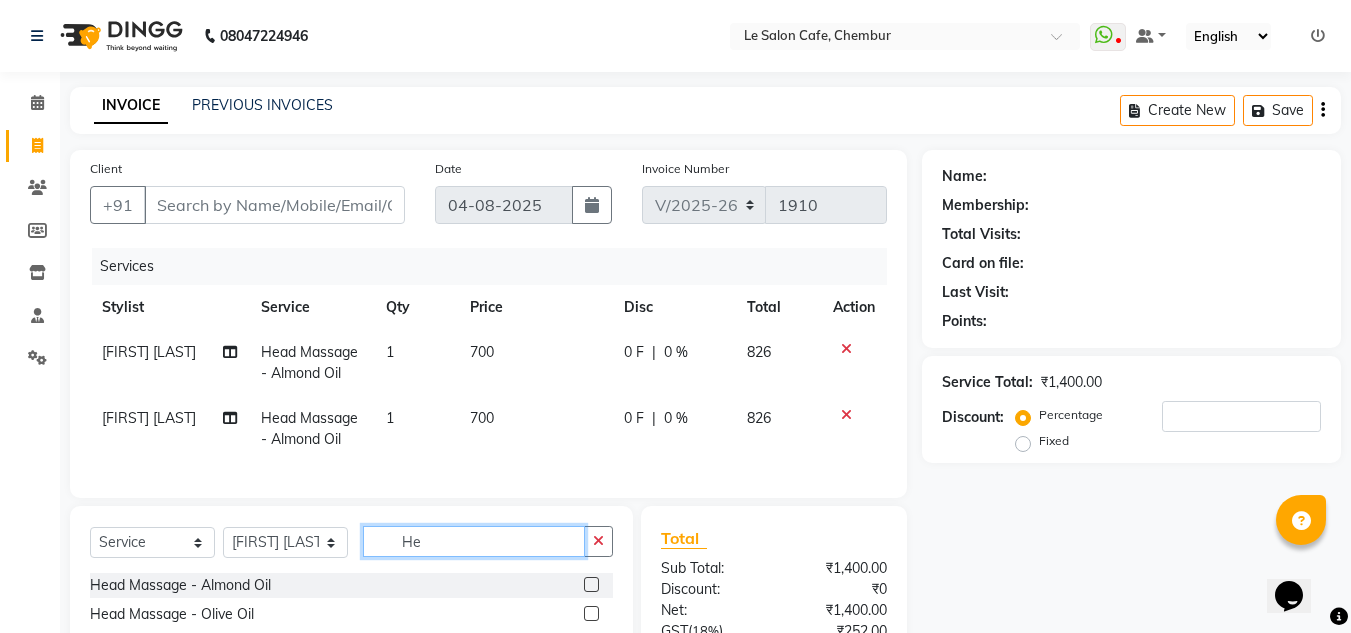 type on "H" 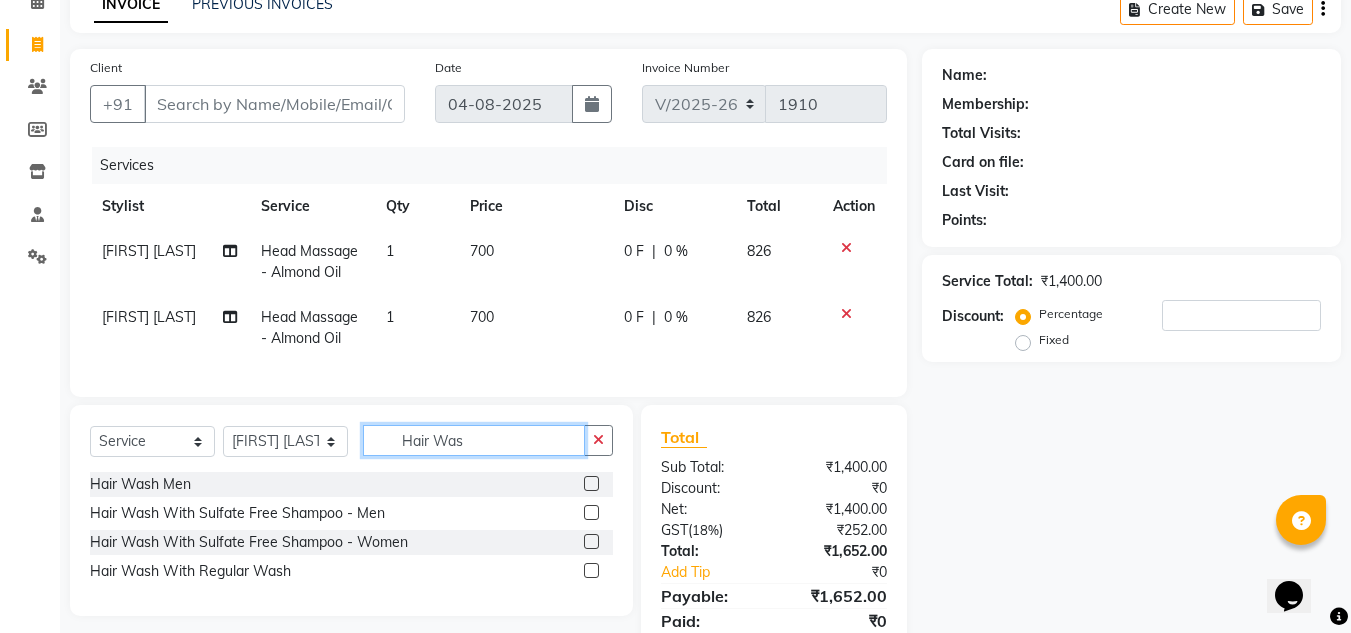 scroll, scrollTop: 191, scrollLeft: 0, axis: vertical 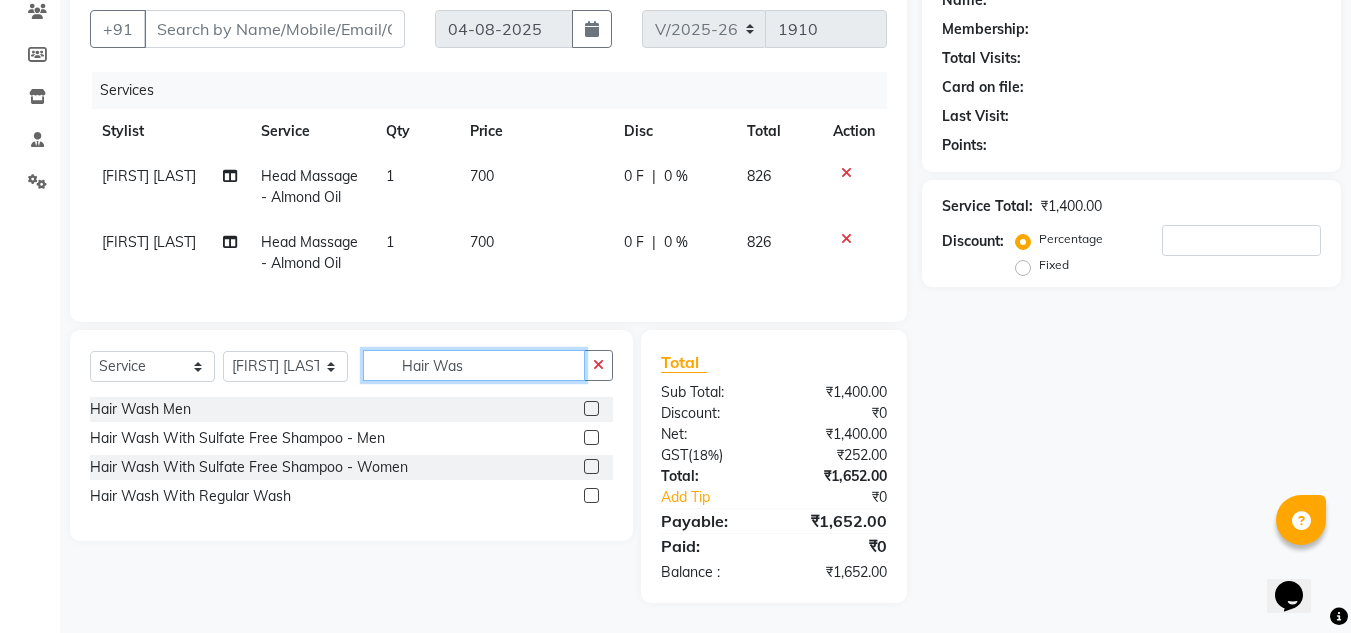 type on "Hair Was" 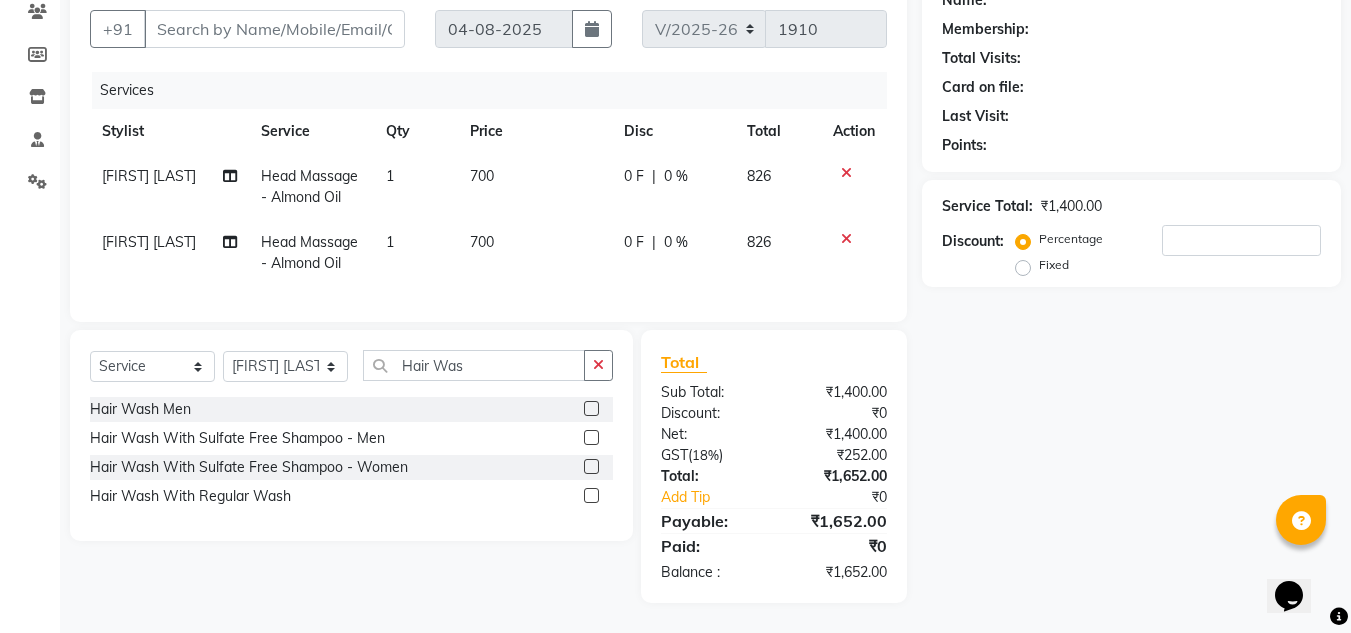 click 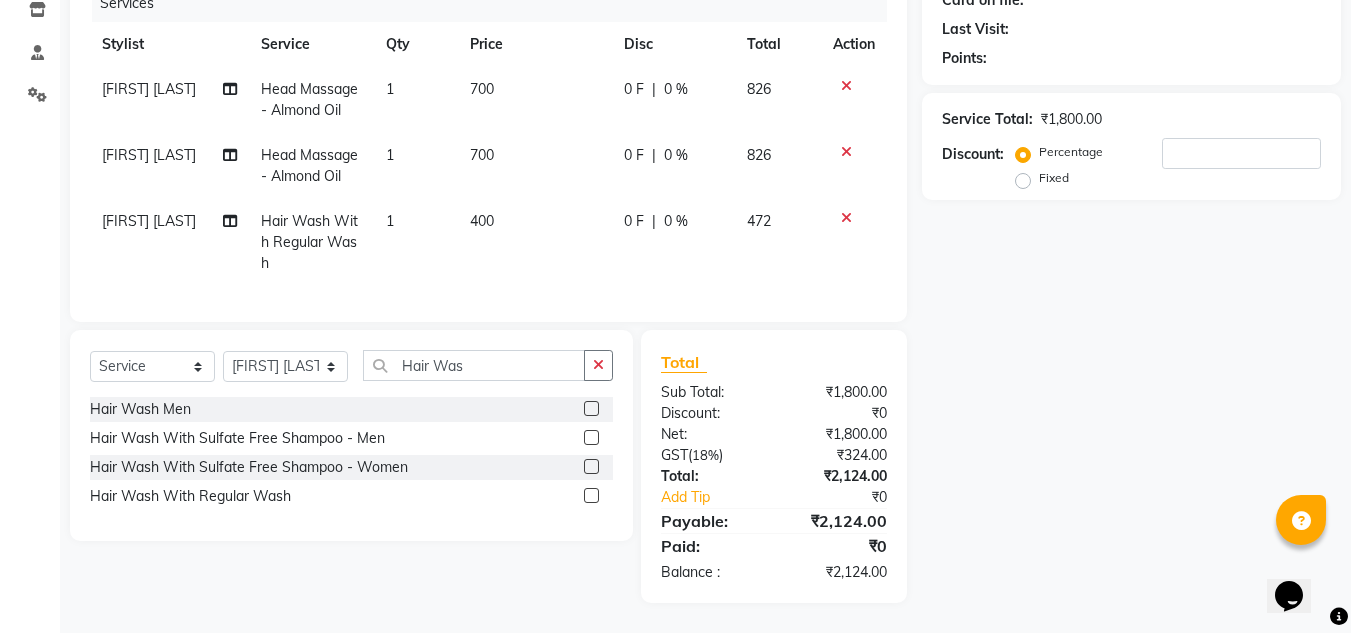 scroll, scrollTop: 278, scrollLeft: 0, axis: vertical 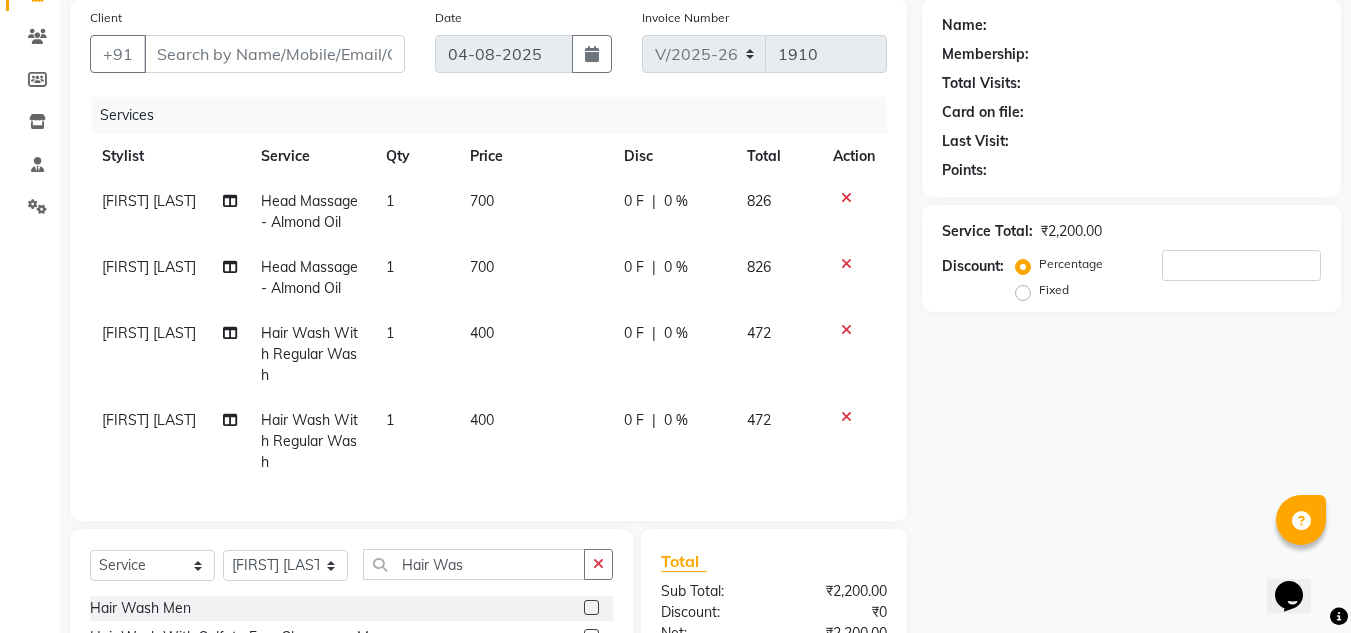 checkbox on "false" 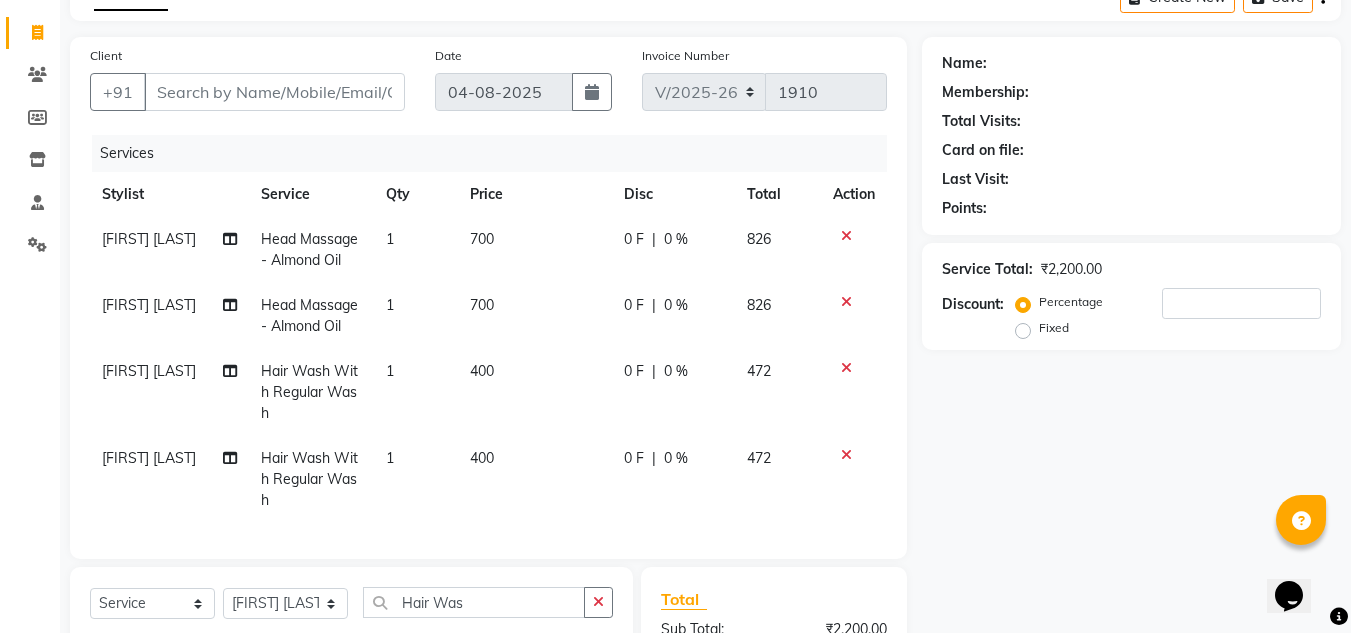 scroll, scrollTop: 78, scrollLeft: 0, axis: vertical 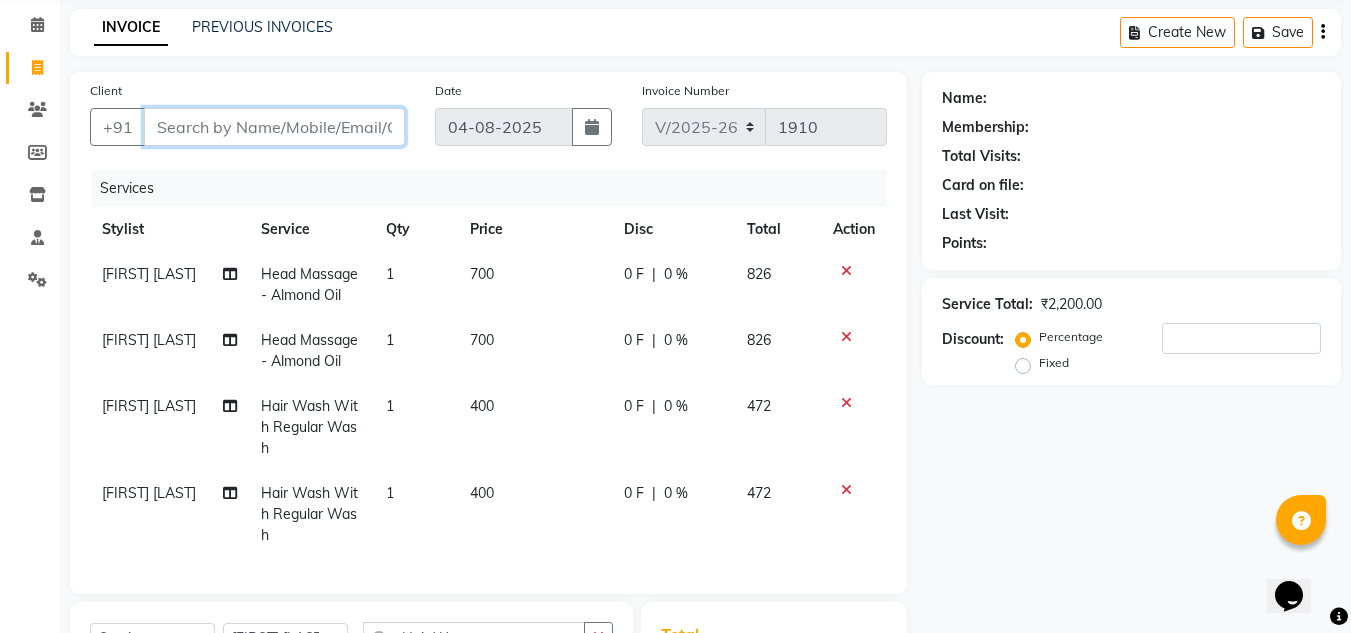 click on "Client" at bounding box center (274, 127) 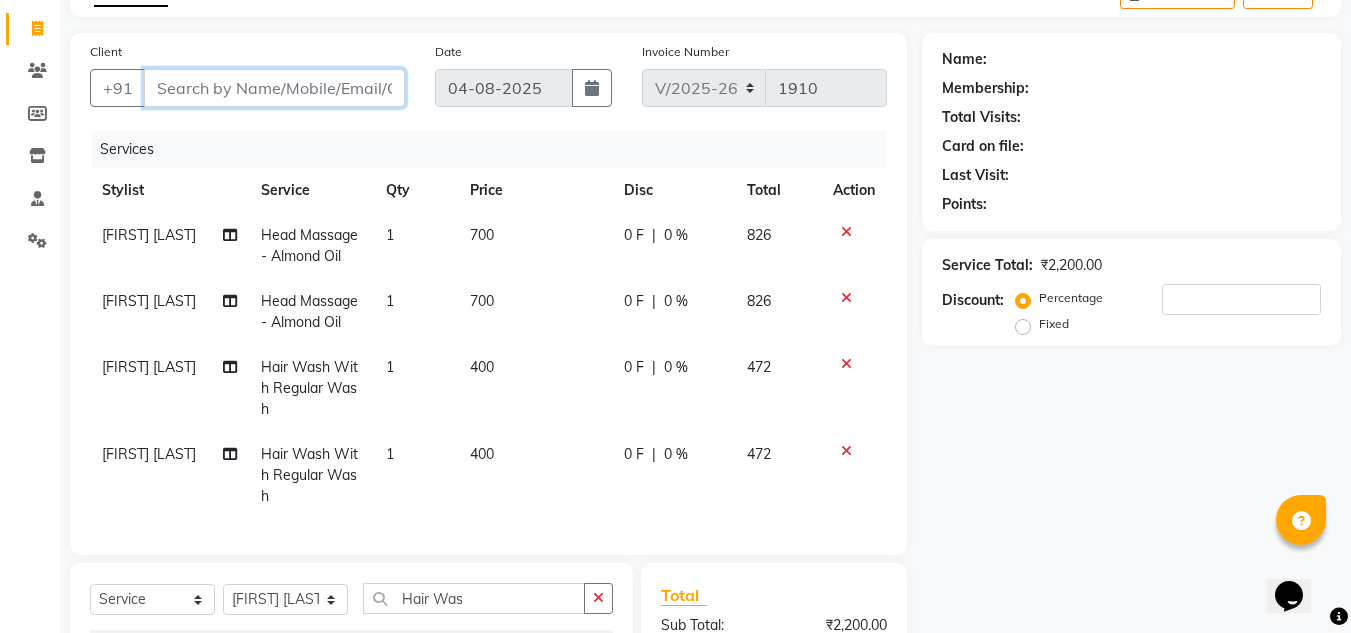 scroll, scrollTop: 0, scrollLeft: 0, axis: both 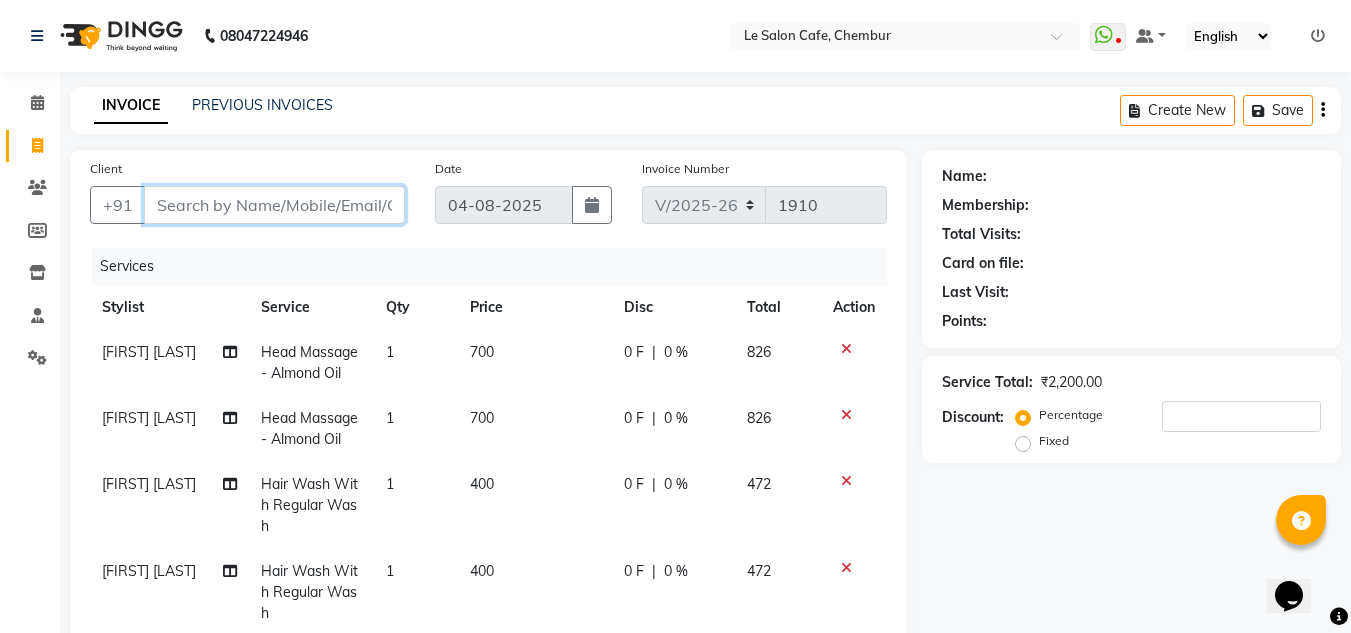 click on "Client" at bounding box center (274, 205) 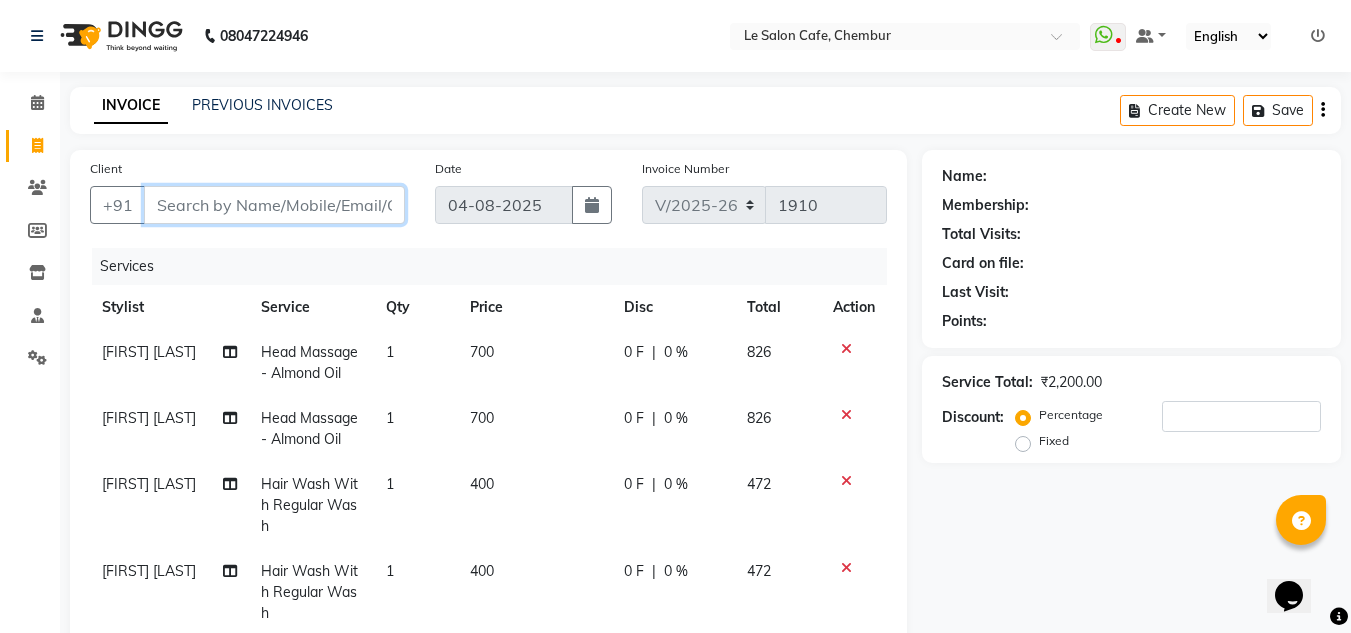 type on "9" 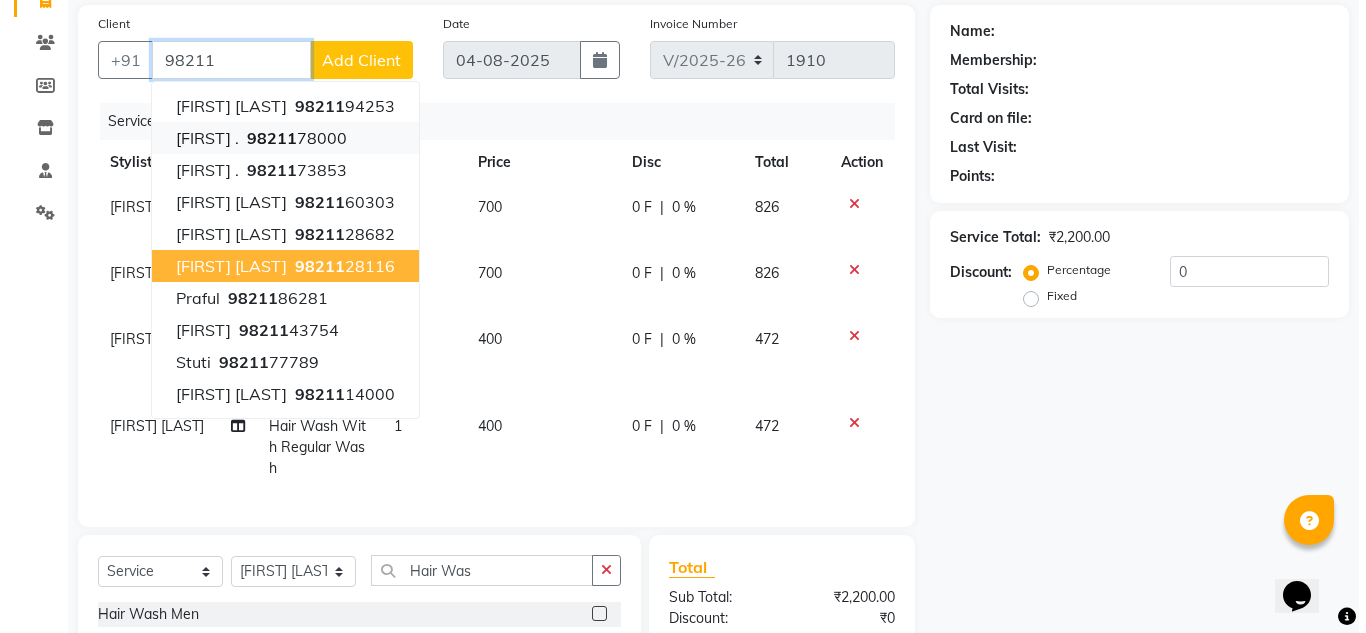 scroll, scrollTop: 65, scrollLeft: 0, axis: vertical 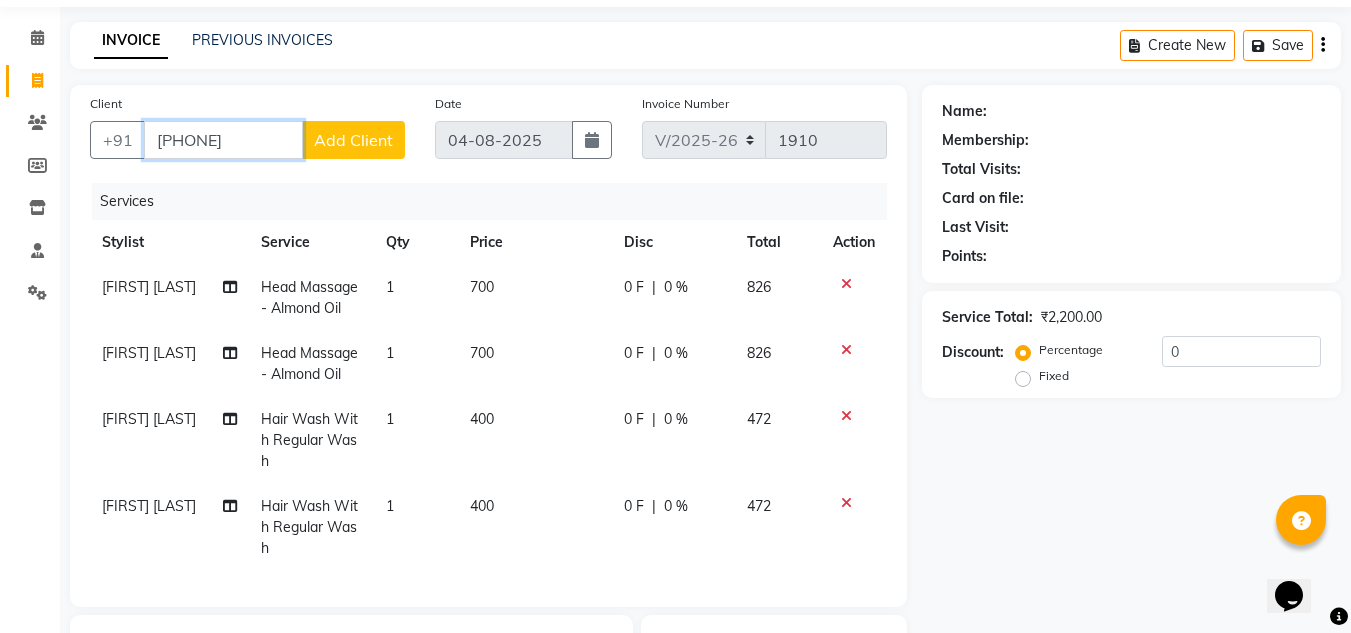 type on "[PHONE]" 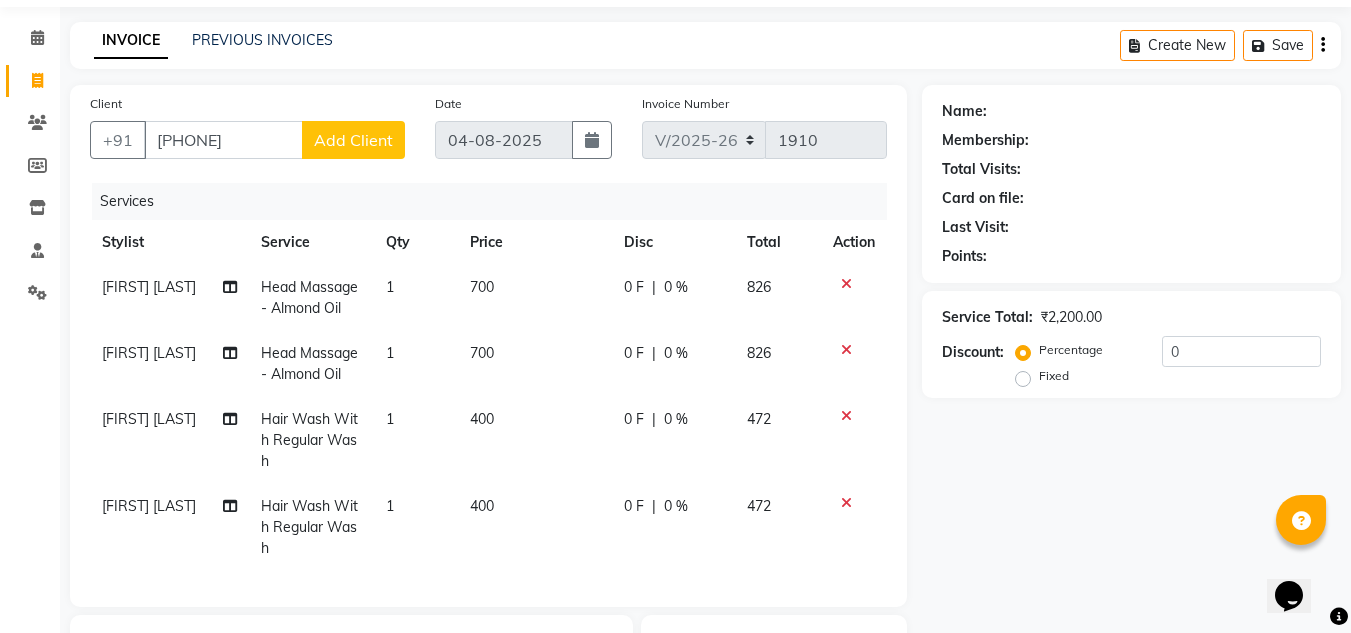click on "Add Client" 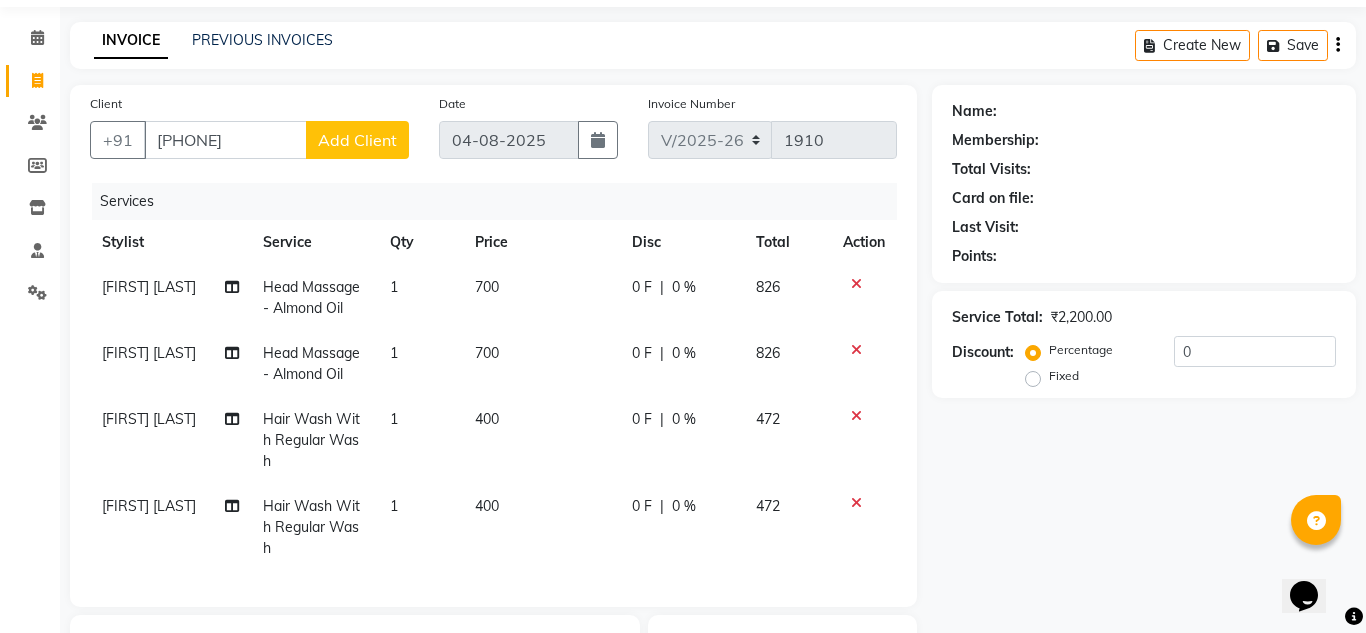 select on "22" 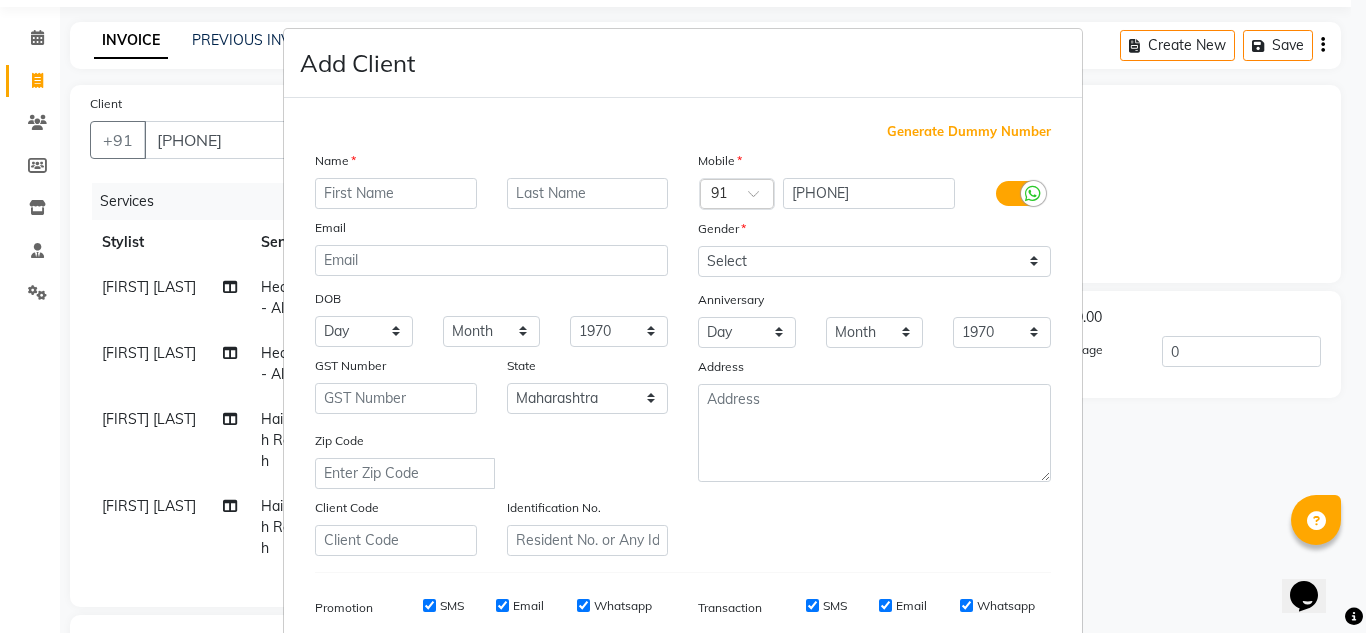 click at bounding box center [396, 193] 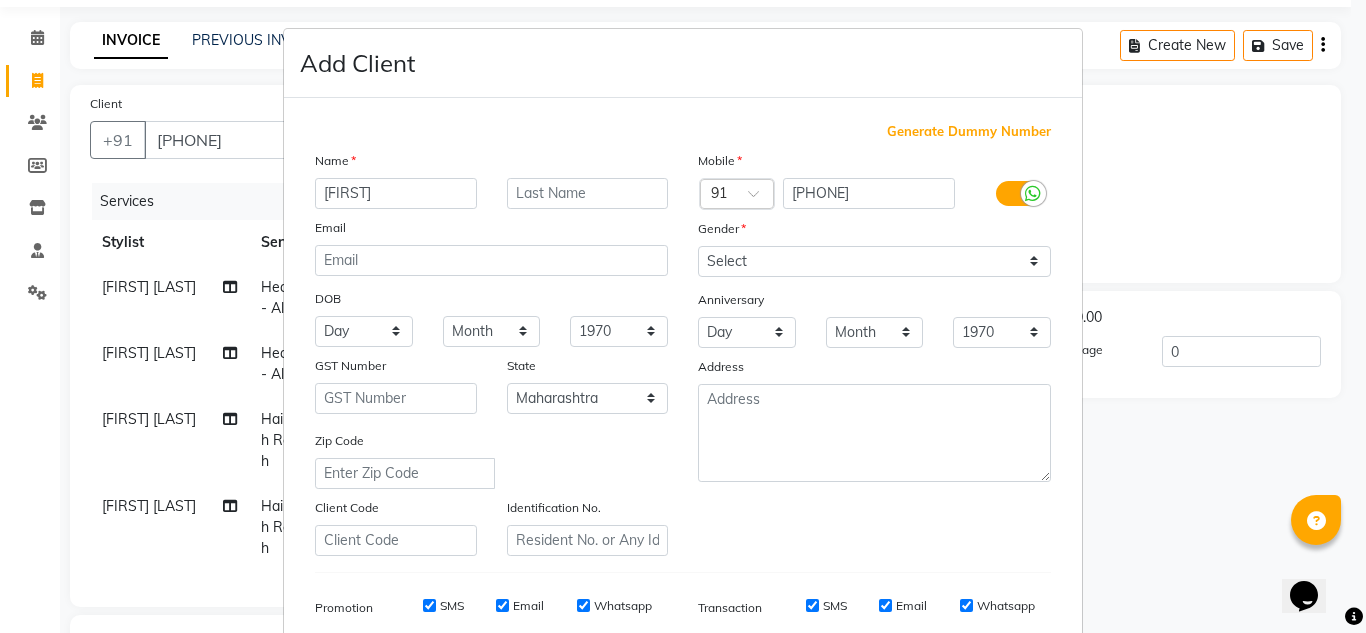 type on "Akshta" 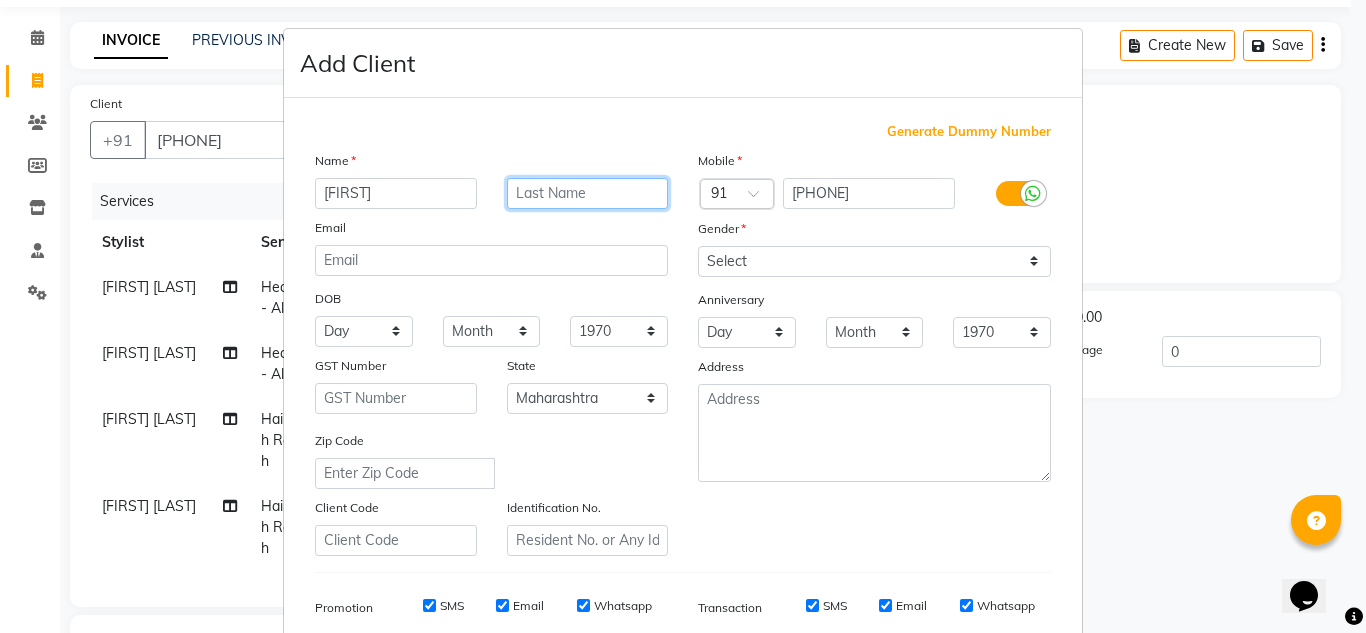 click at bounding box center (588, 193) 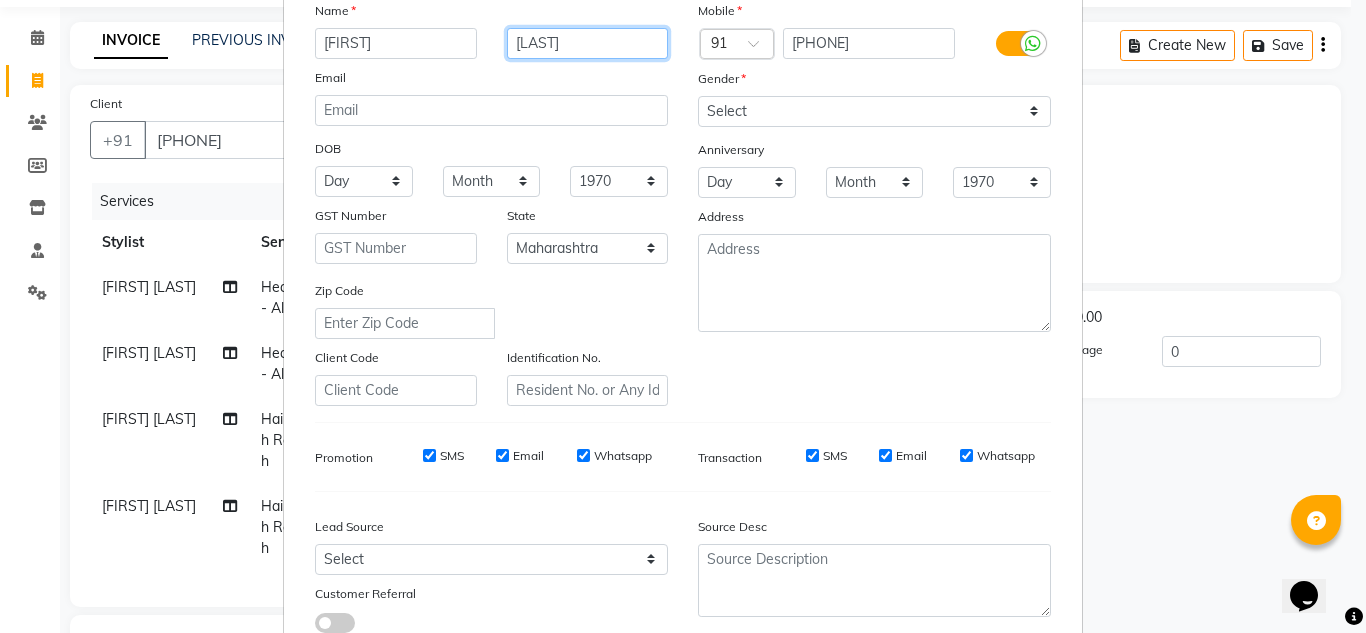 scroll, scrollTop: 0, scrollLeft: 0, axis: both 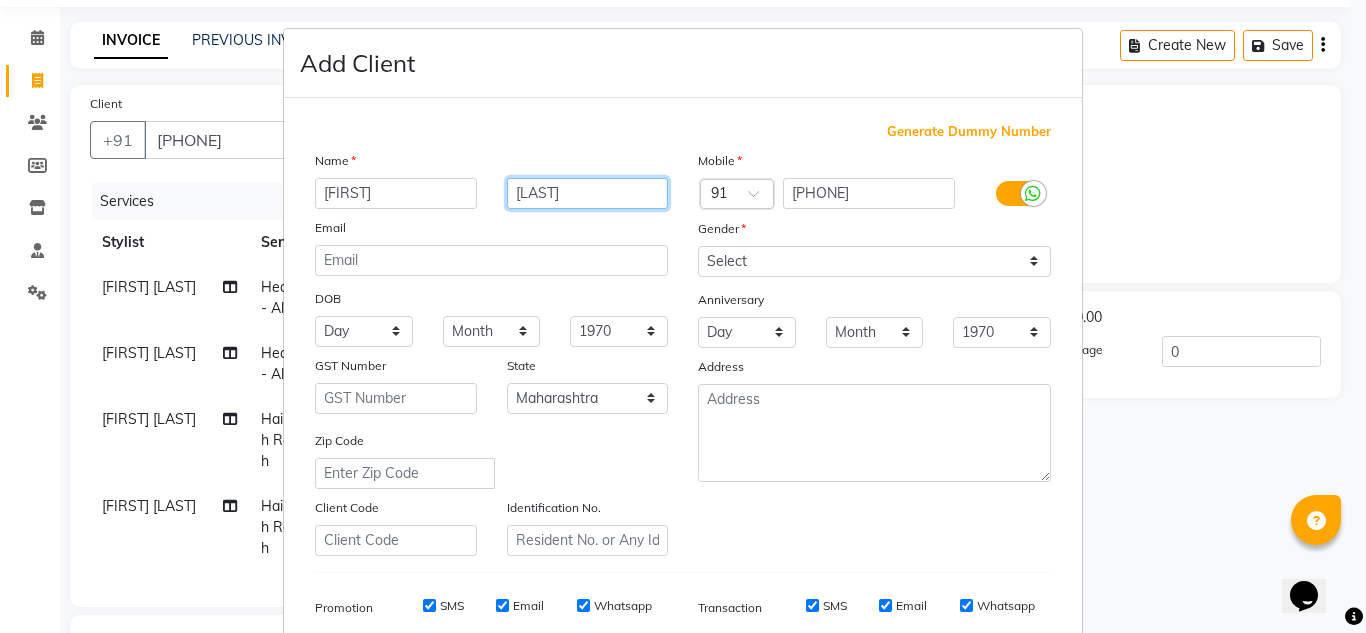 type on "Narad" 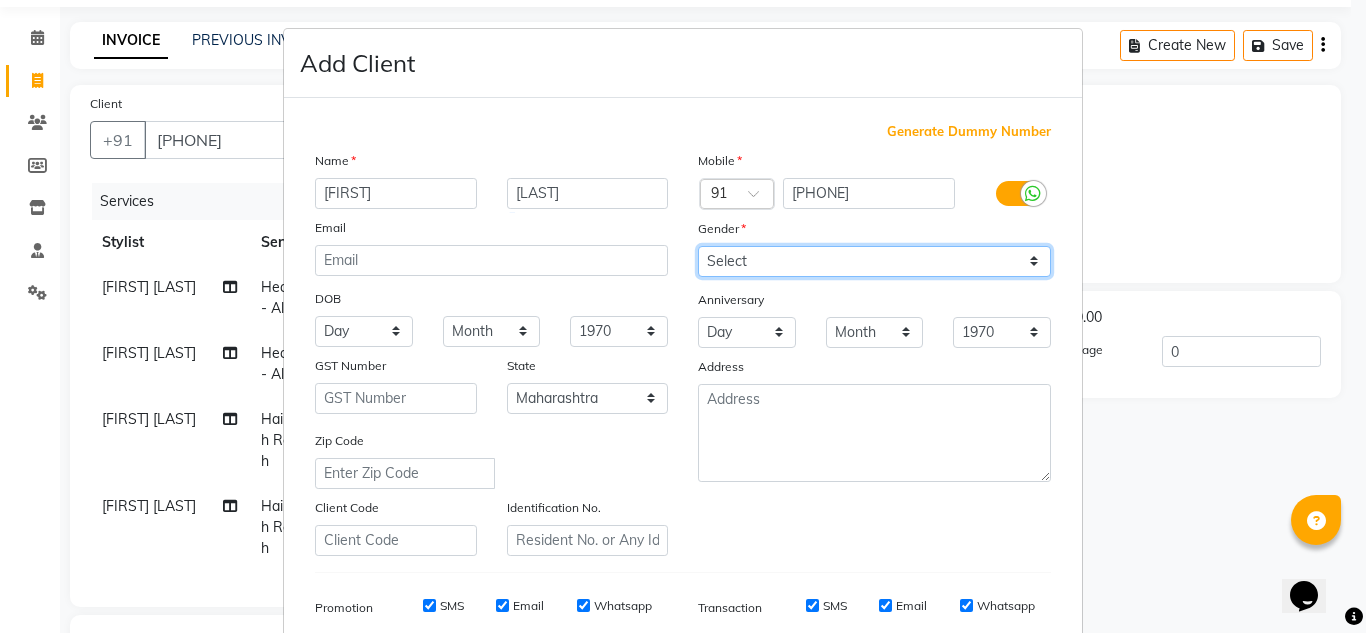 click on "Select Male Female Other Prefer Not To Say" at bounding box center [874, 261] 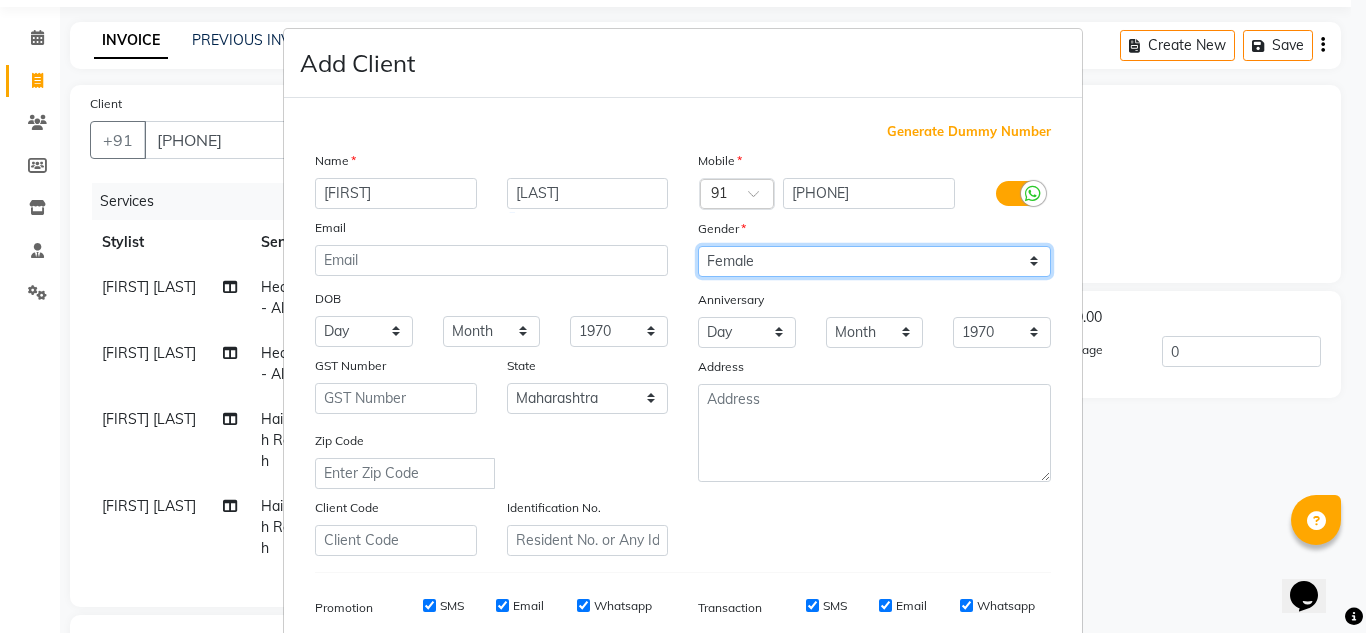 click on "Select Male Female Other Prefer Not To Say" at bounding box center (874, 261) 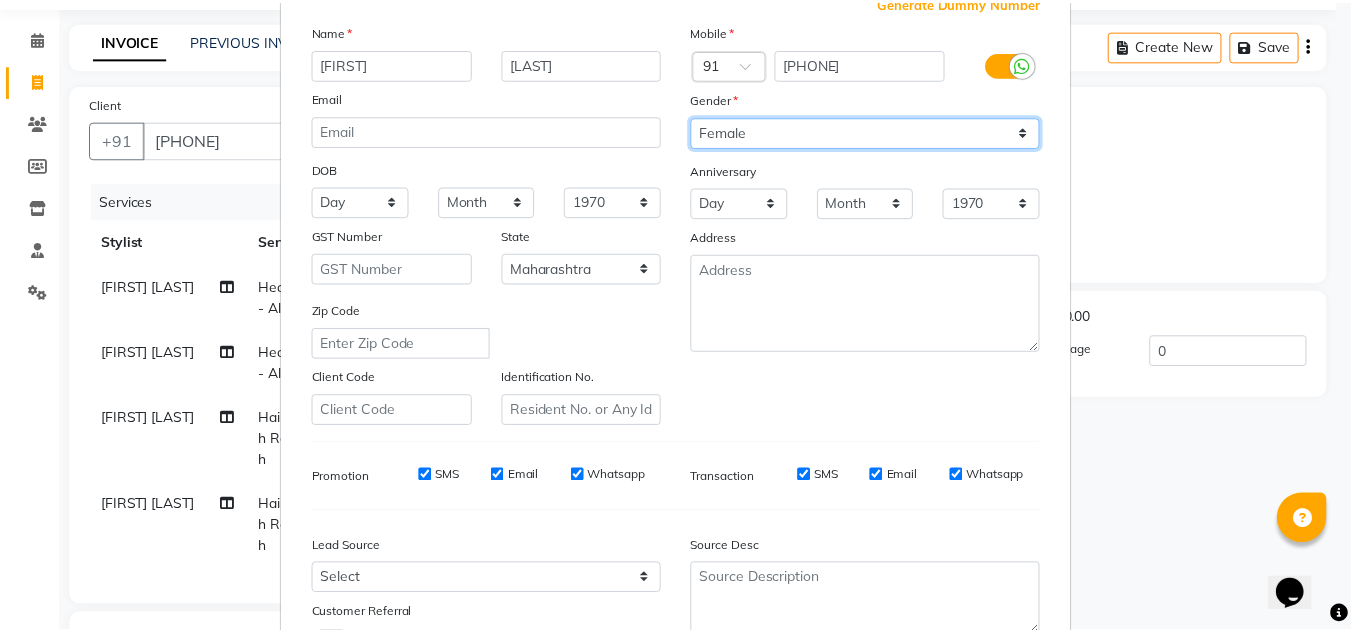 scroll, scrollTop: 290, scrollLeft: 0, axis: vertical 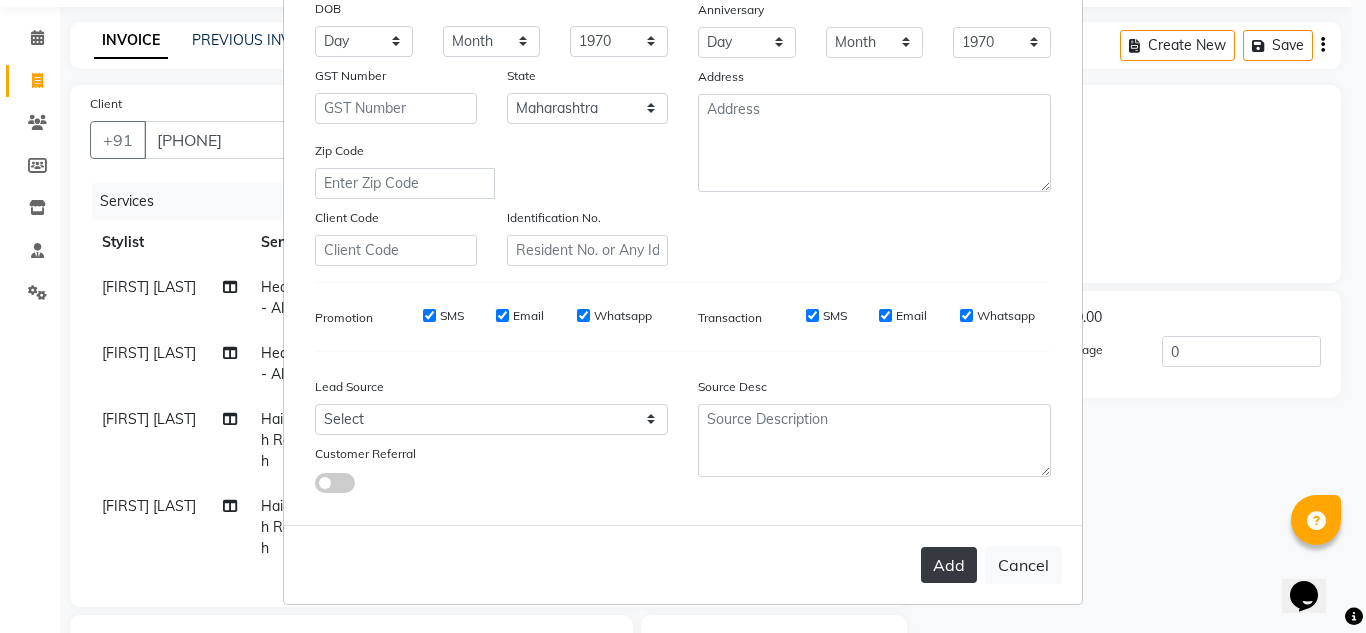 click on "Add" at bounding box center (949, 565) 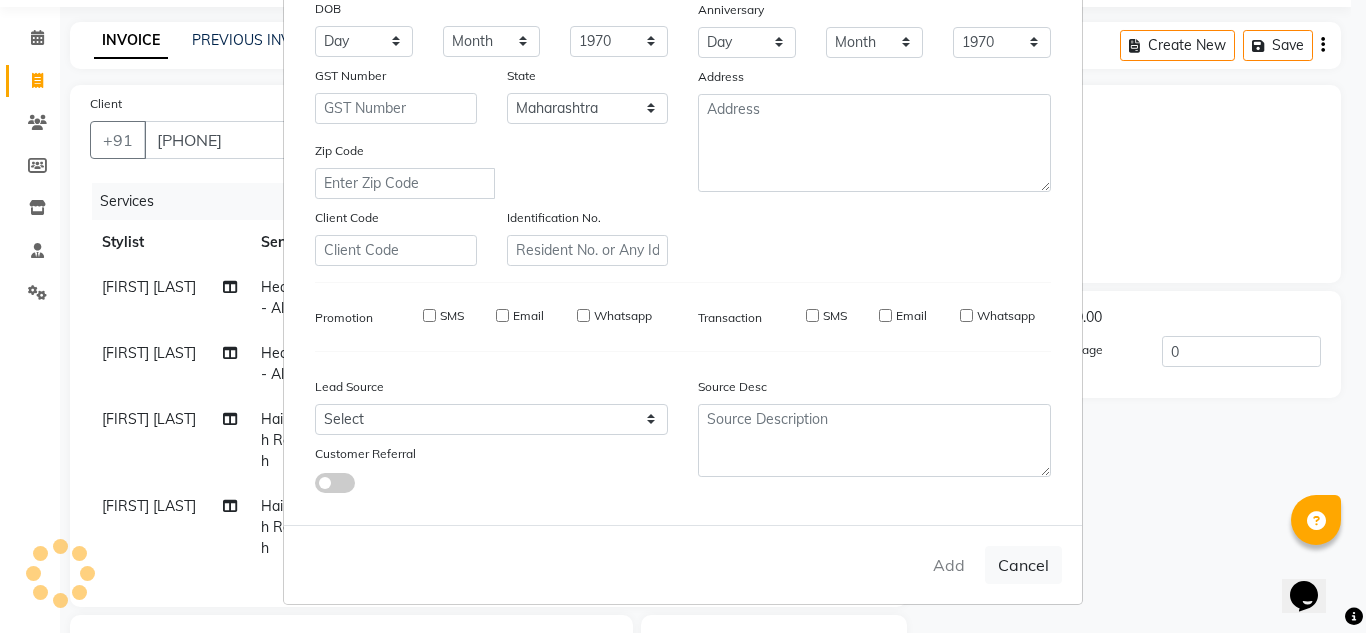 type 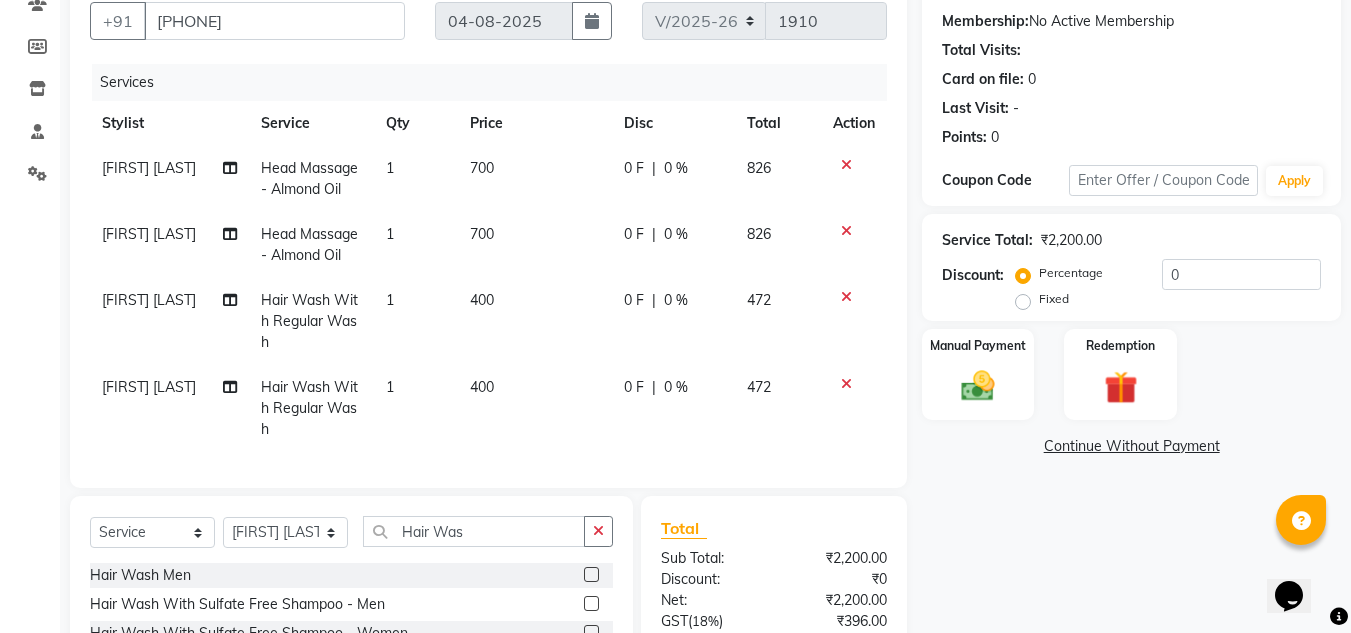 scroll, scrollTop: 365, scrollLeft: 0, axis: vertical 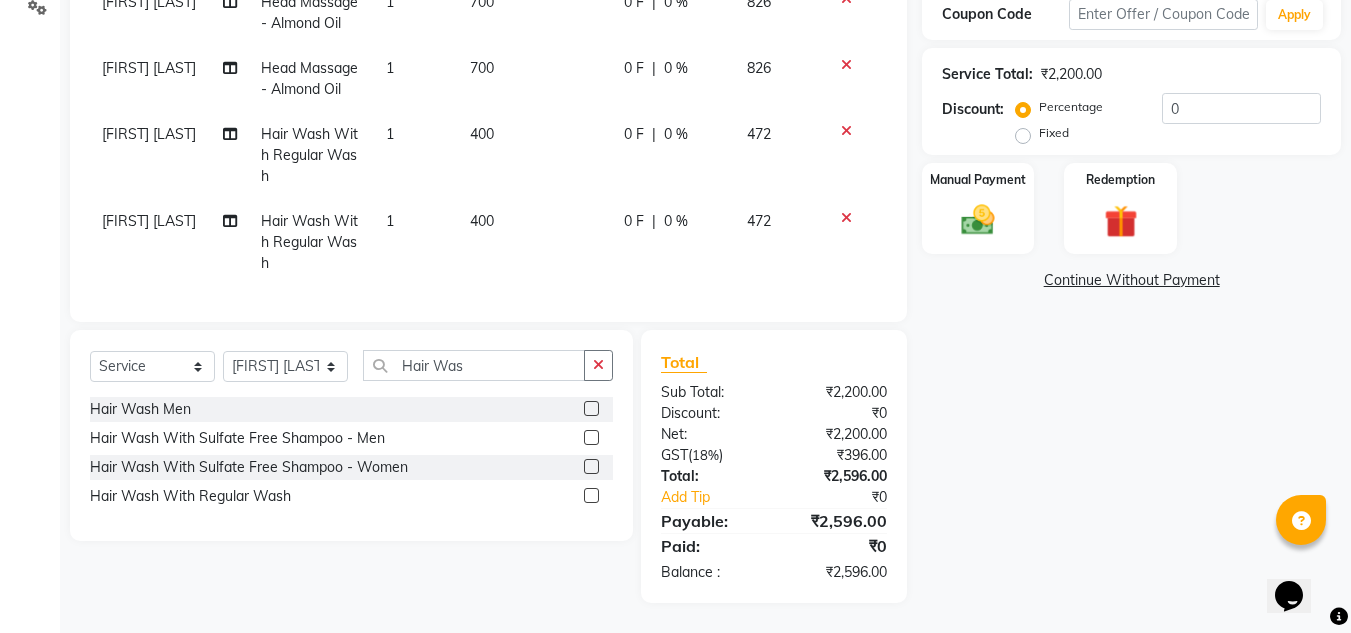 click 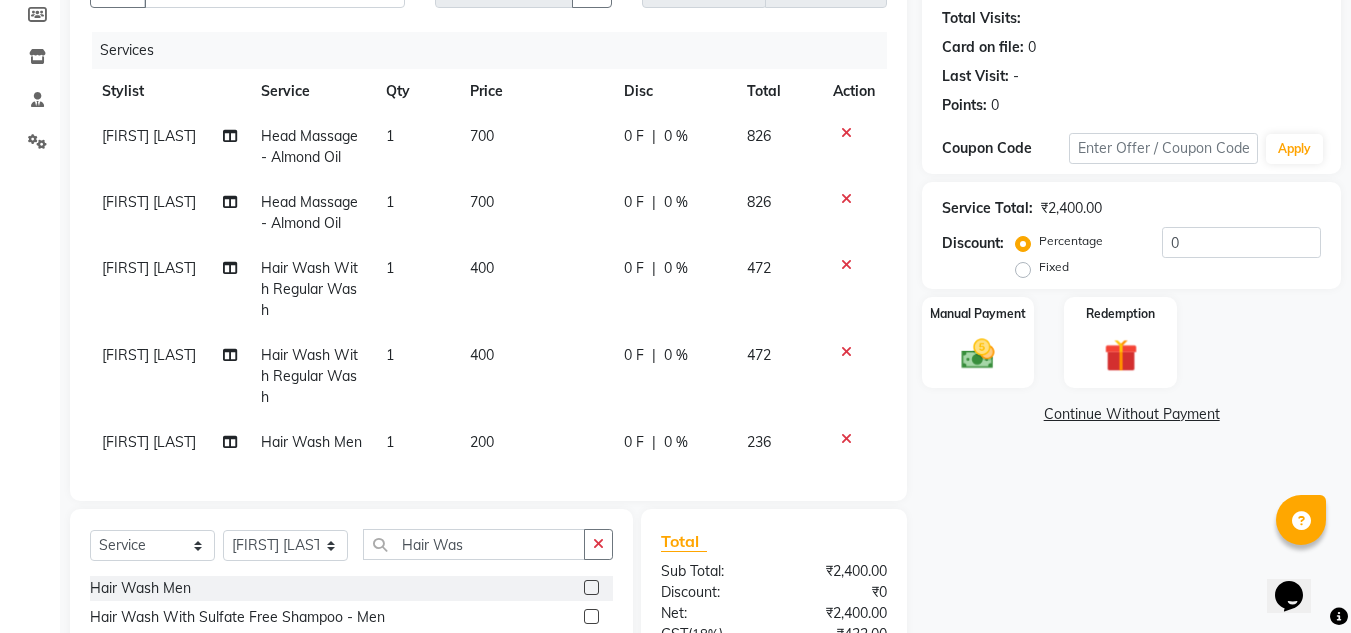 scroll, scrollTop: 265, scrollLeft: 0, axis: vertical 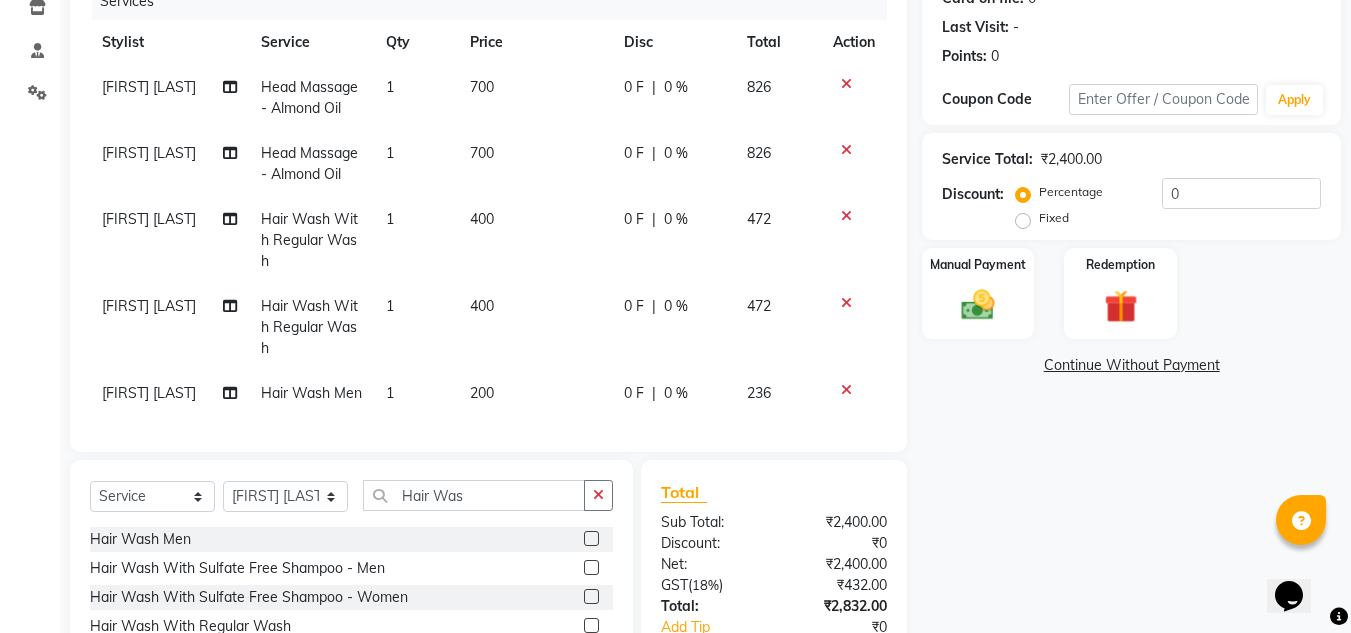 click 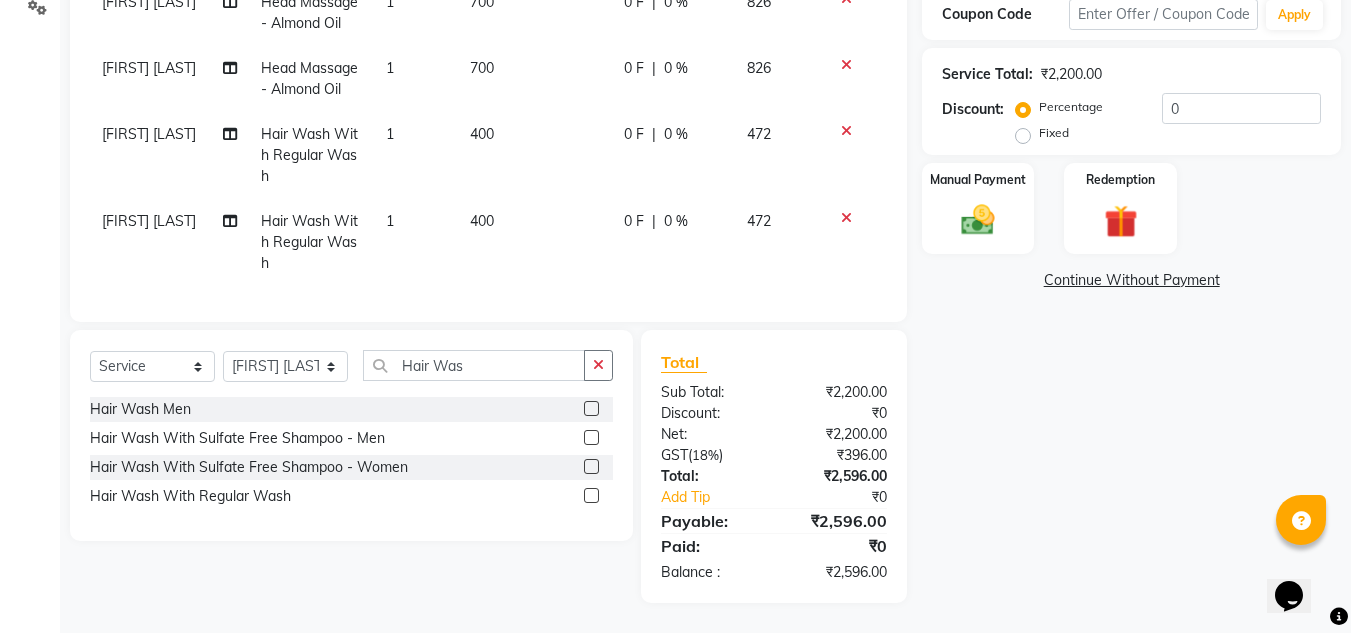 scroll, scrollTop: 365, scrollLeft: 0, axis: vertical 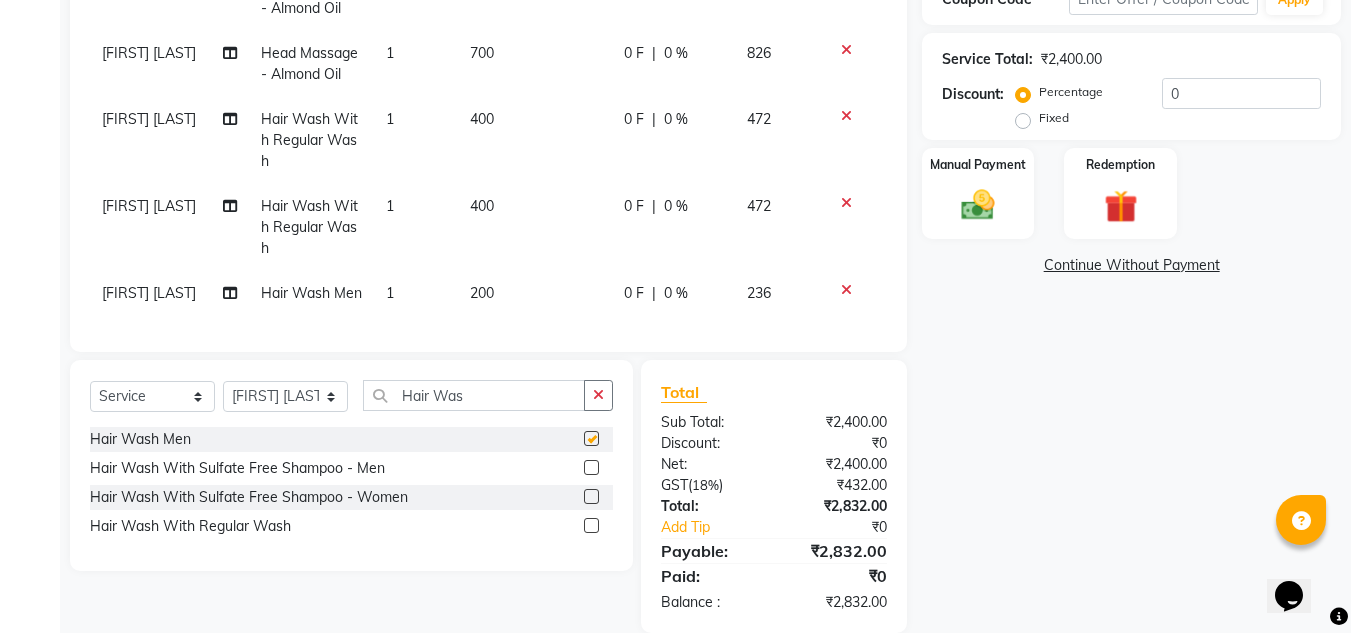 checkbox on "false" 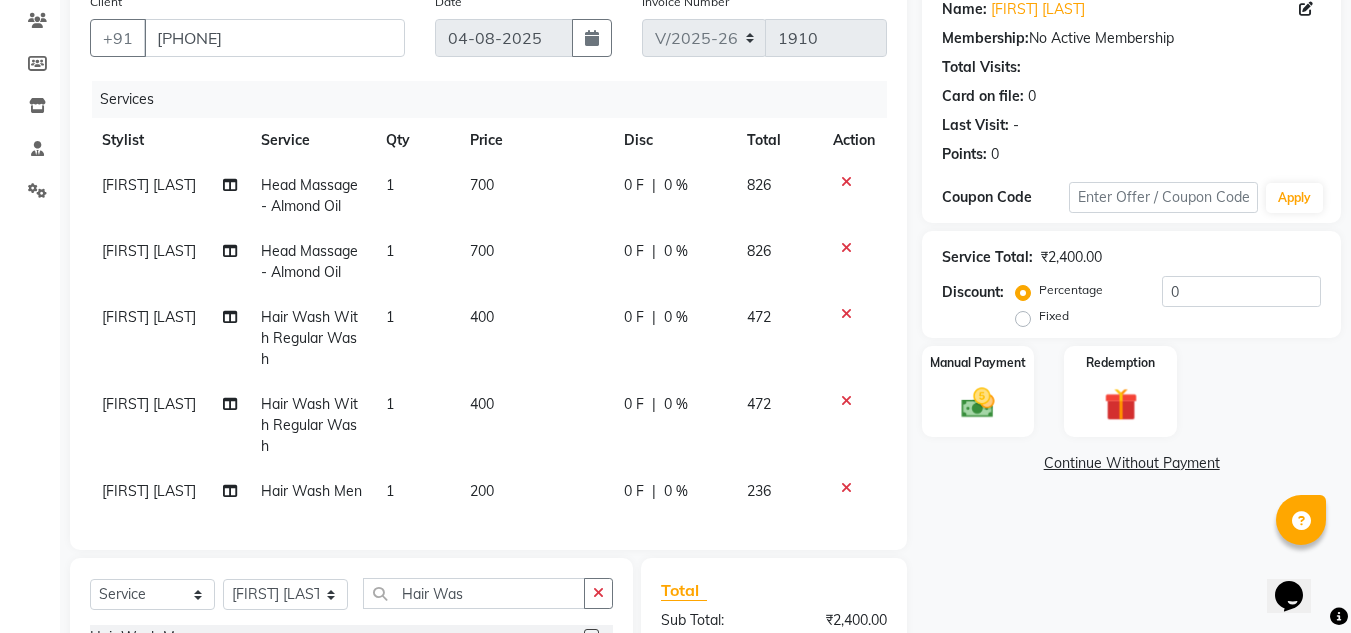 scroll, scrollTop: 165, scrollLeft: 0, axis: vertical 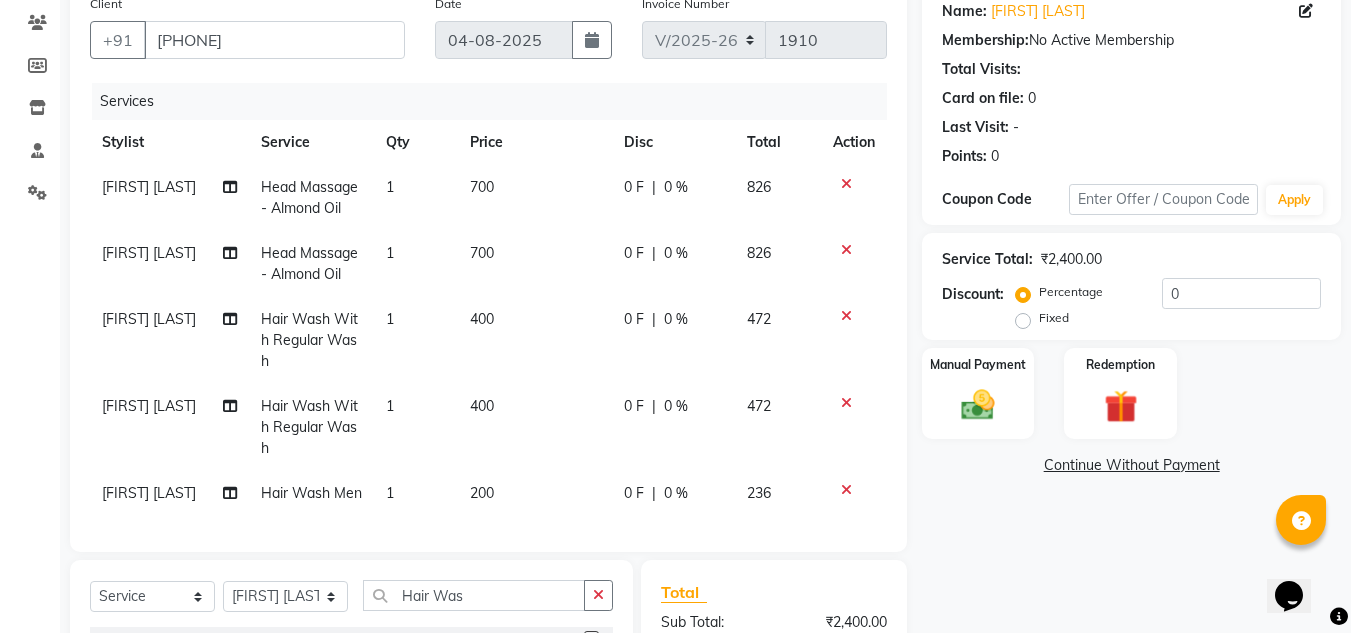 click 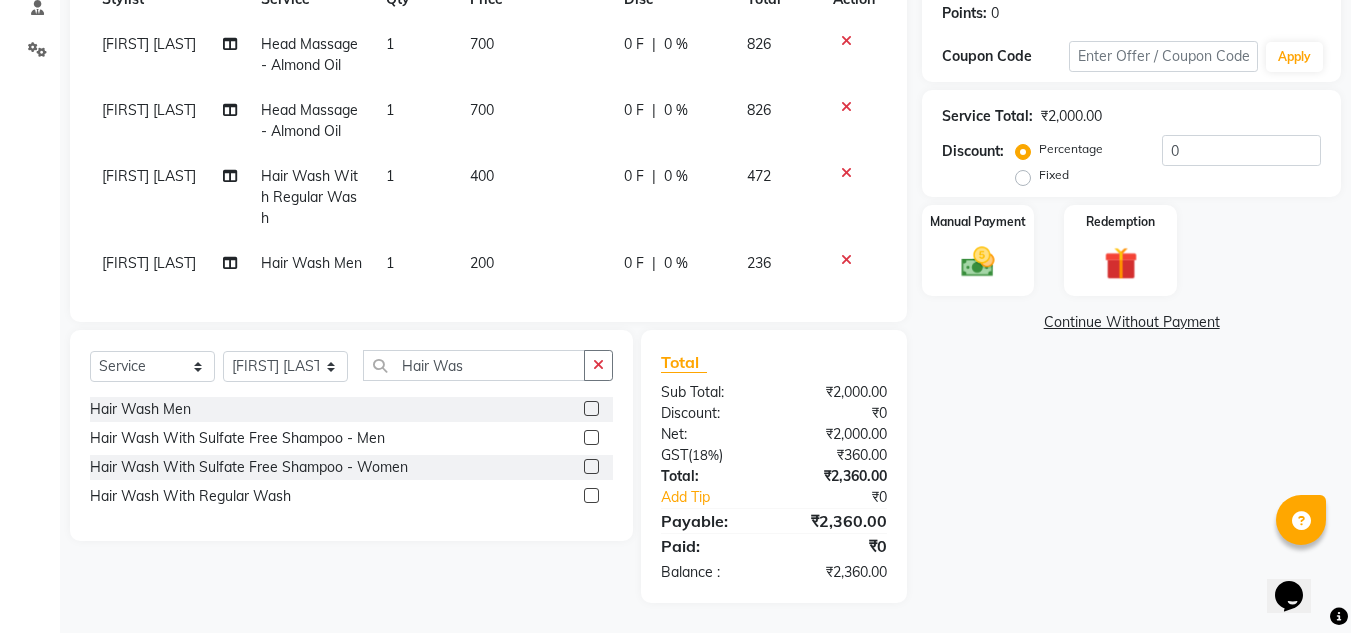 scroll, scrollTop: 323, scrollLeft: 0, axis: vertical 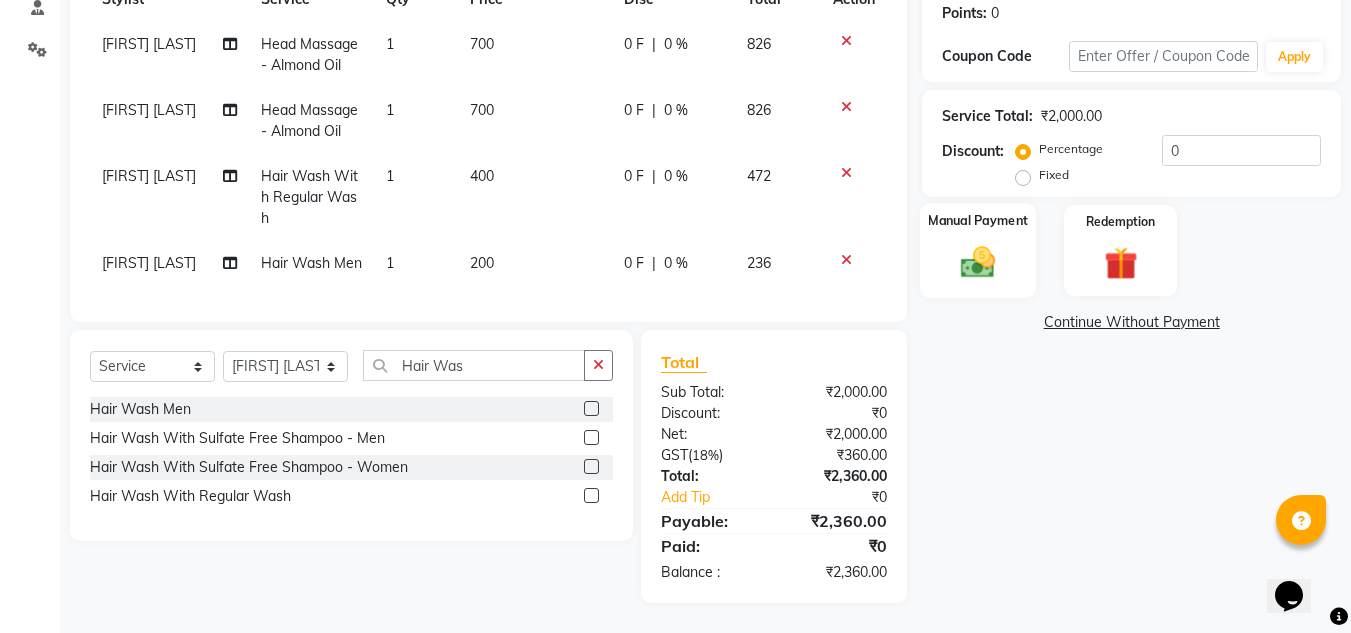 click 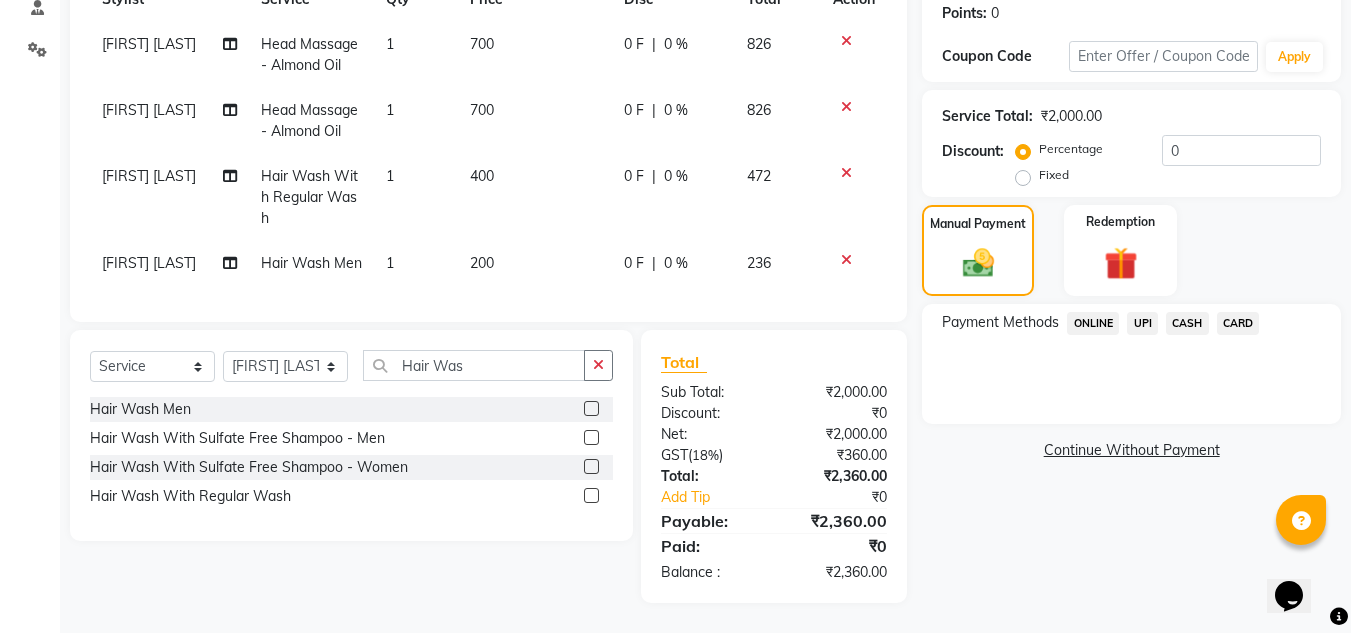 click on "CARD" 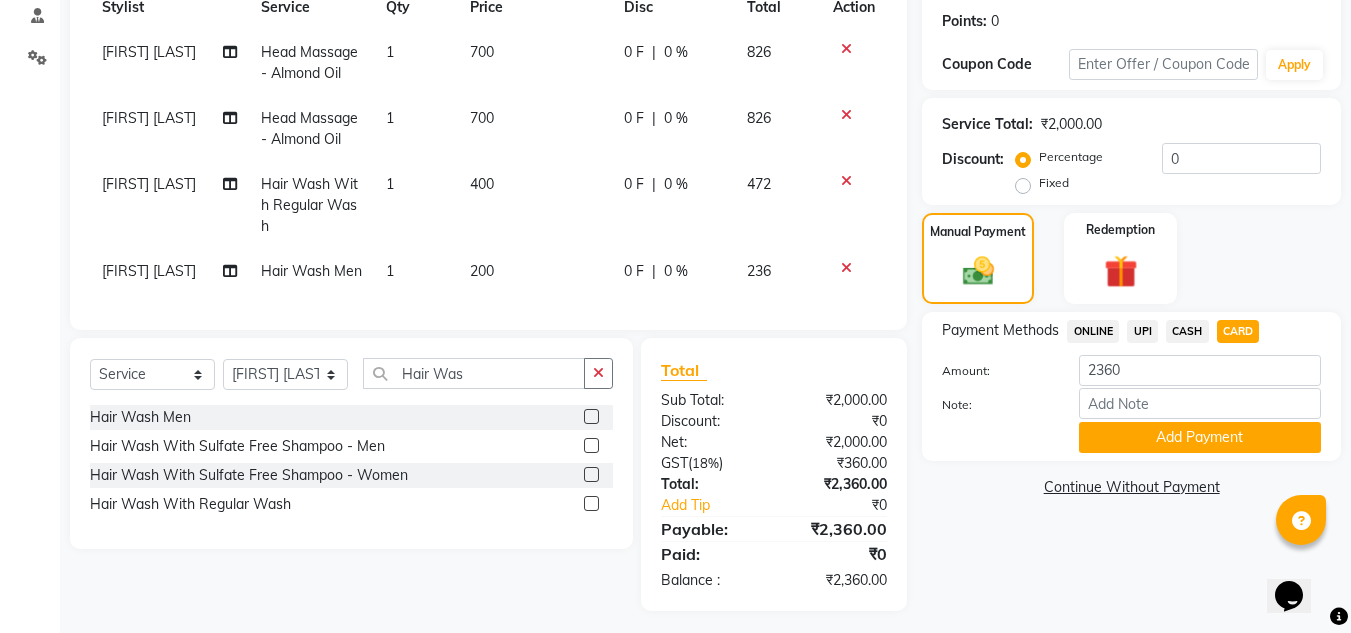 scroll, scrollTop: 323, scrollLeft: 0, axis: vertical 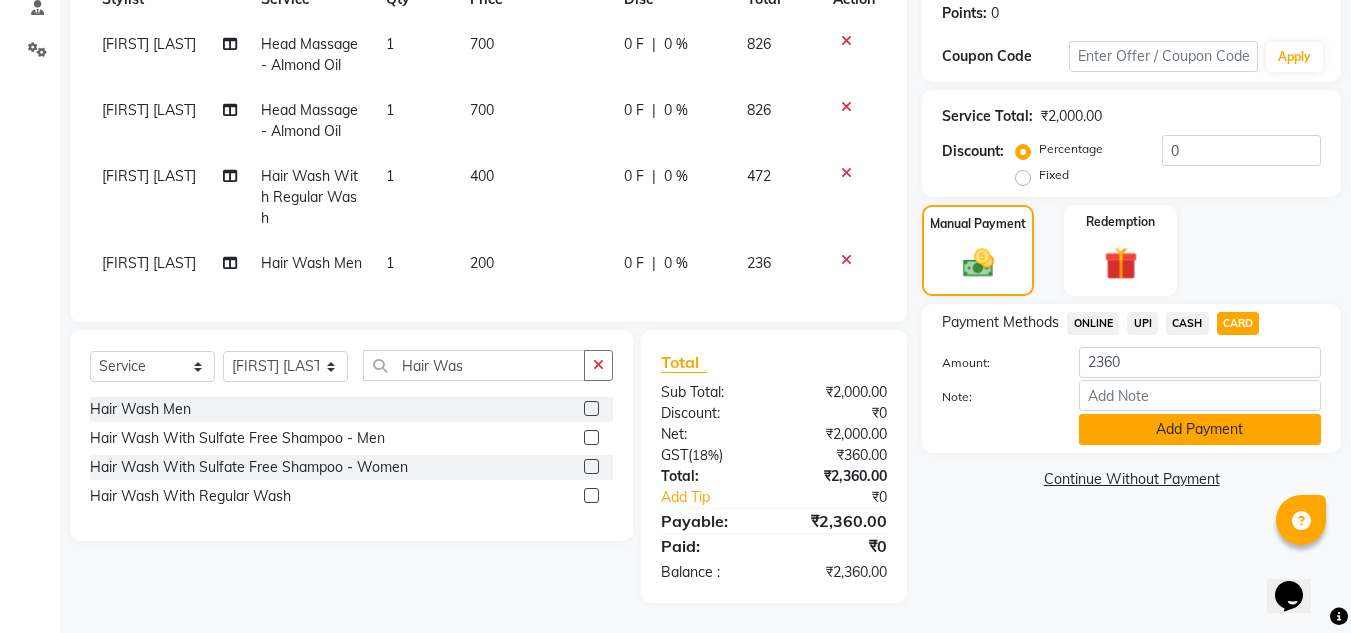 click on "Add Payment" 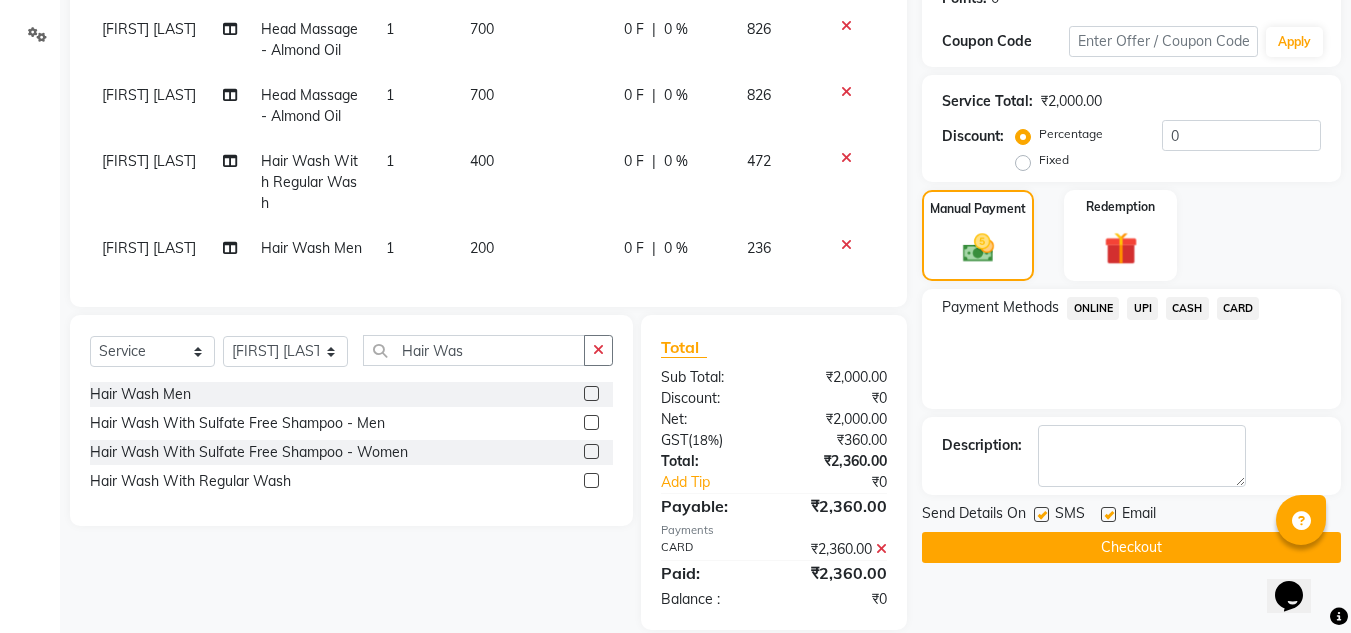scroll, scrollTop: 365, scrollLeft: 0, axis: vertical 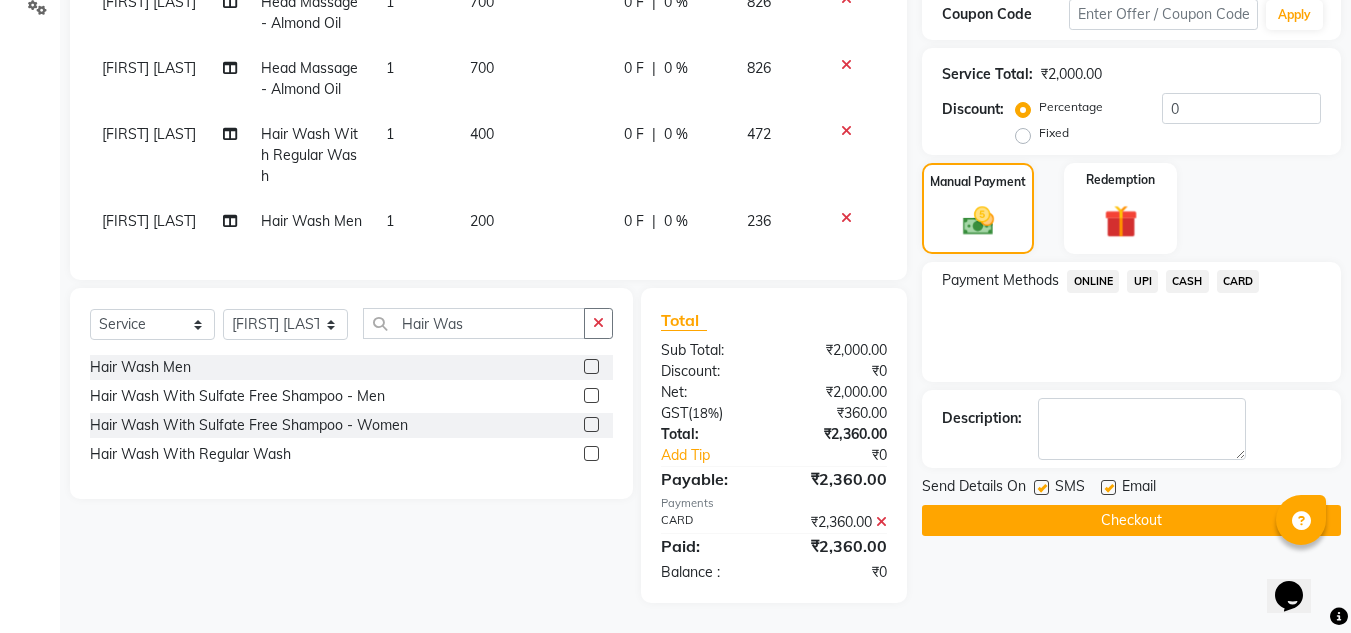 click 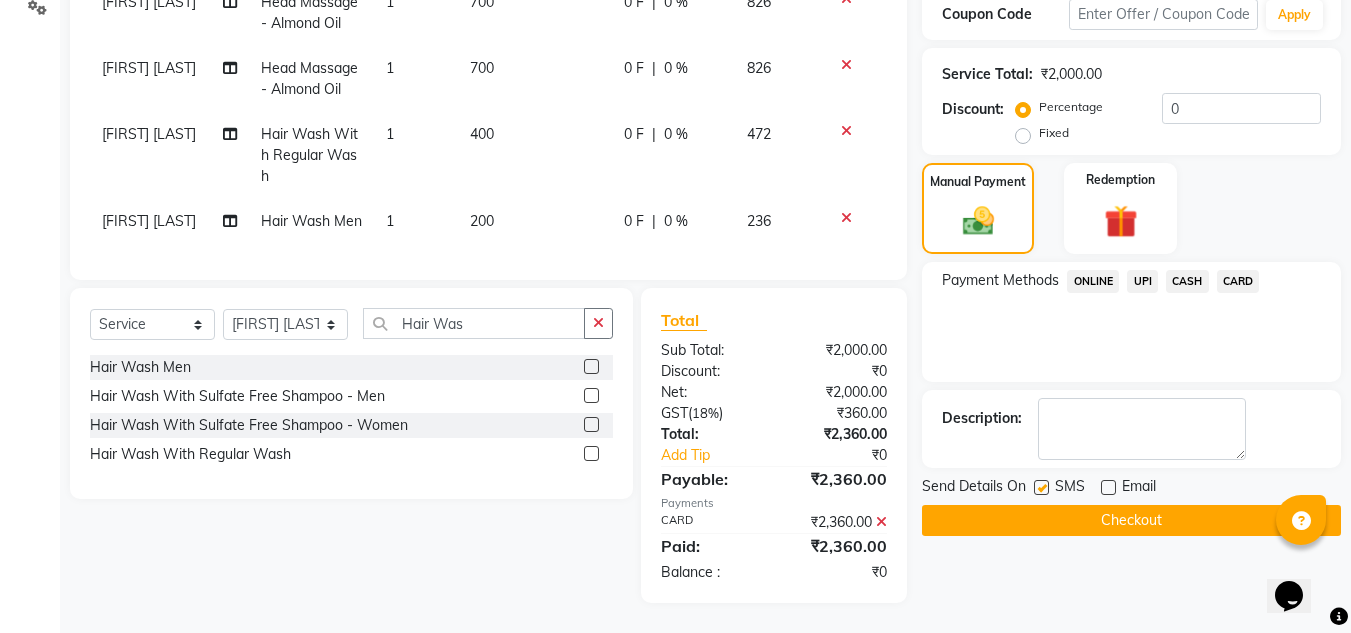 click on "CARD" 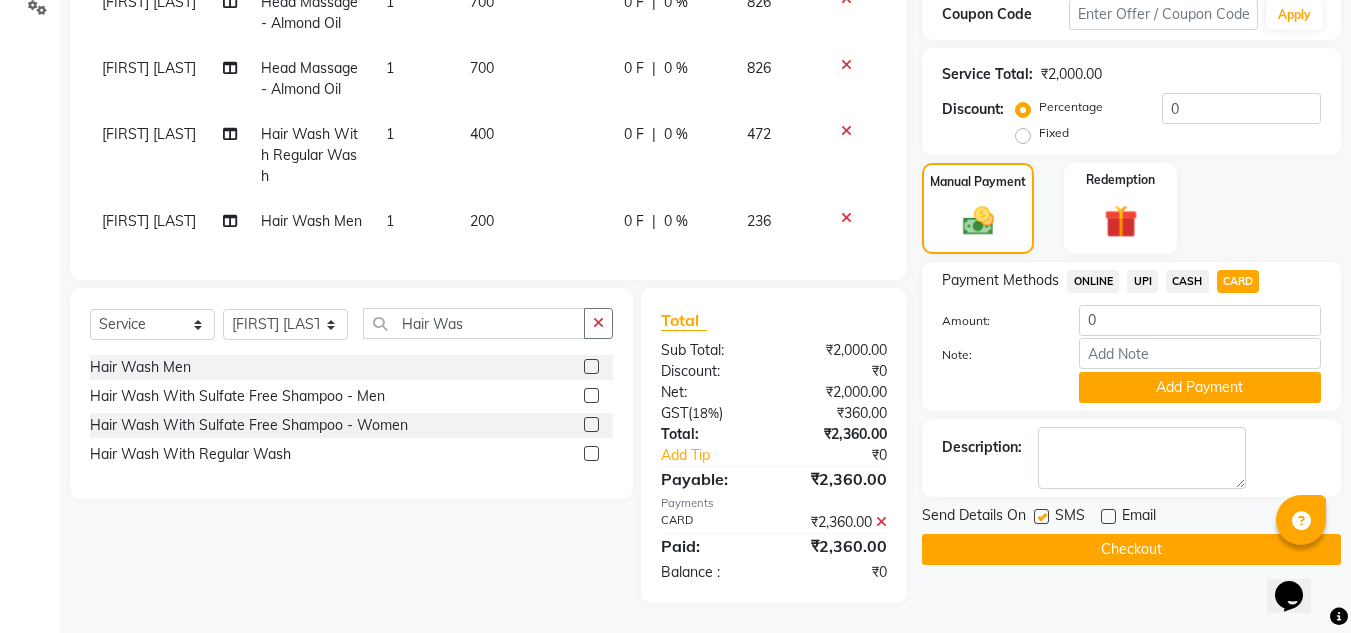 click on "Checkout" 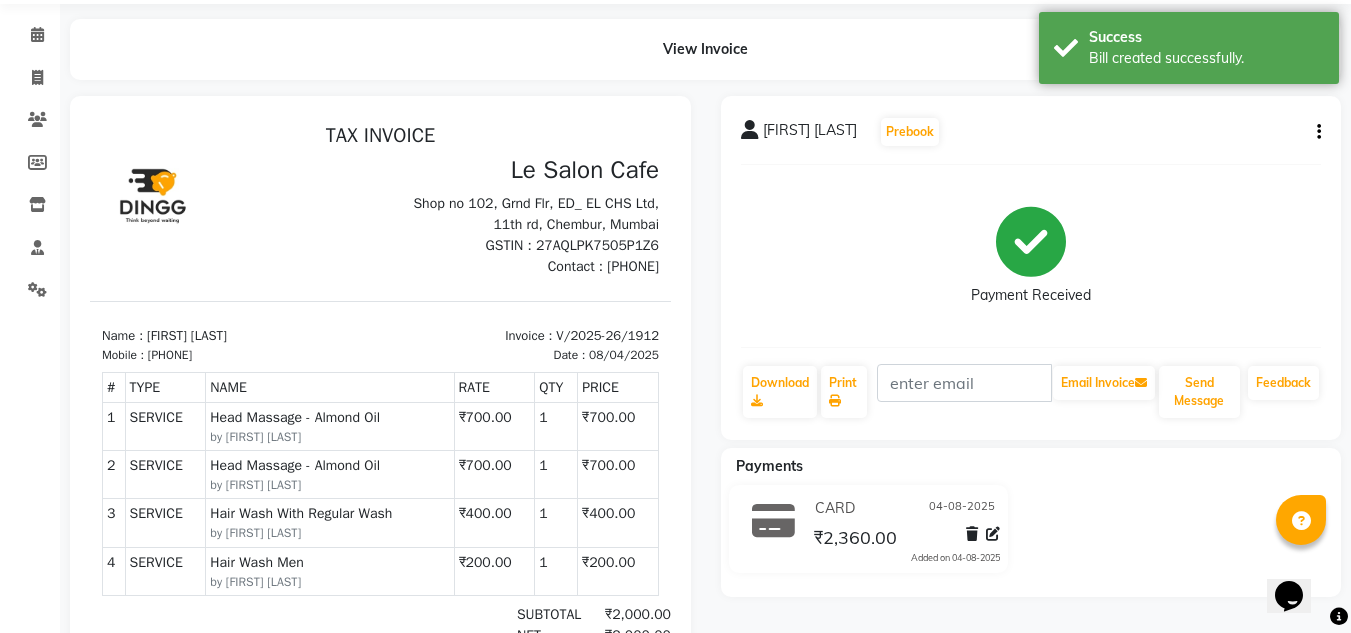 scroll, scrollTop: 0, scrollLeft: 0, axis: both 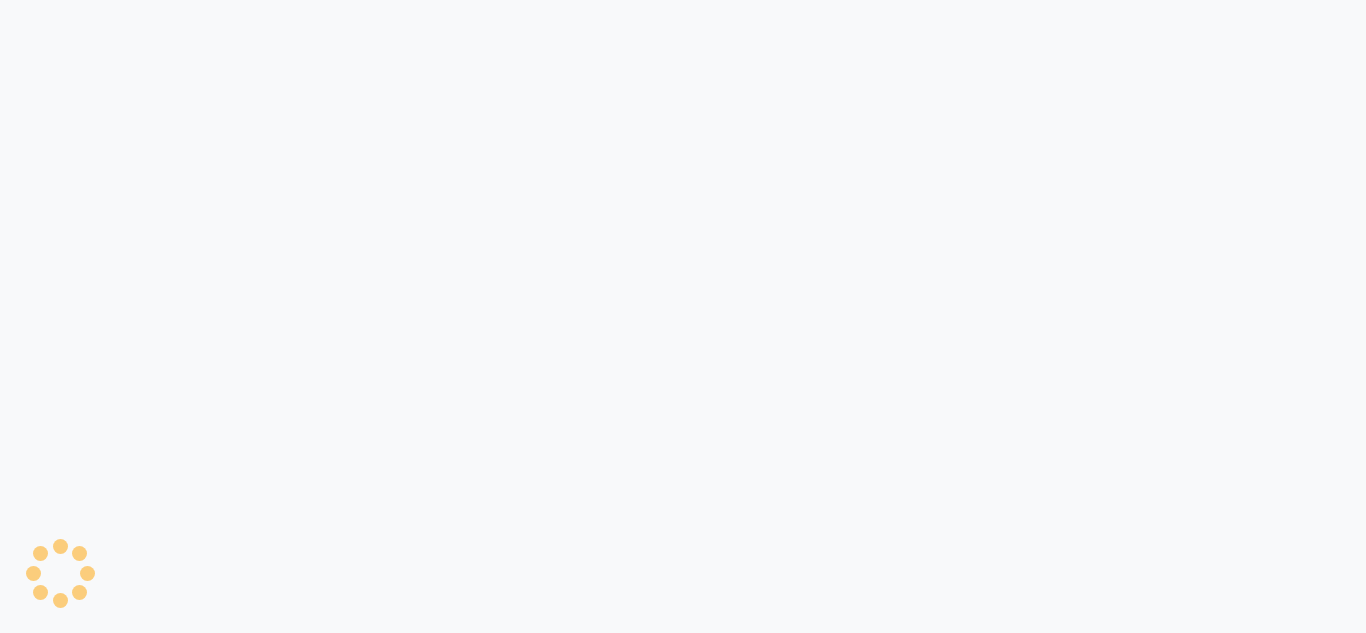select on "594" 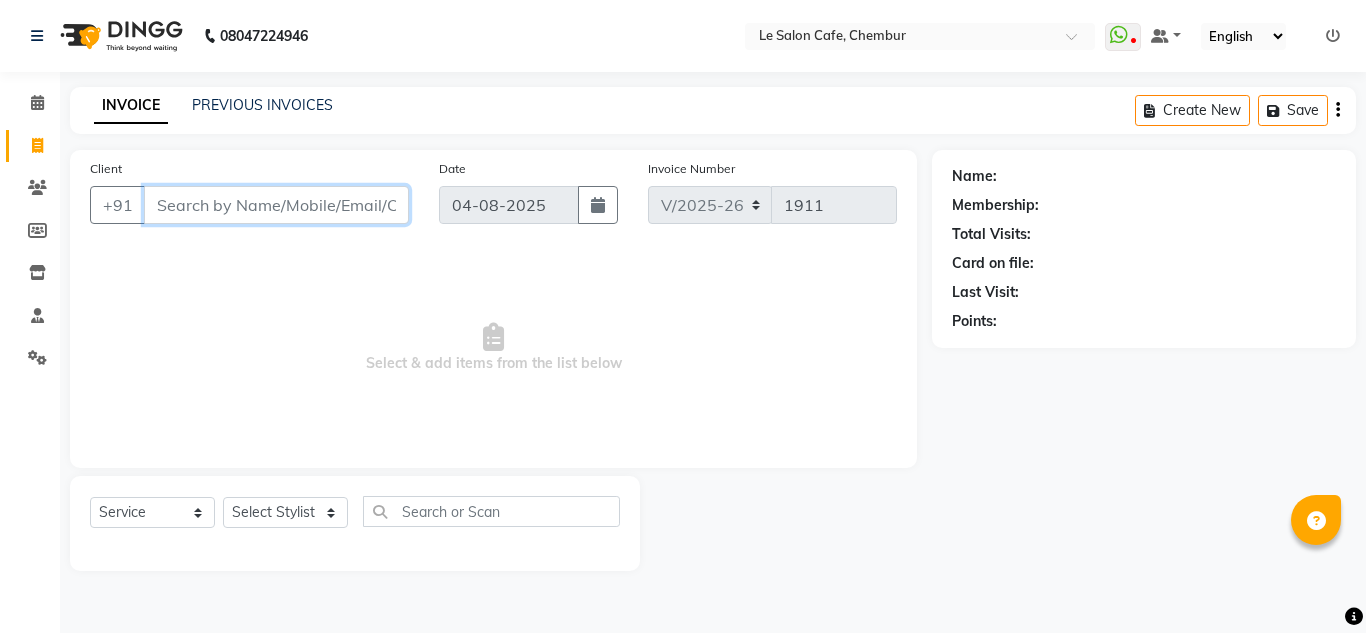 scroll, scrollTop: 0, scrollLeft: 0, axis: both 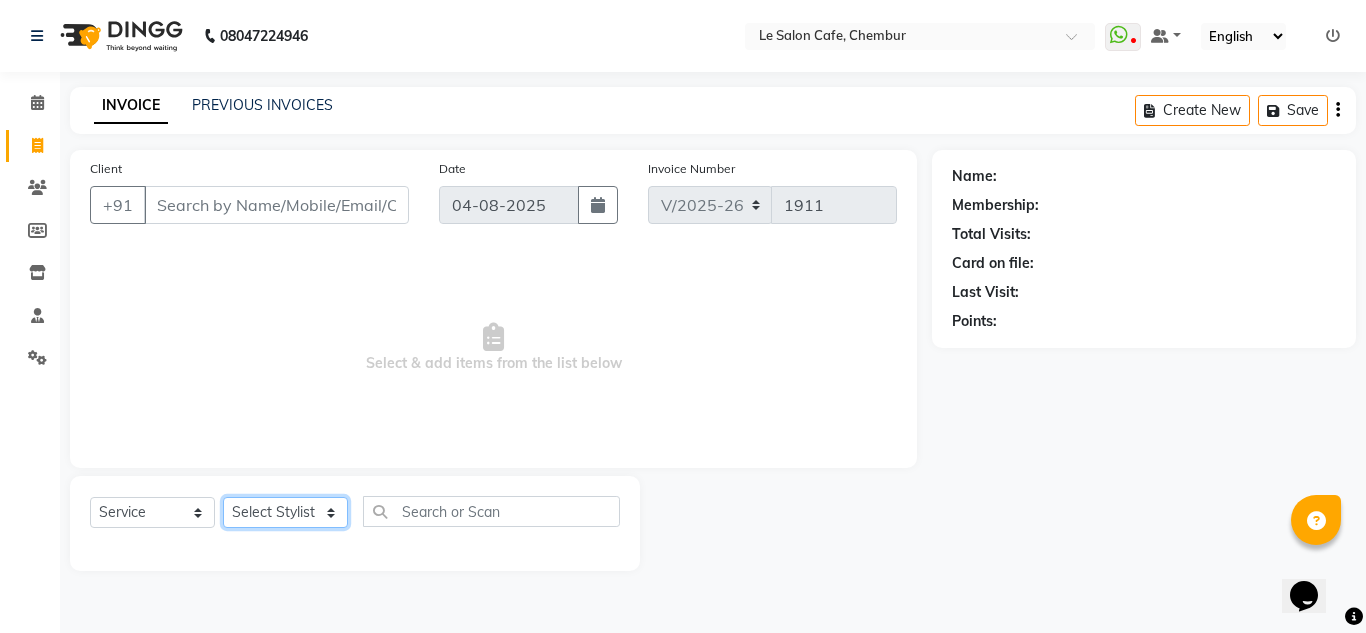 click on "Select Stylist Amandeep Kaur Kalsi Aniket Kadam  Faim Alvi  Front Desk  Muskan Khan  Pooja Kolge Reena Shaukat Ali  Salman Ansari  Shailendra Chauhan  Shekhar Sangle Soniyaa Varma Suchita Mistry" 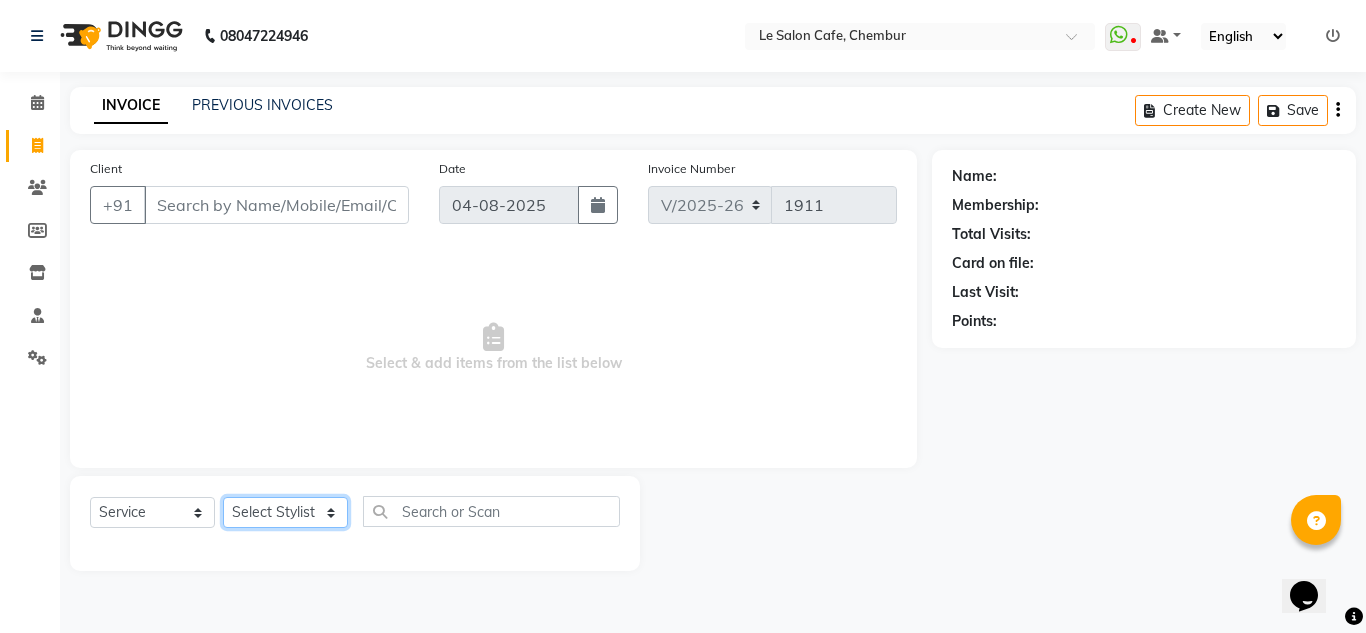 select on "13306" 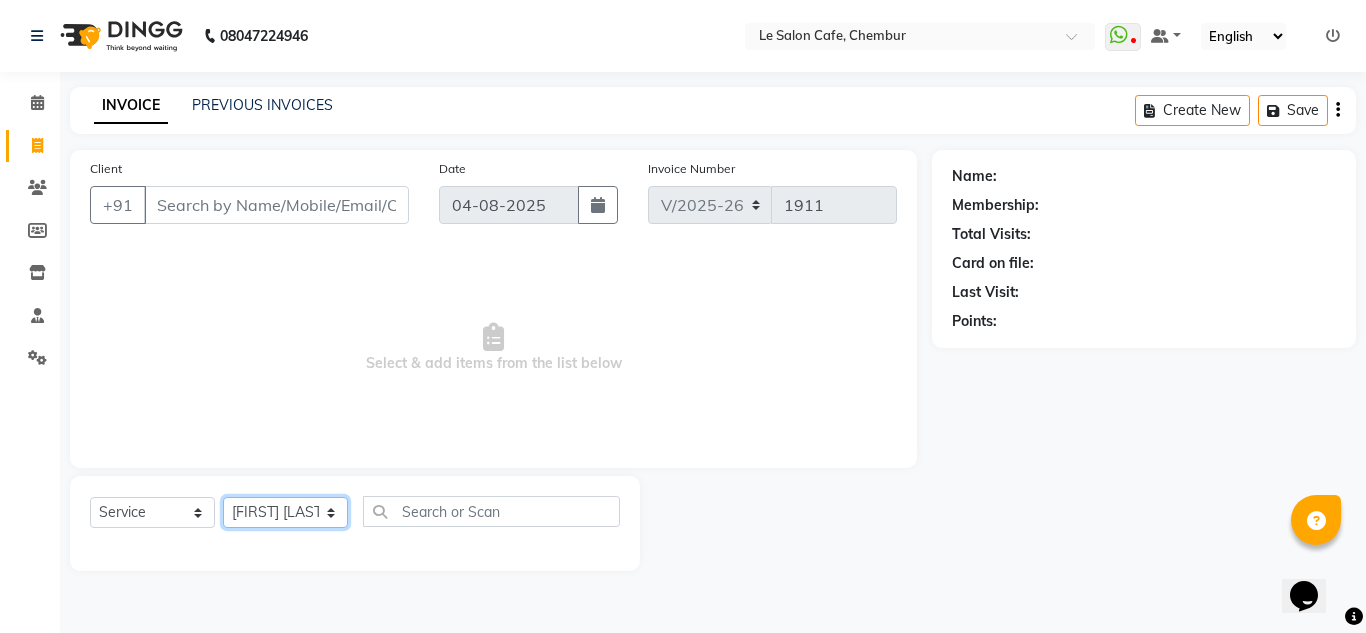 click on "Select Stylist Amandeep Kaur Kalsi Aniket Kadam  Faim Alvi  Front Desk  Muskan Khan  Pooja Kolge Reena Shaukat Ali  Salman Ansari  Shailendra Chauhan  Shekhar Sangle Soniyaa Varma Suchita Mistry" 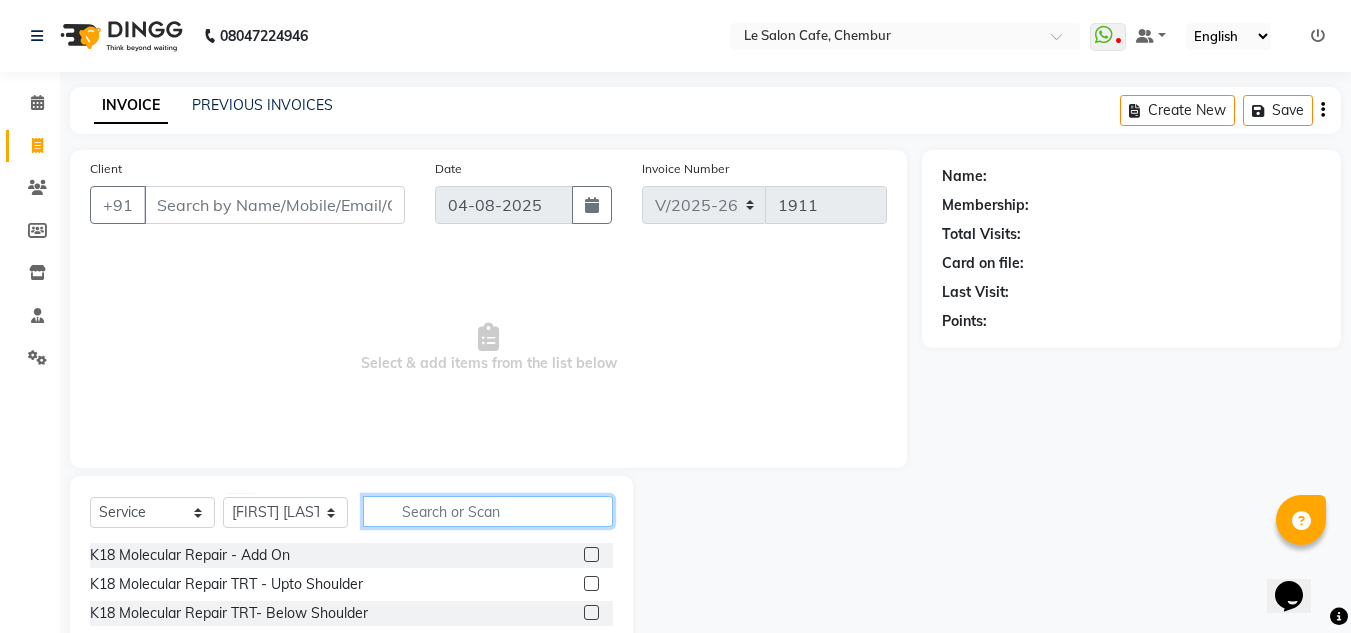click 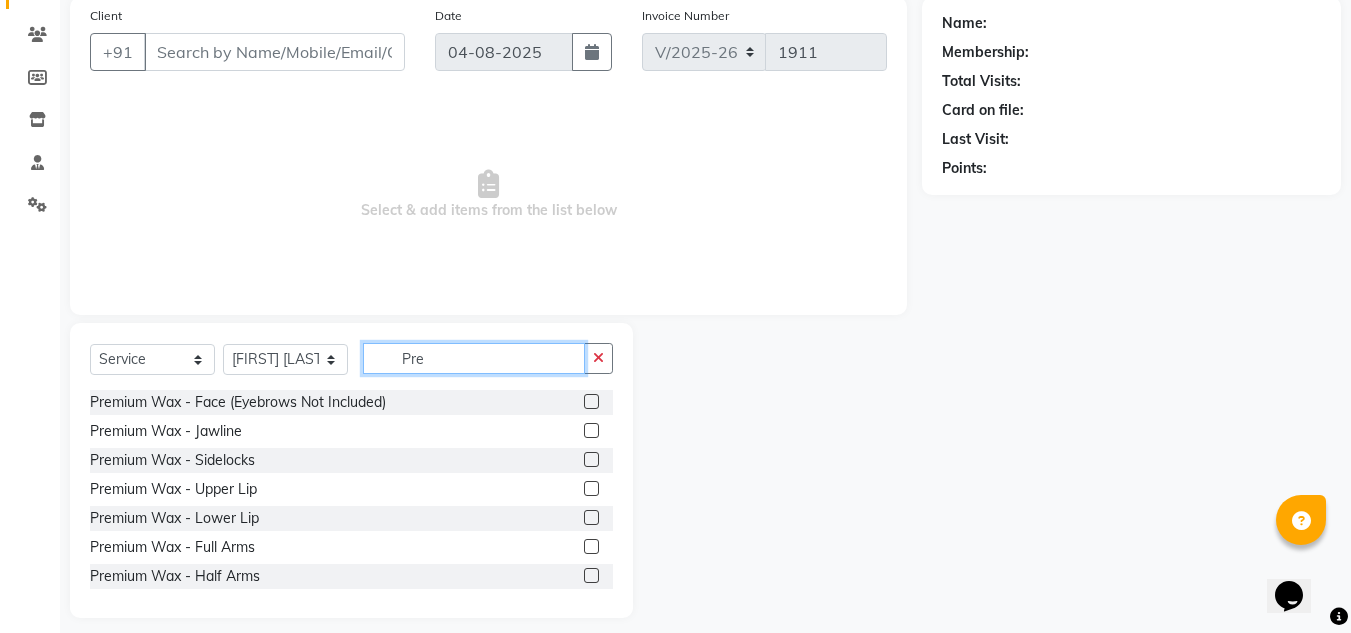 scroll, scrollTop: 168, scrollLeft: 0, axis: vertical 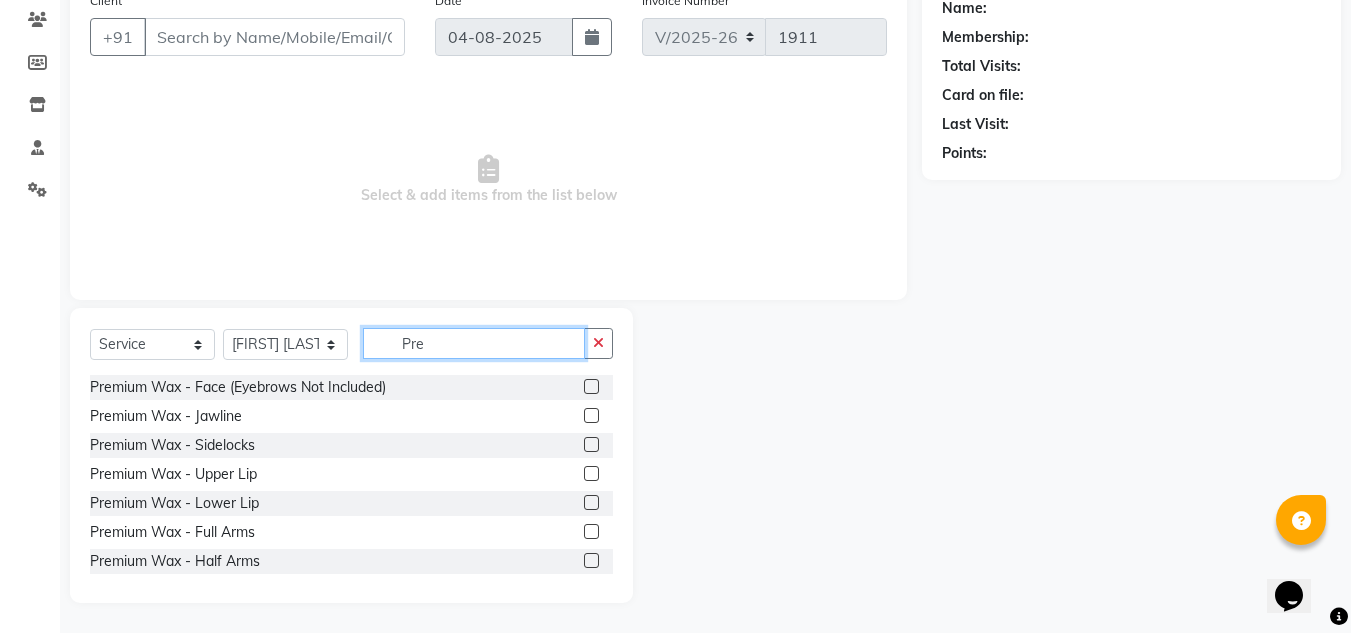 type on "Pre" 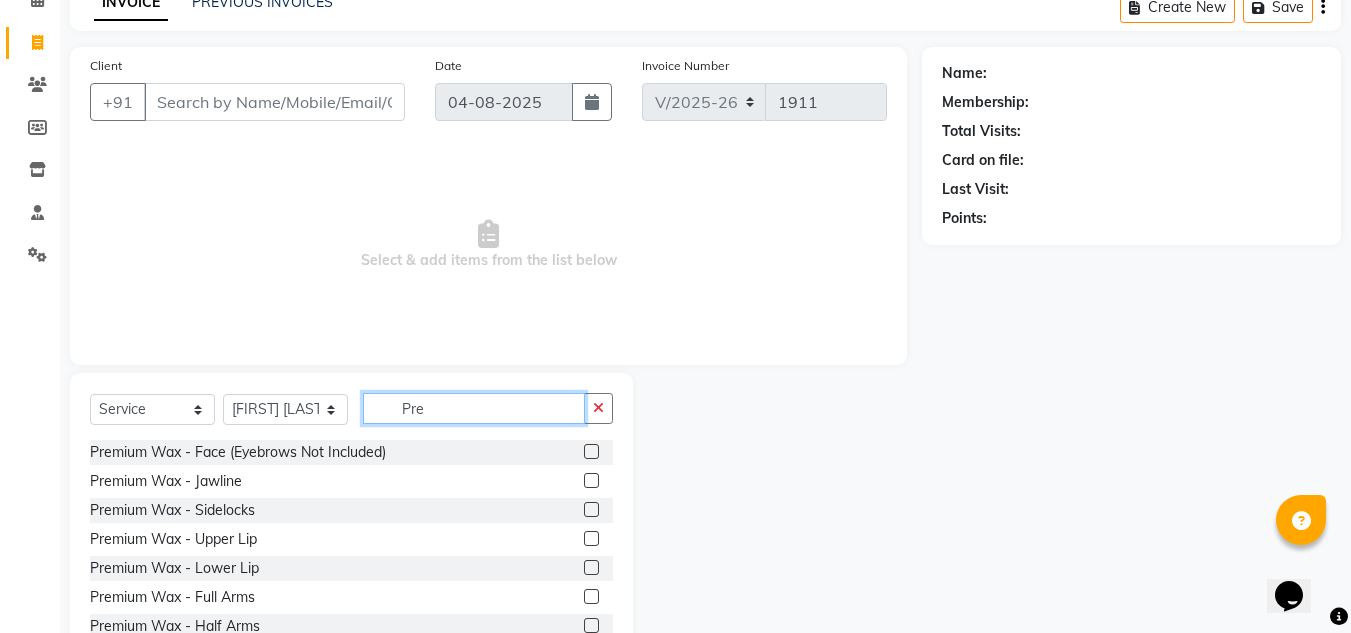 scroll, scrollTop: 68, scrollLeft: 0, axis: vertical 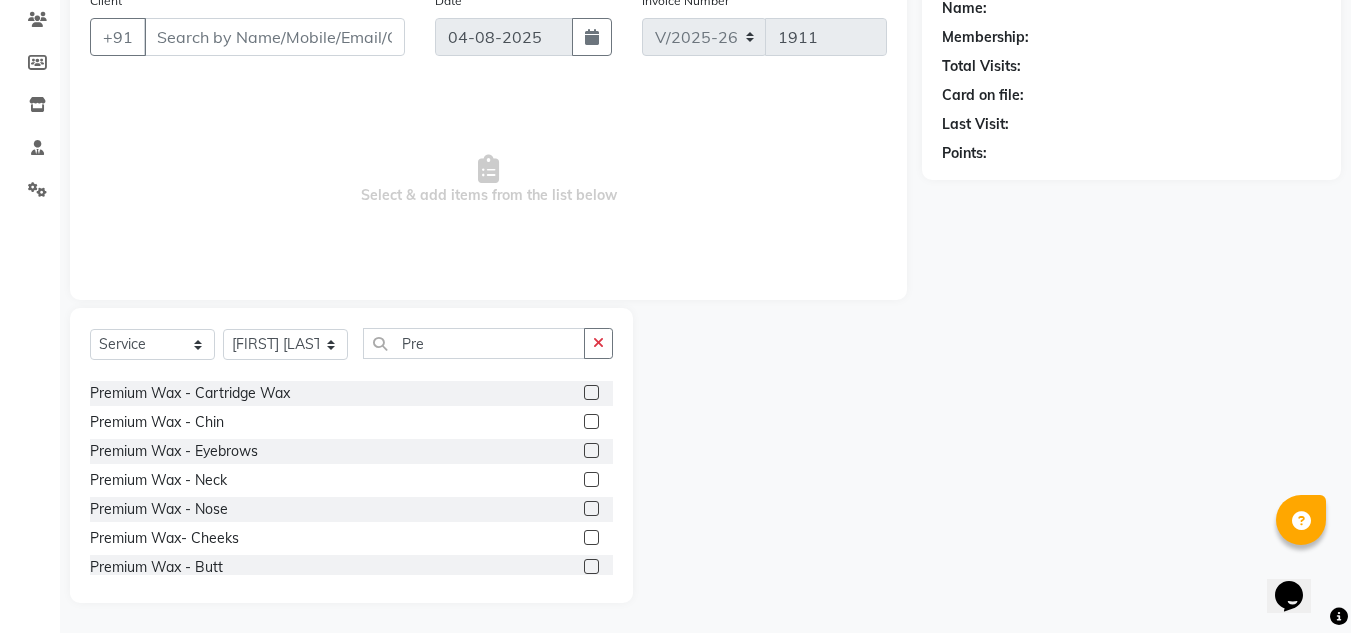 click 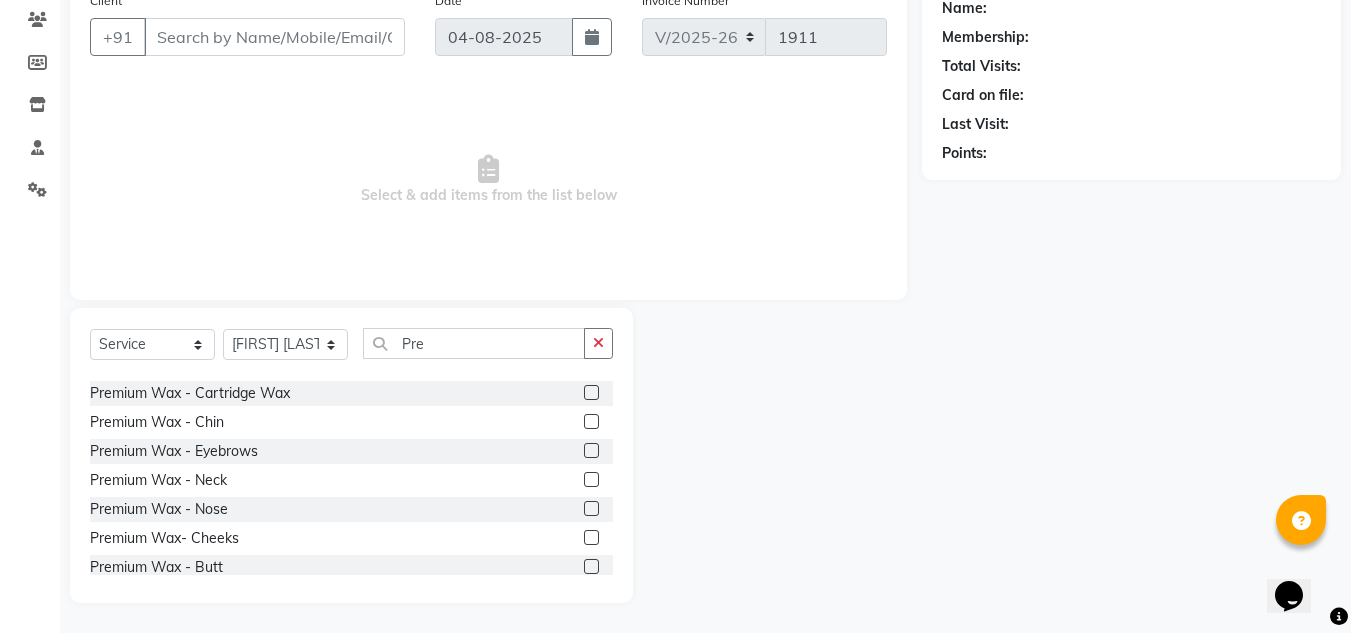 click 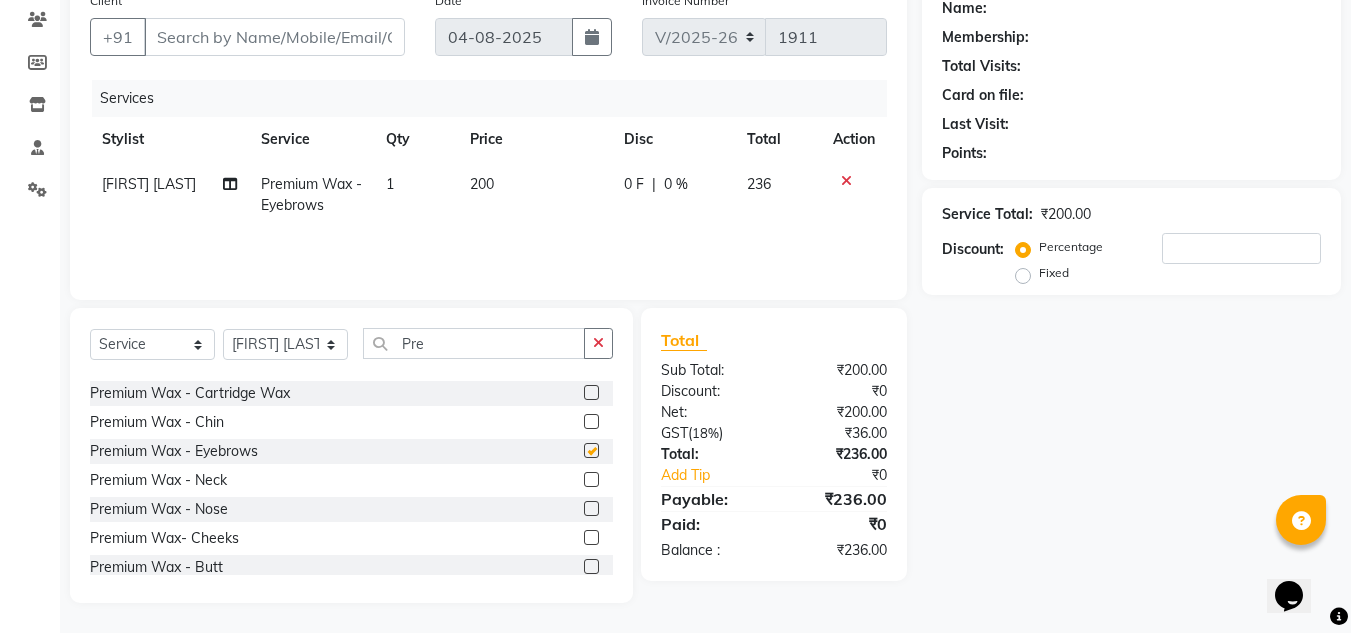 checkbox on "false" 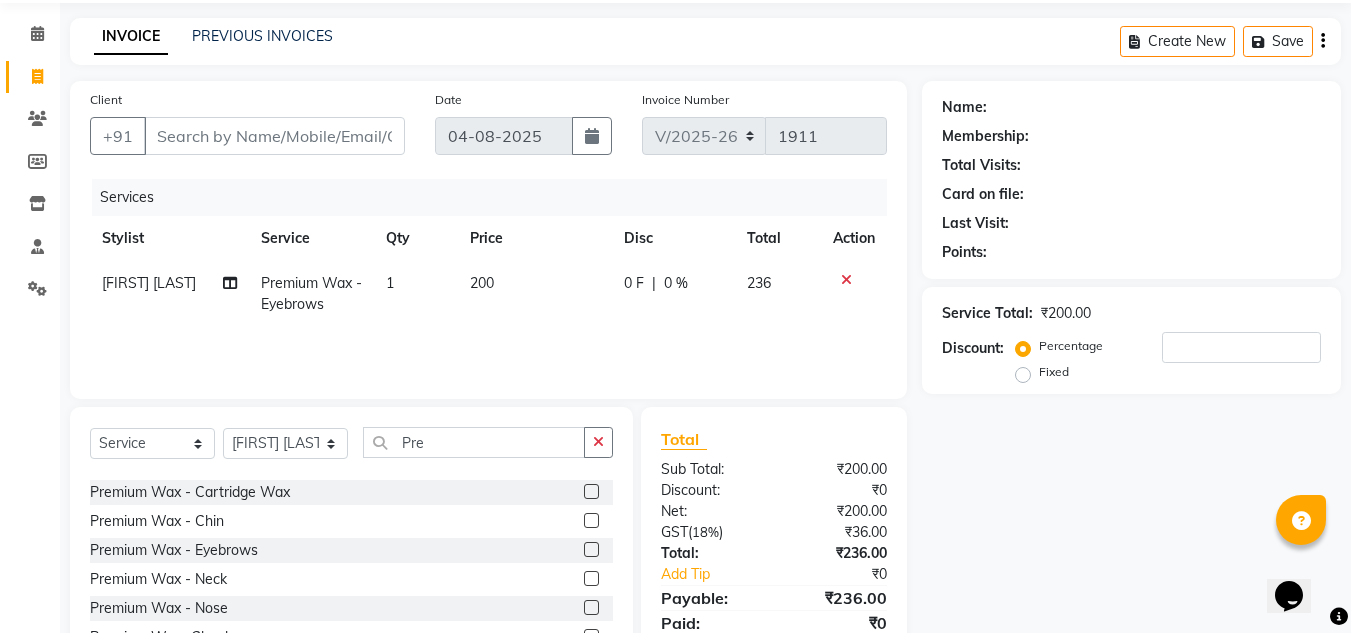 scroll, scrollTop: 68, scrollLeft: 0, axis: vertical 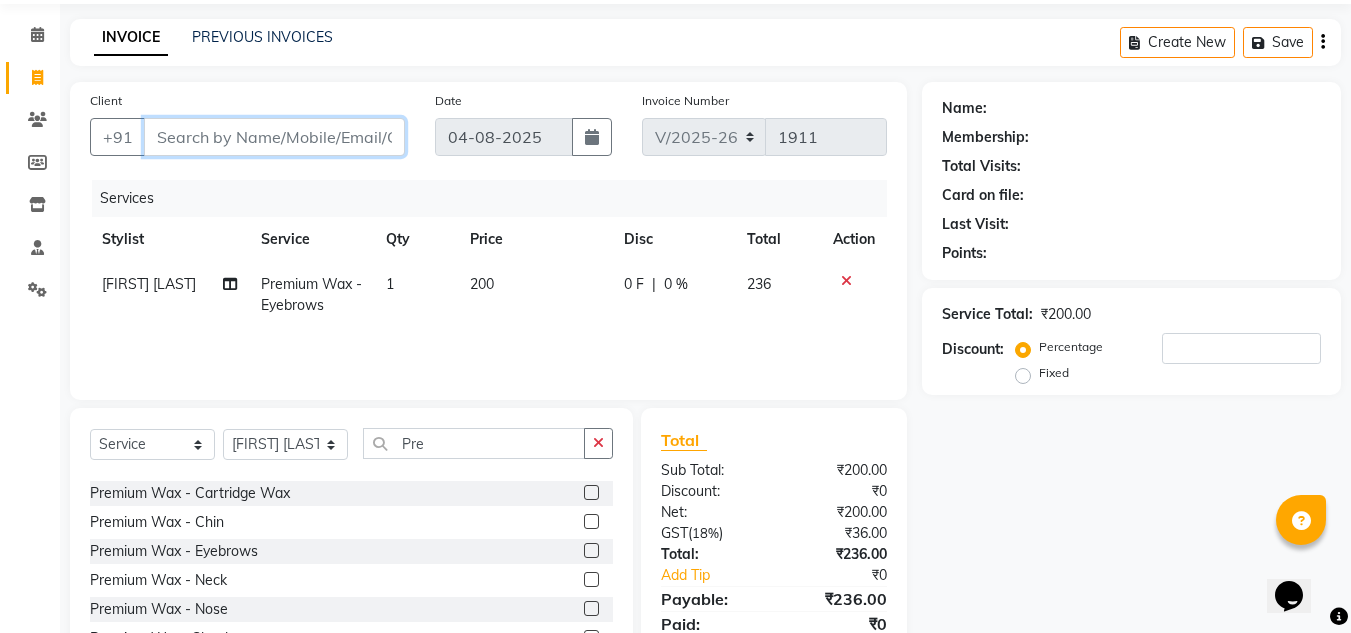 click on "Client" at bounding box center [274, 137] 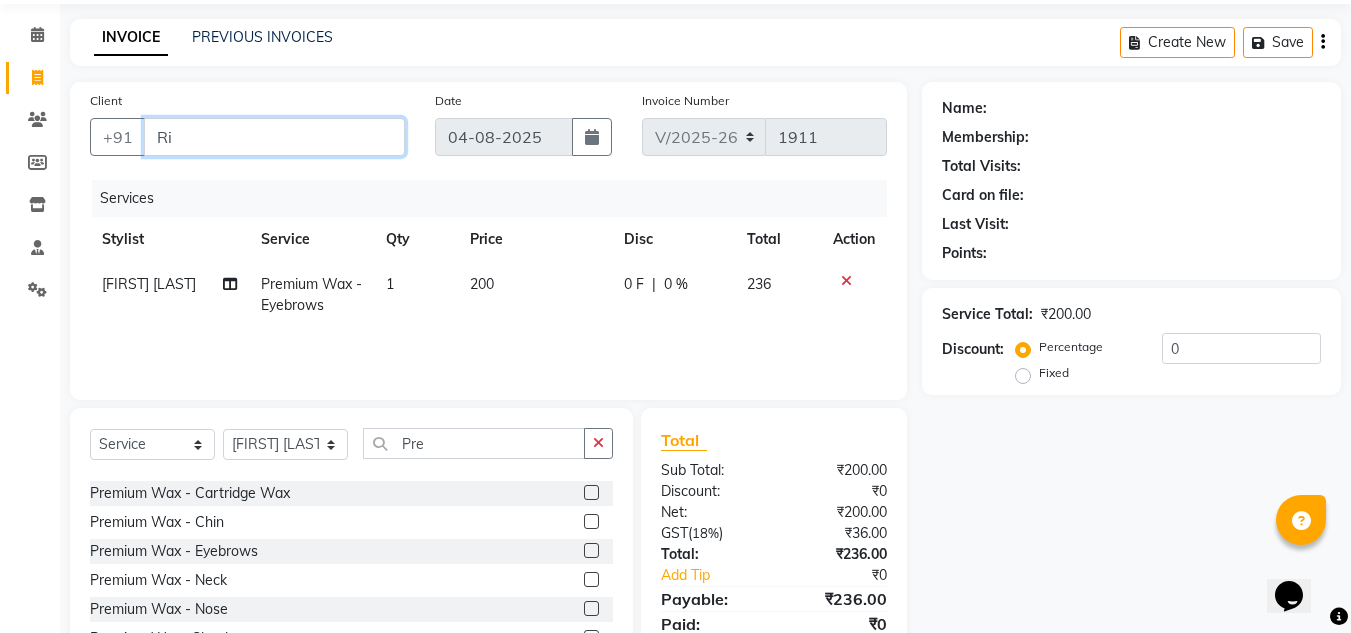 type on "R" 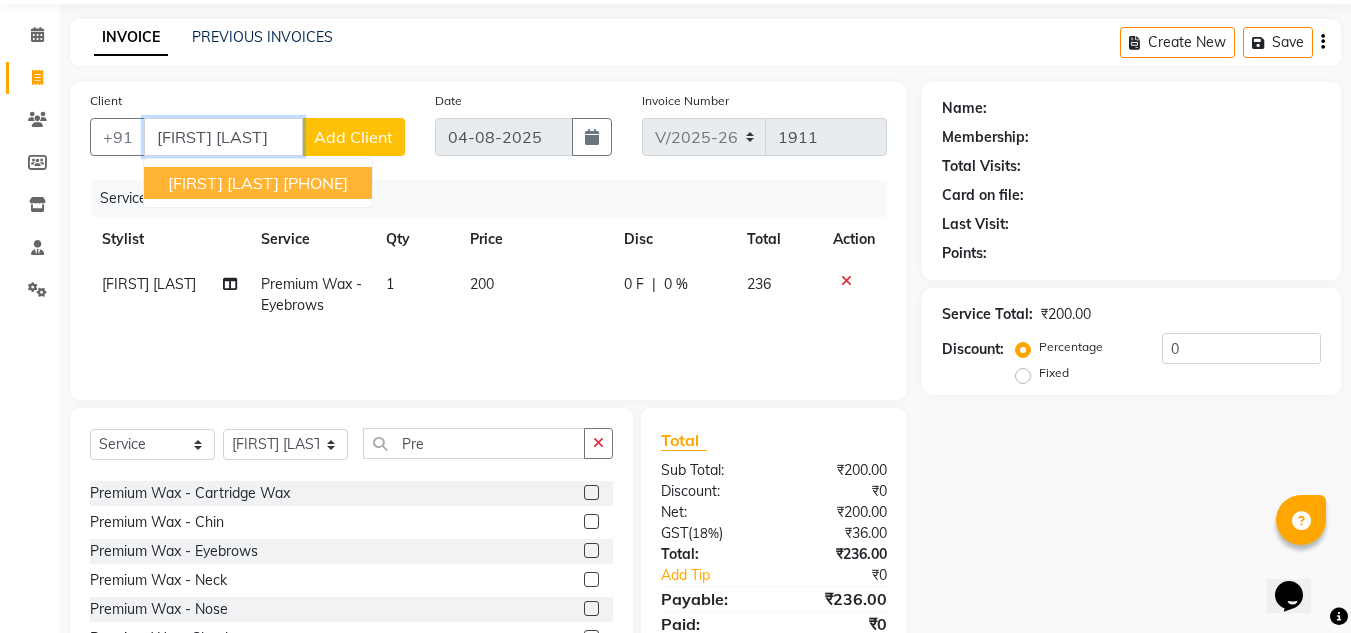 click on "[FIRST] [LAST]" at bounding box center [223, 183] 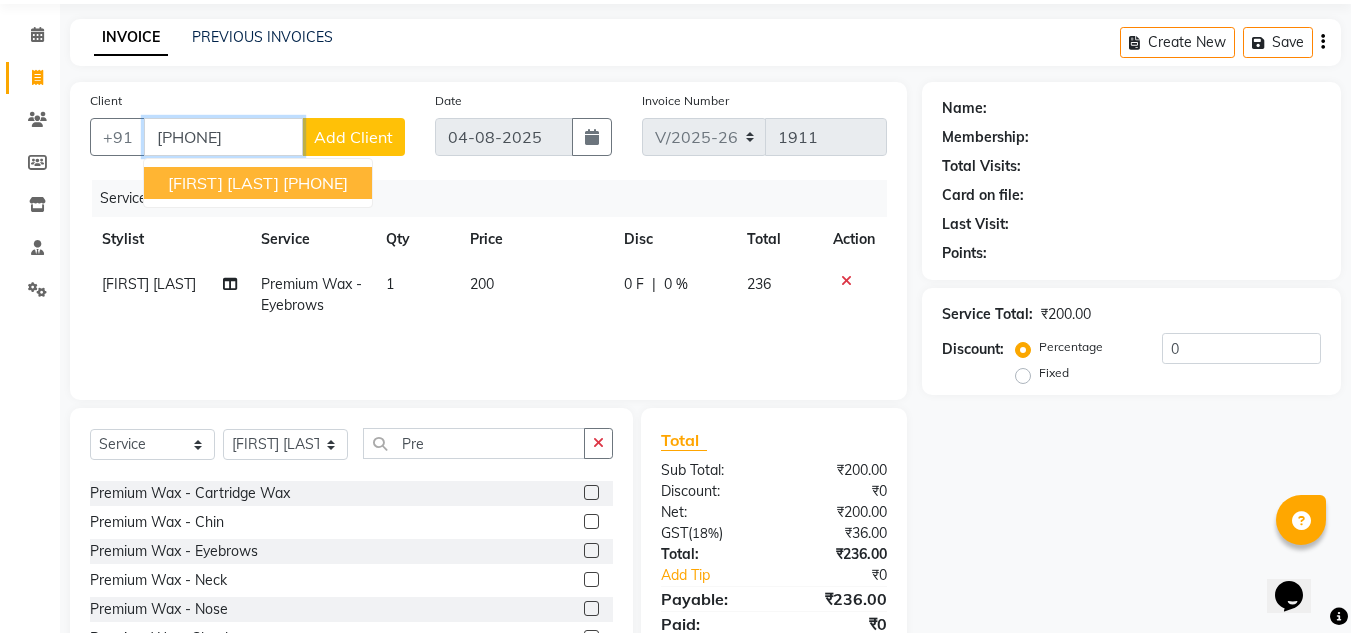 type on "[PHONE]" 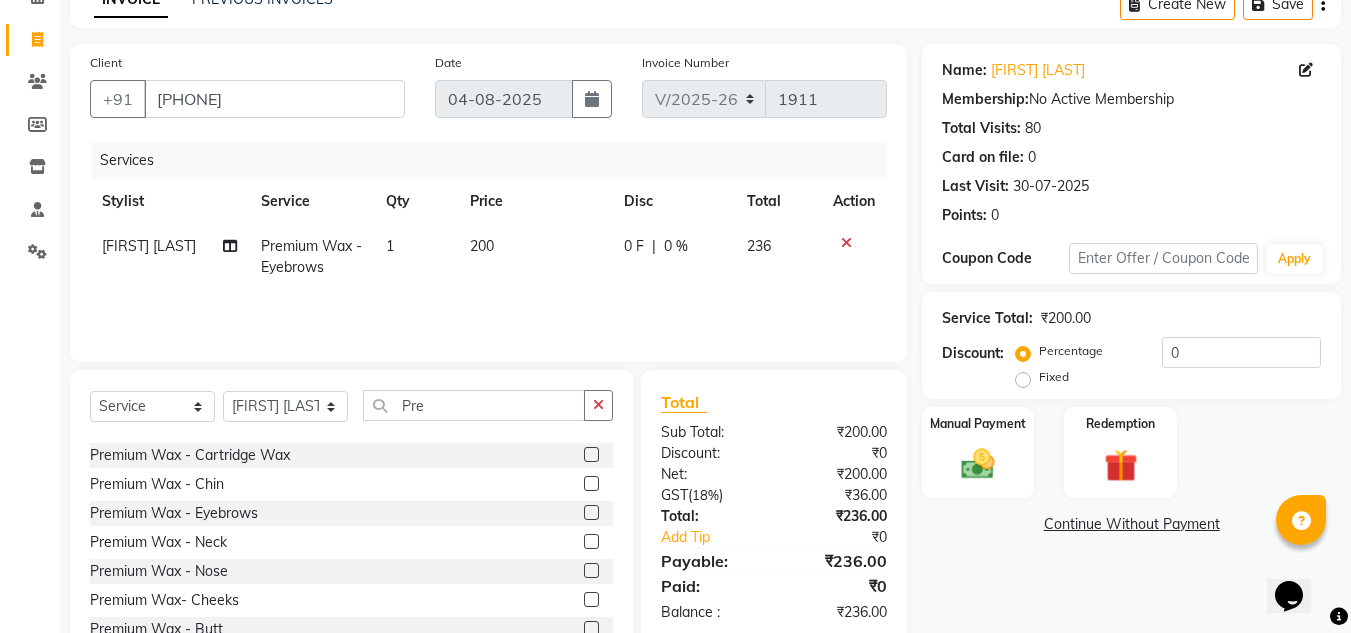 scroll, scrollTop: 168, scrollLeft: 0, axis: vertical 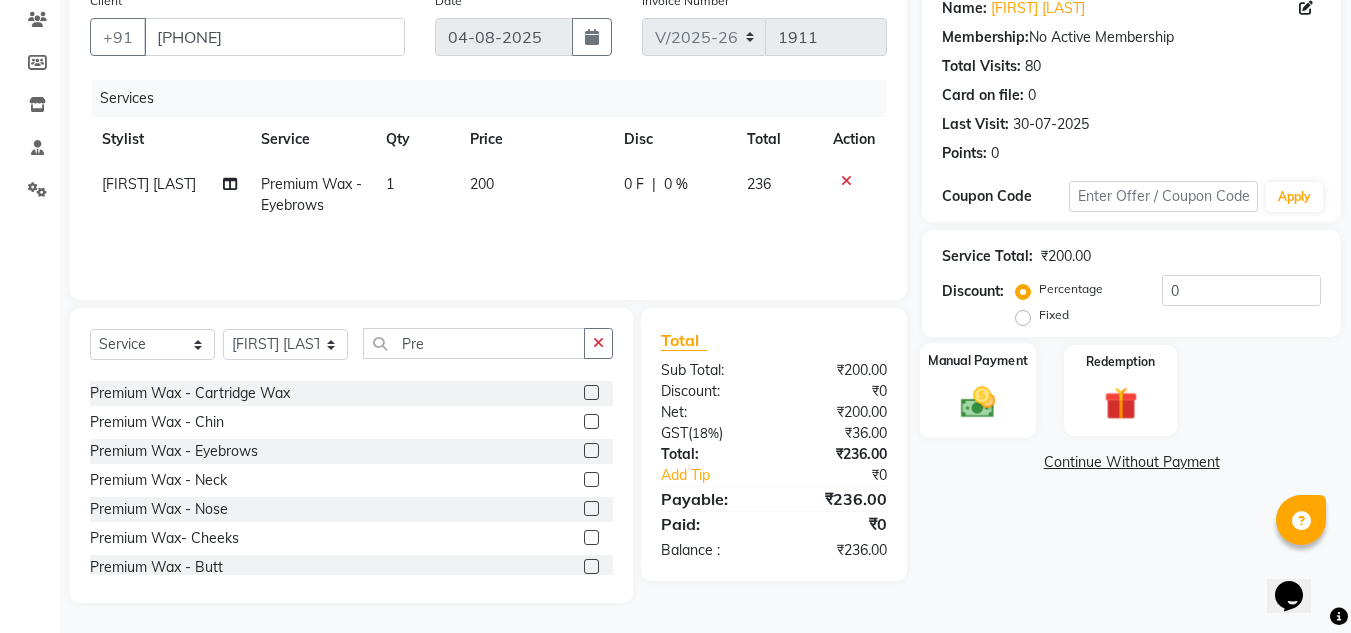 click on "Manual Payment" 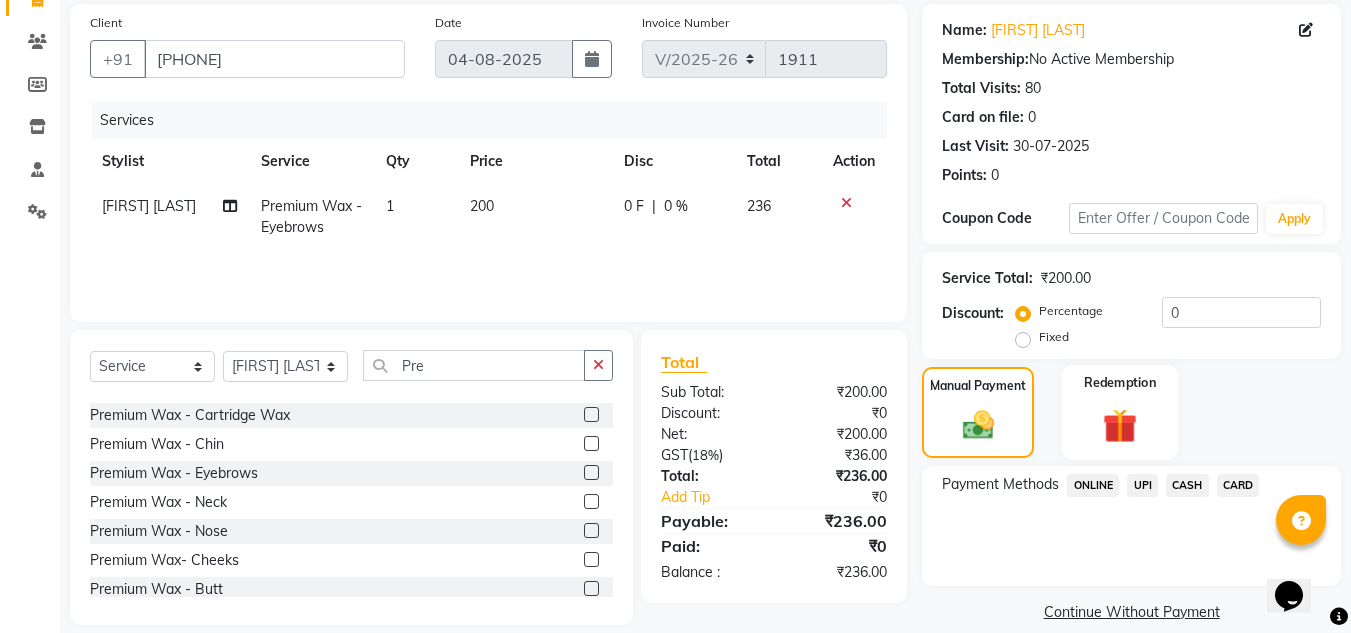 scroll, scrollTop: 170, scrollLeft: 0, axis: vertical 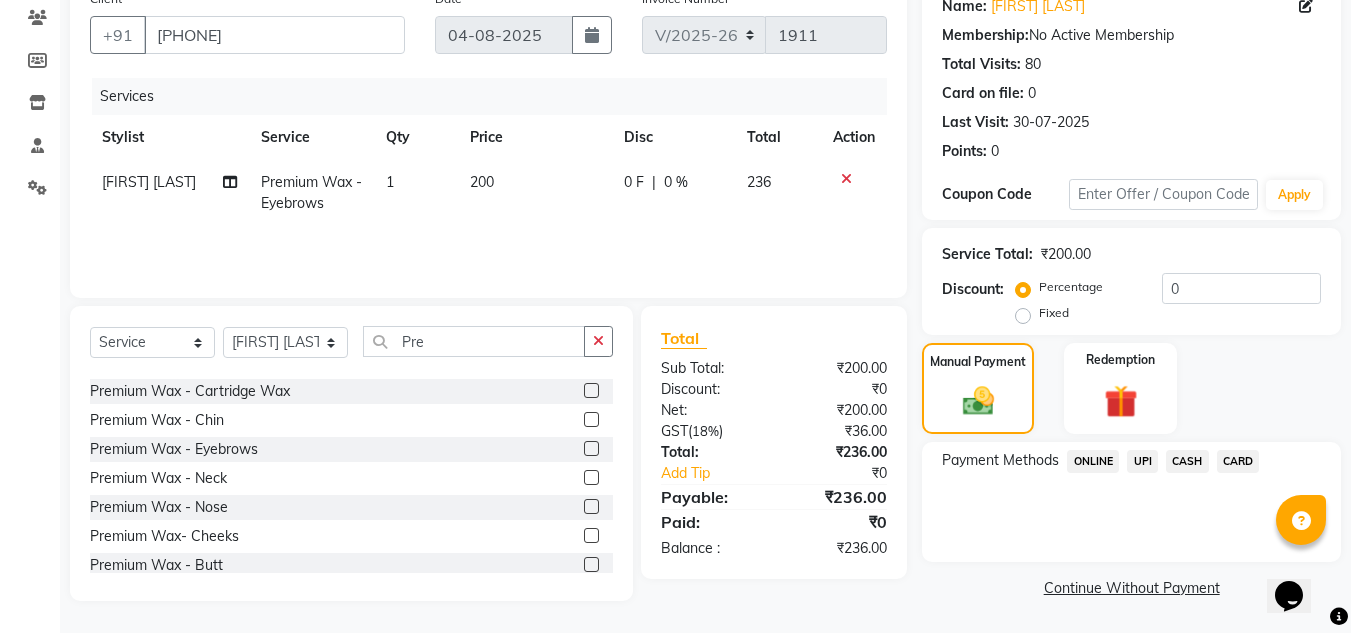 click on "UPI" 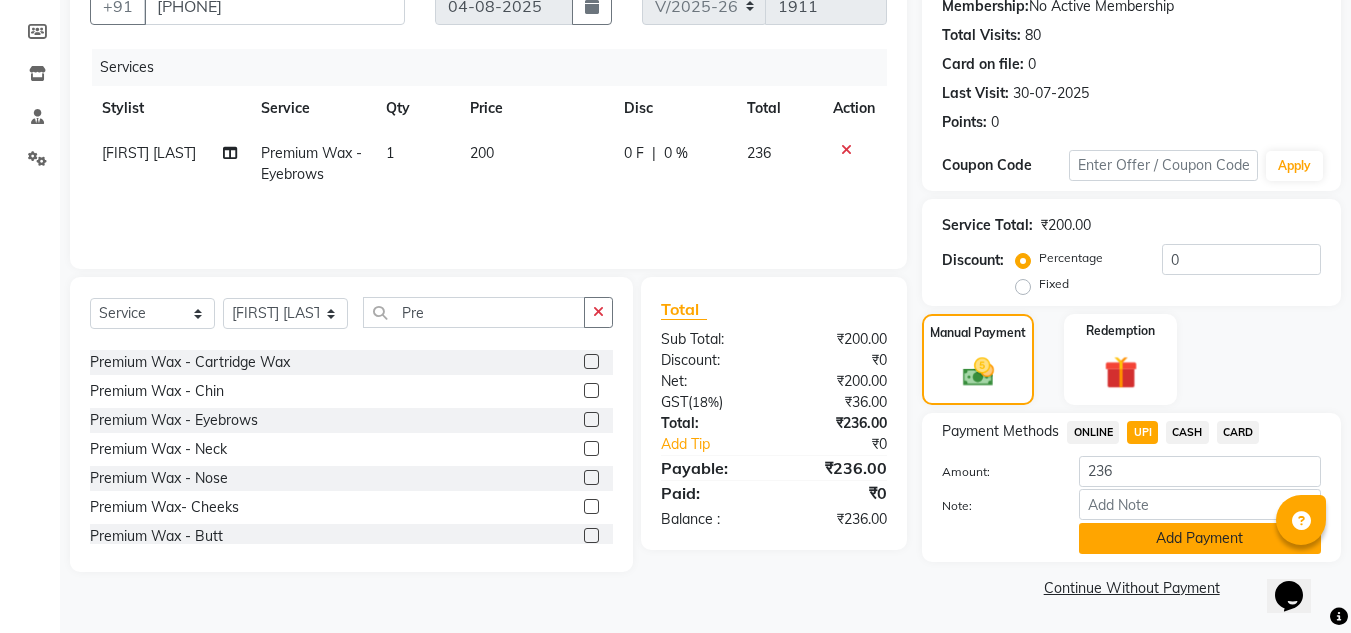 click on "Add Payment" 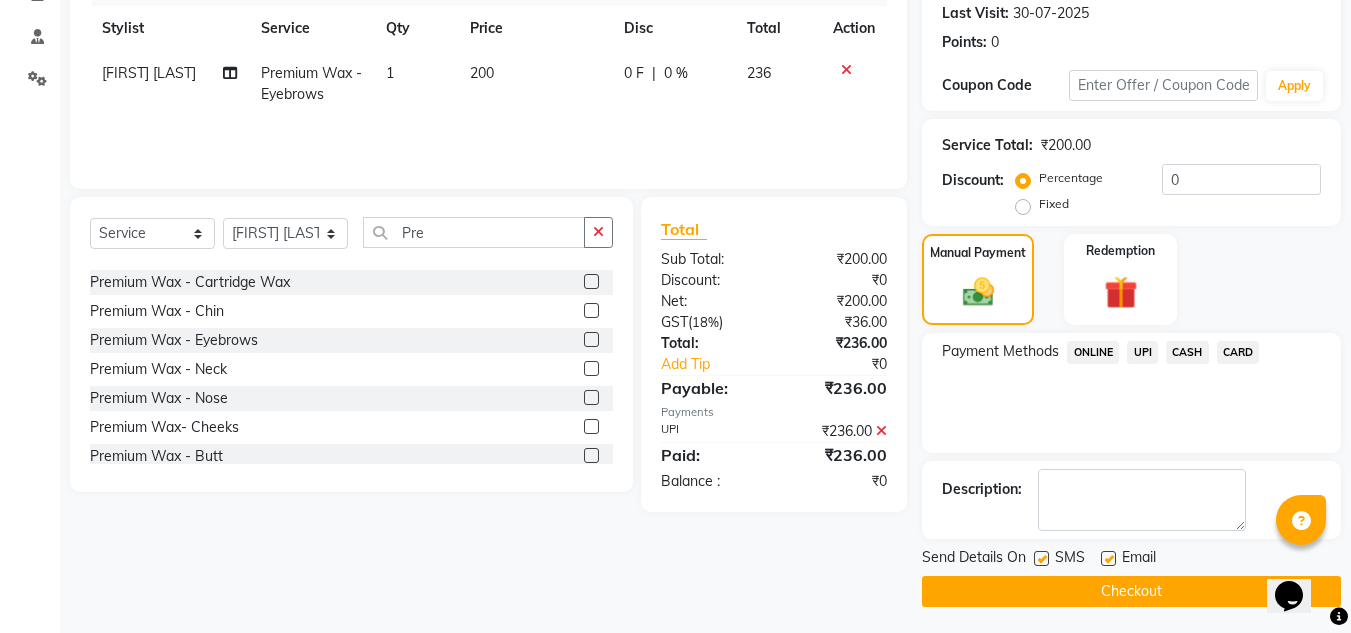 scroll, scrollTop: 283, scrollLeft: 0, axis: vertical 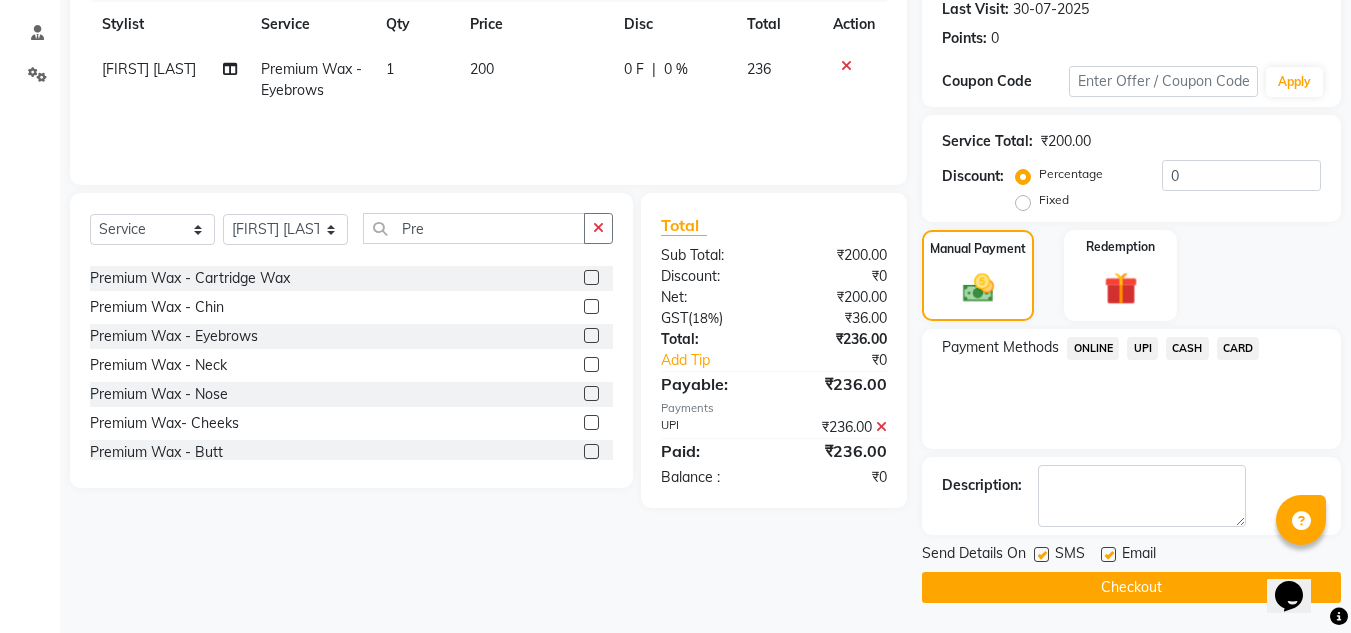 click 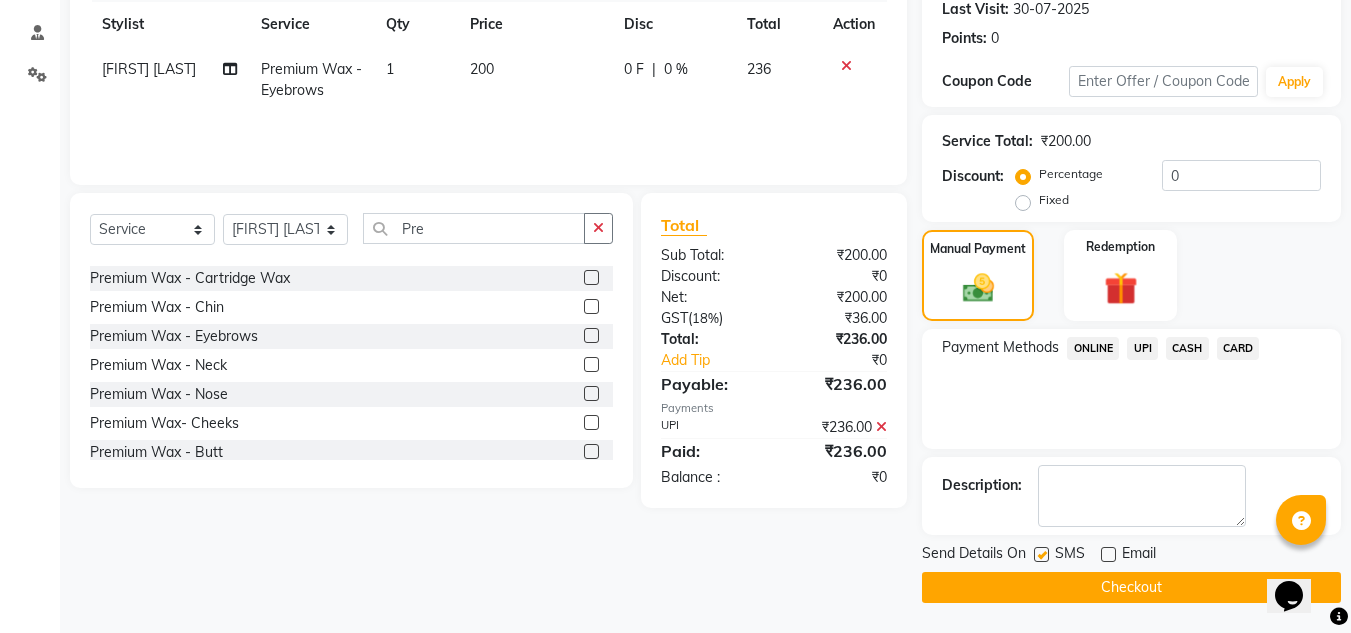 click on "Checkout" 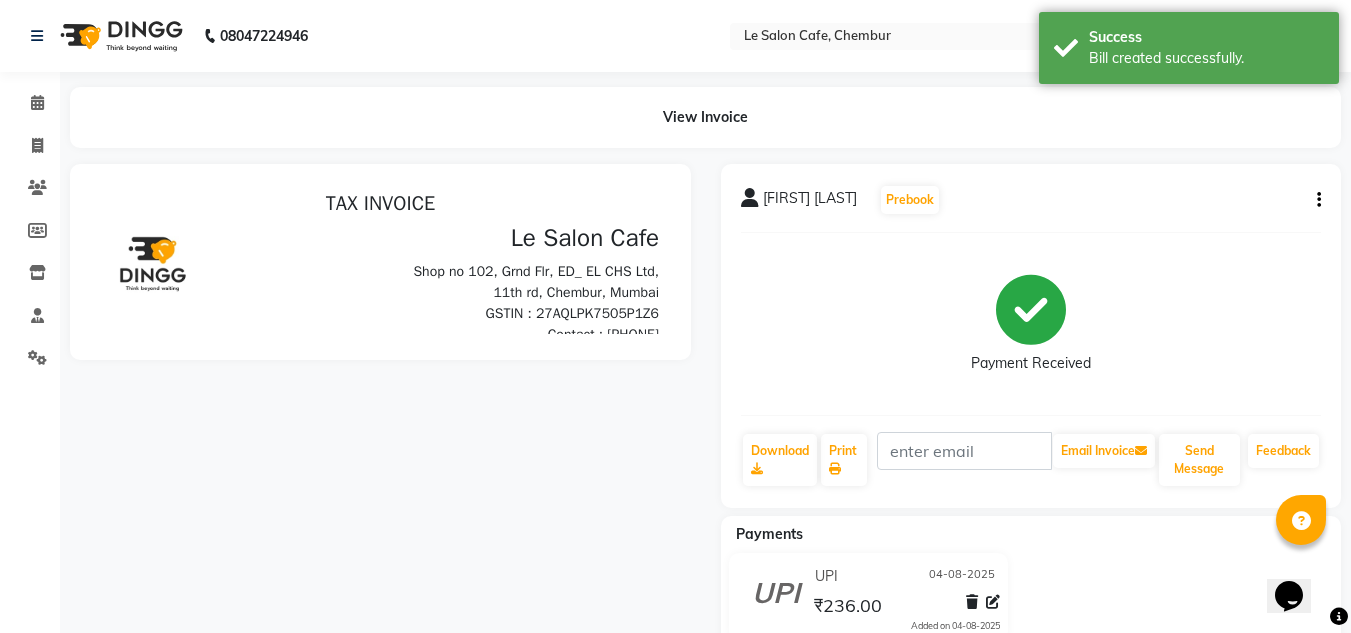 scroll, scrollTop: 0, scrollLeft: 0, axis: both 